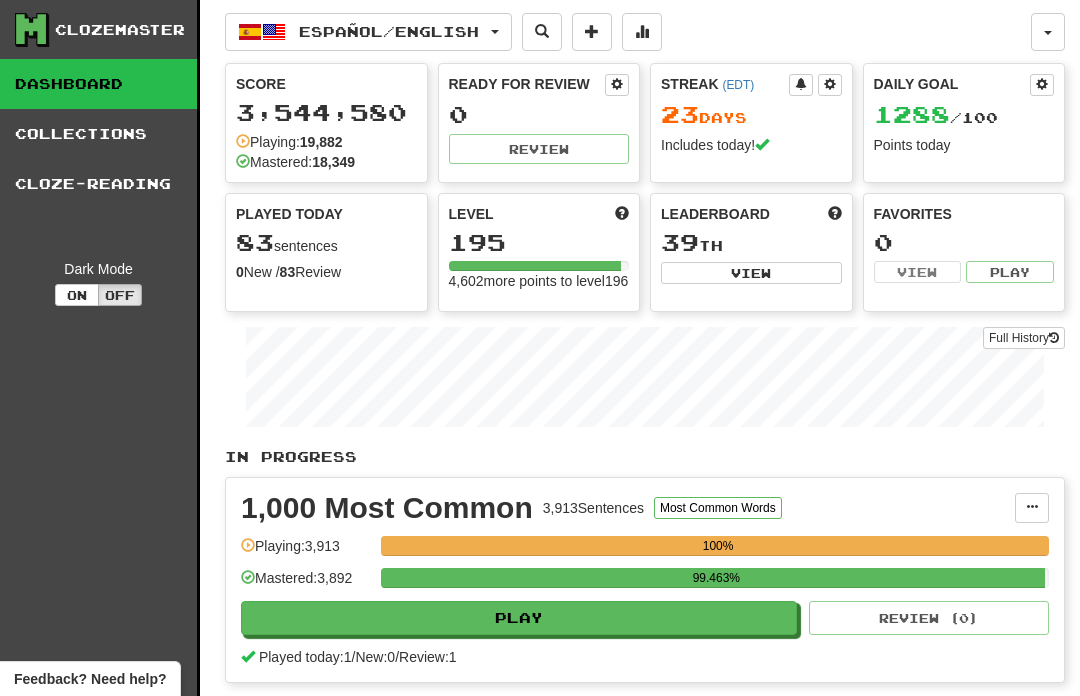 scroll, scrollTop: 732, scrollLeft: 0, axis: vertical 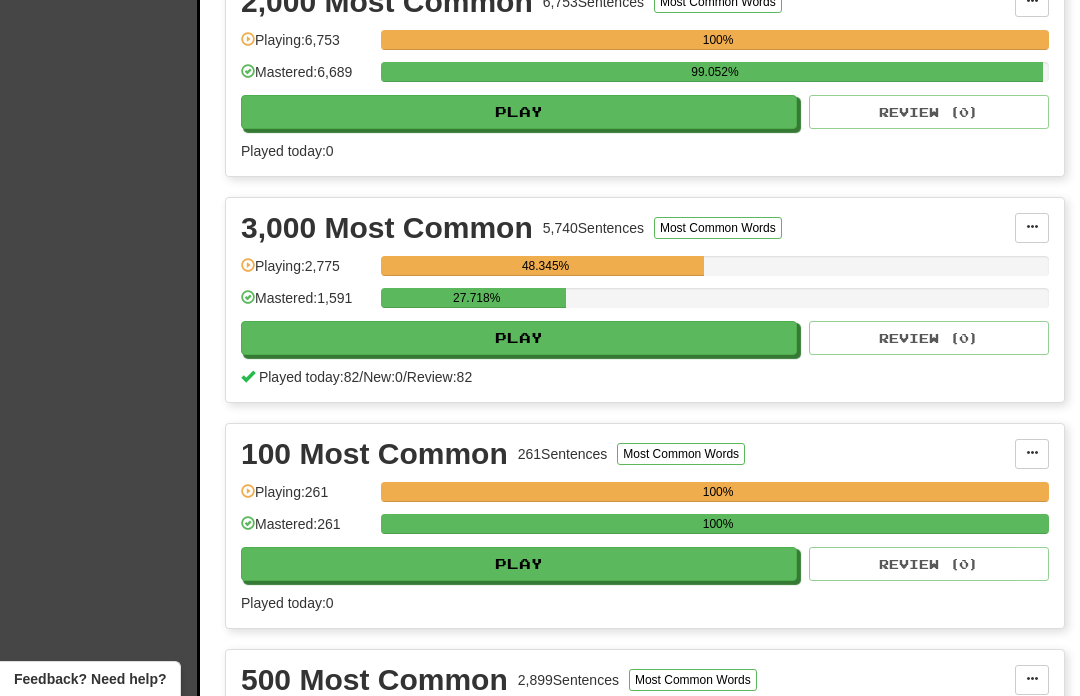 click on "Play" at bounding box center (519, 338) 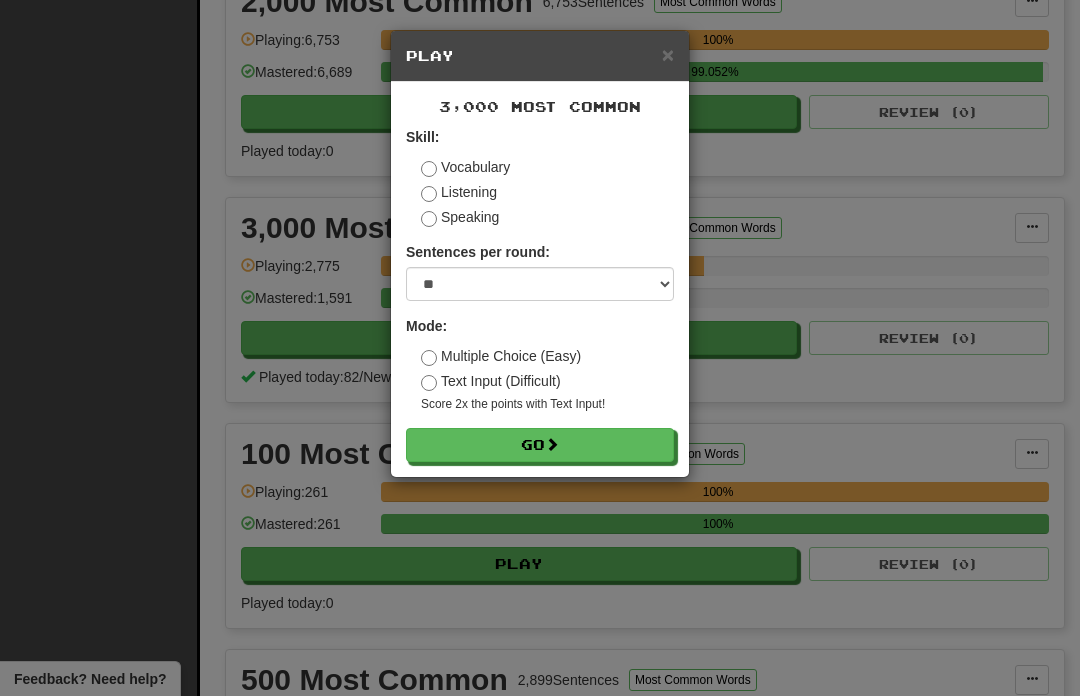 click on "Go" at bounding box center [540, 445] 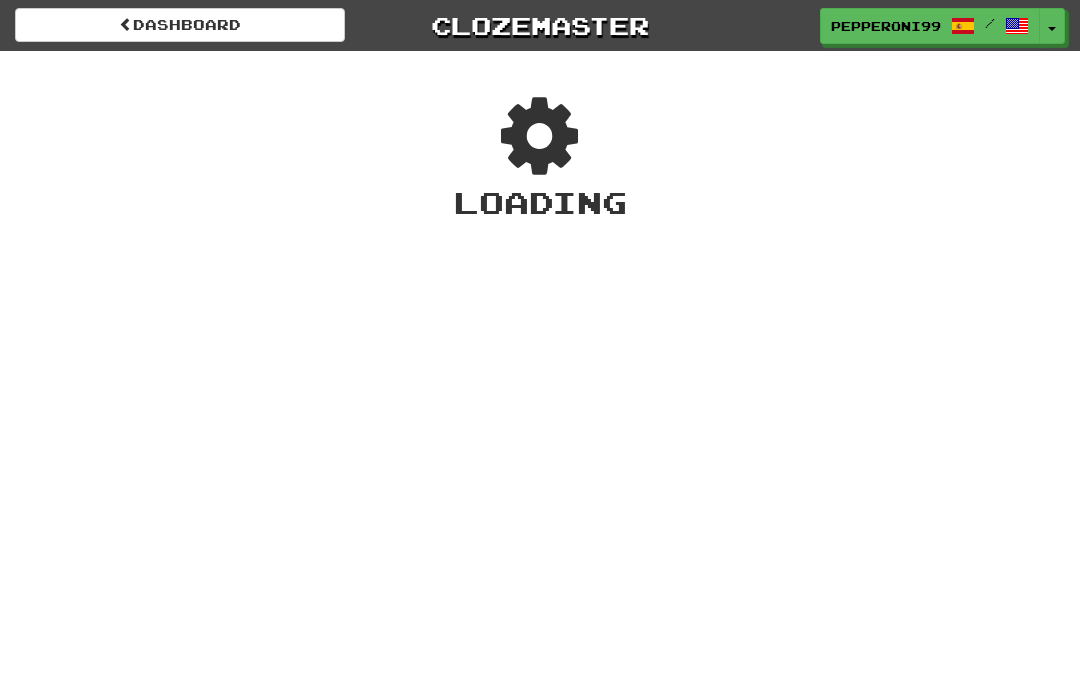 scroll, scrollTop: 0, scrollLeft: 0, axis: both 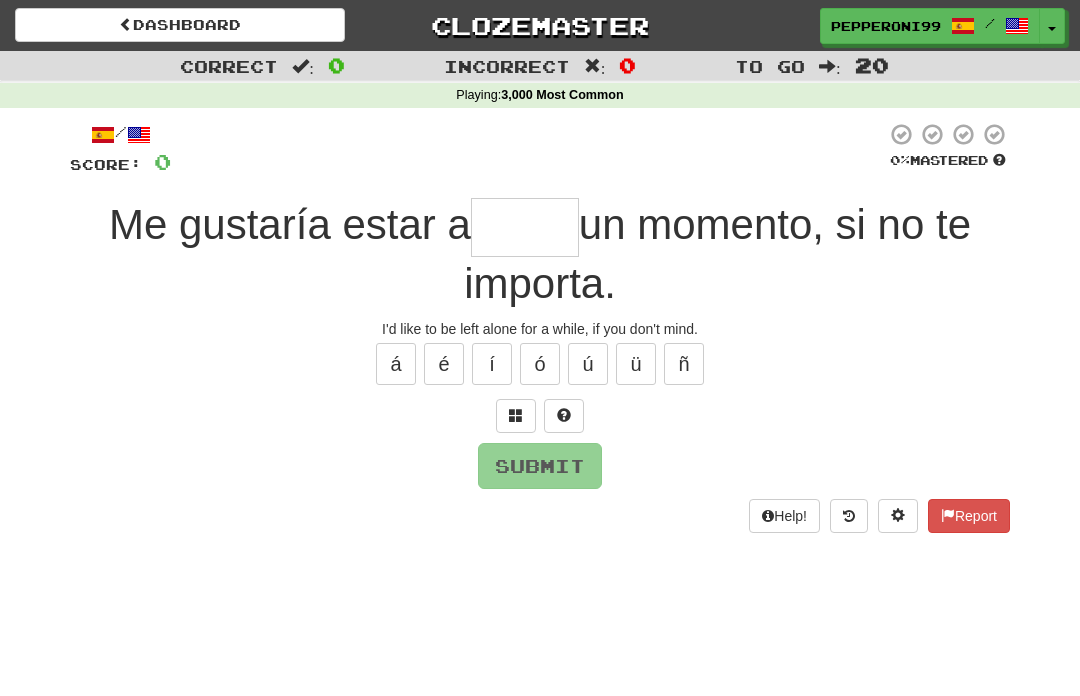 click at bounding box center [525, 227] 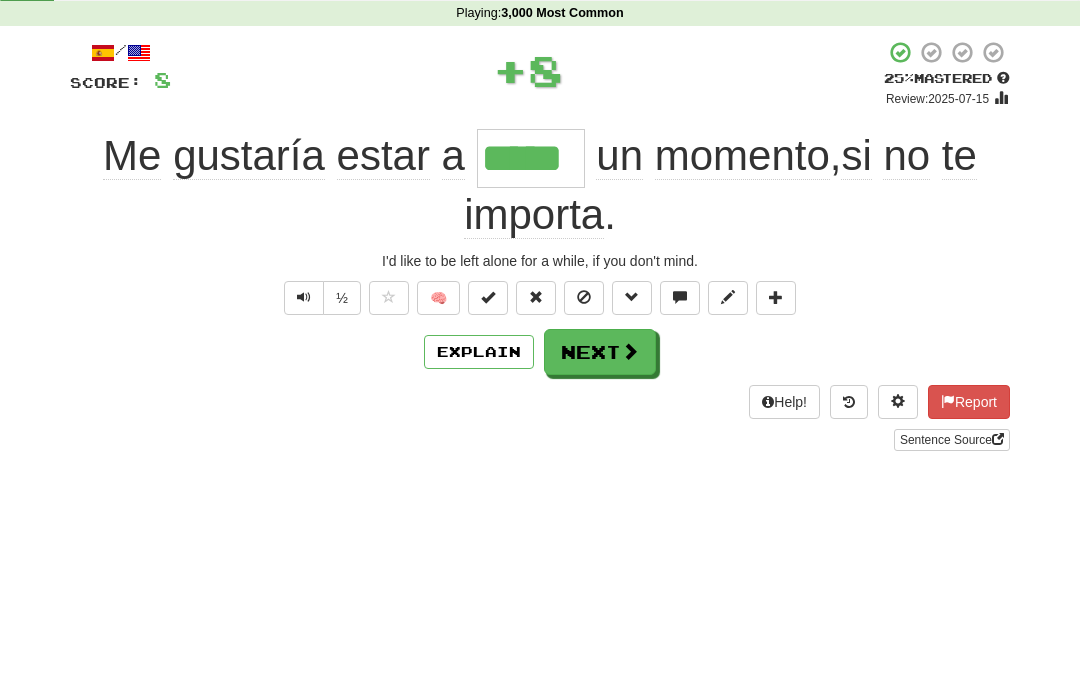 type on "*****" 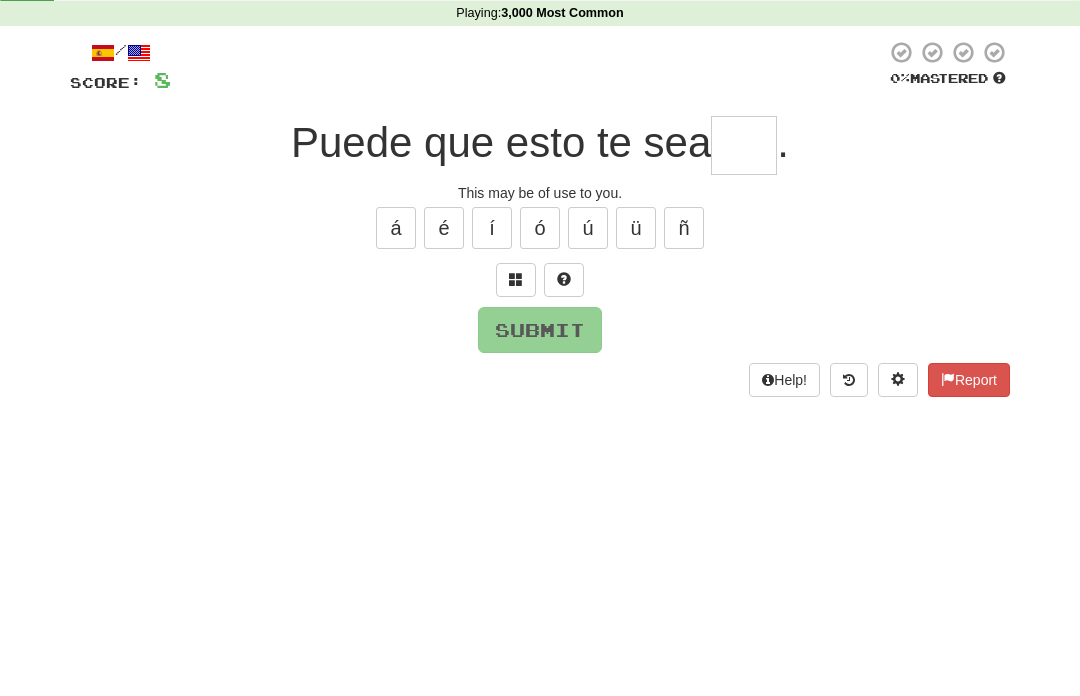 click on "ú" at bounding box center (588, 310) 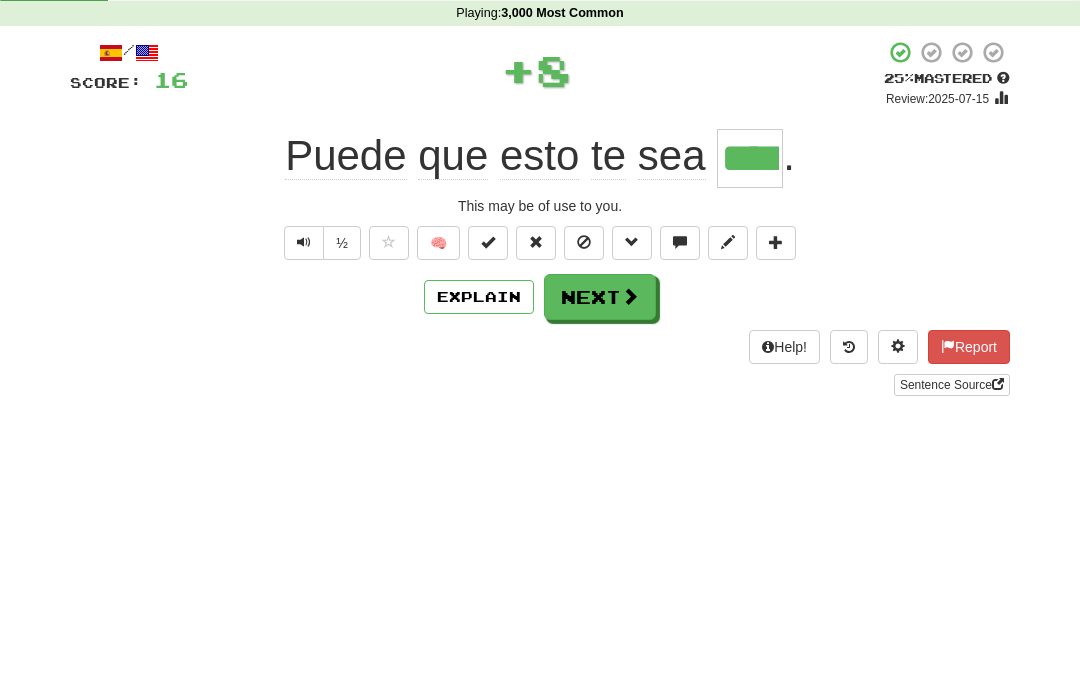 type on "****" 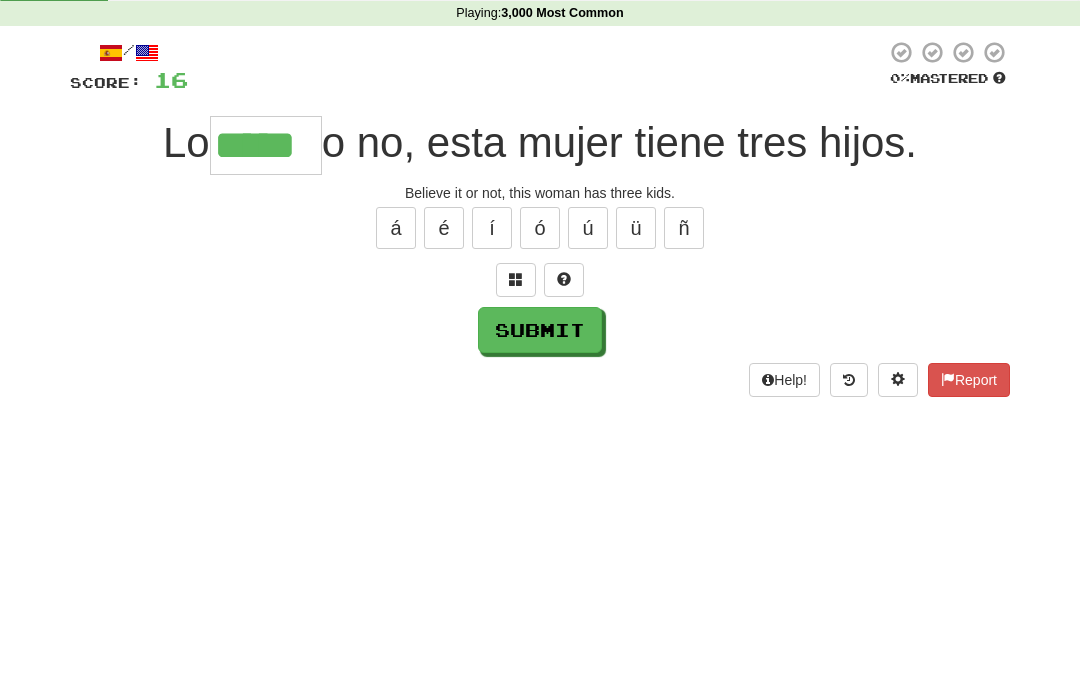 type on "*****" 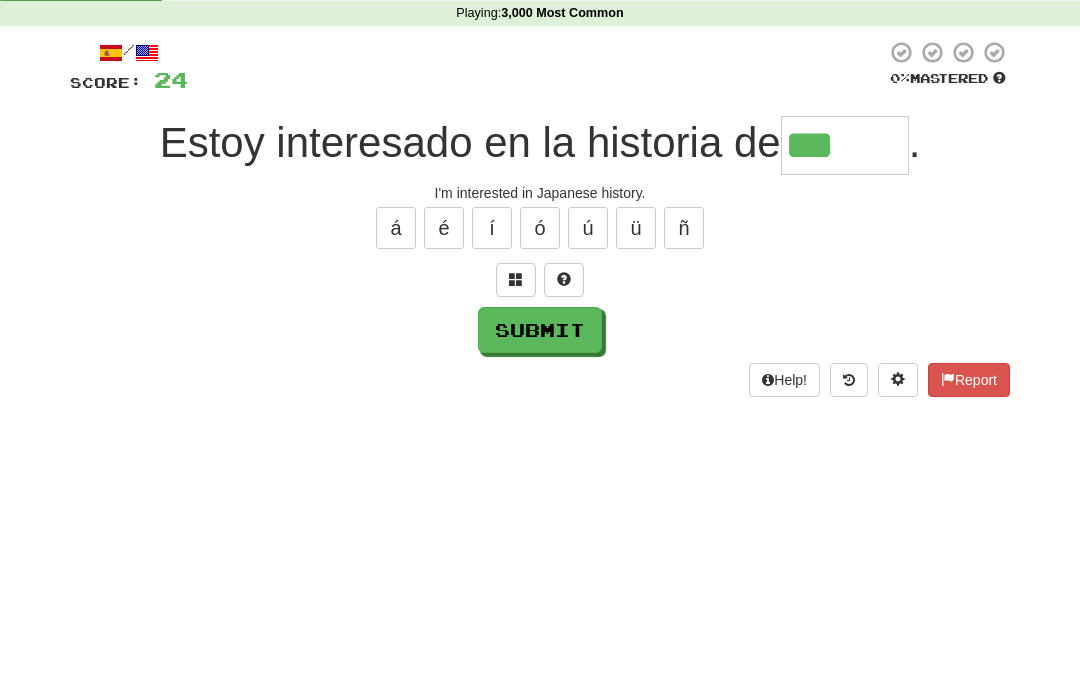 click on "ó" at bounding box center (540, 310) 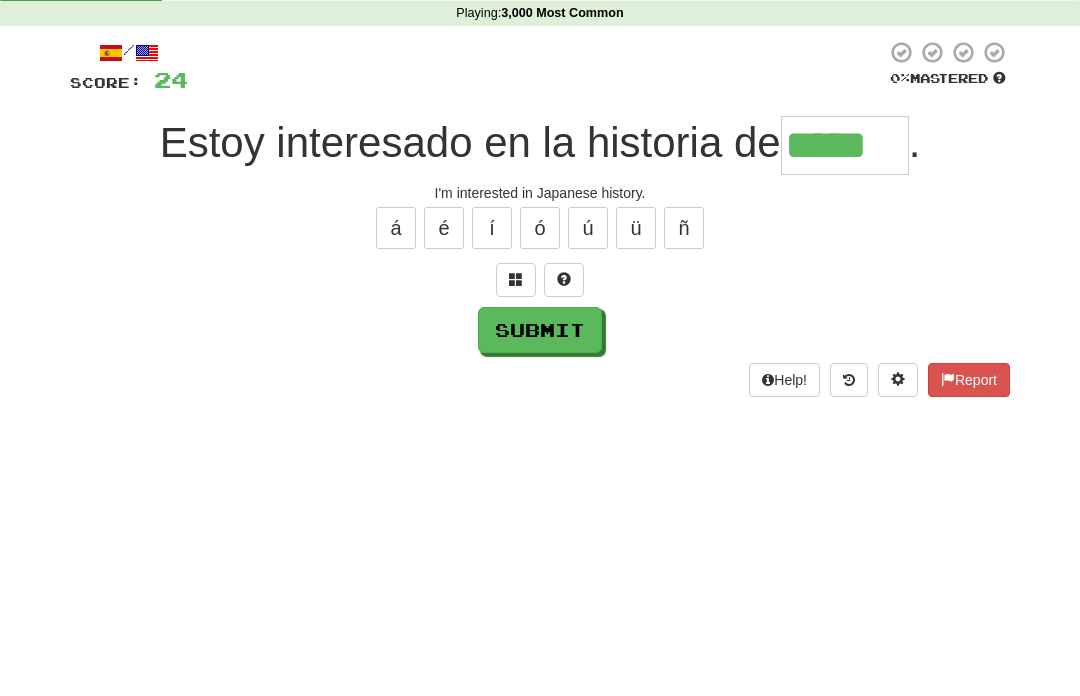 type on "*****" 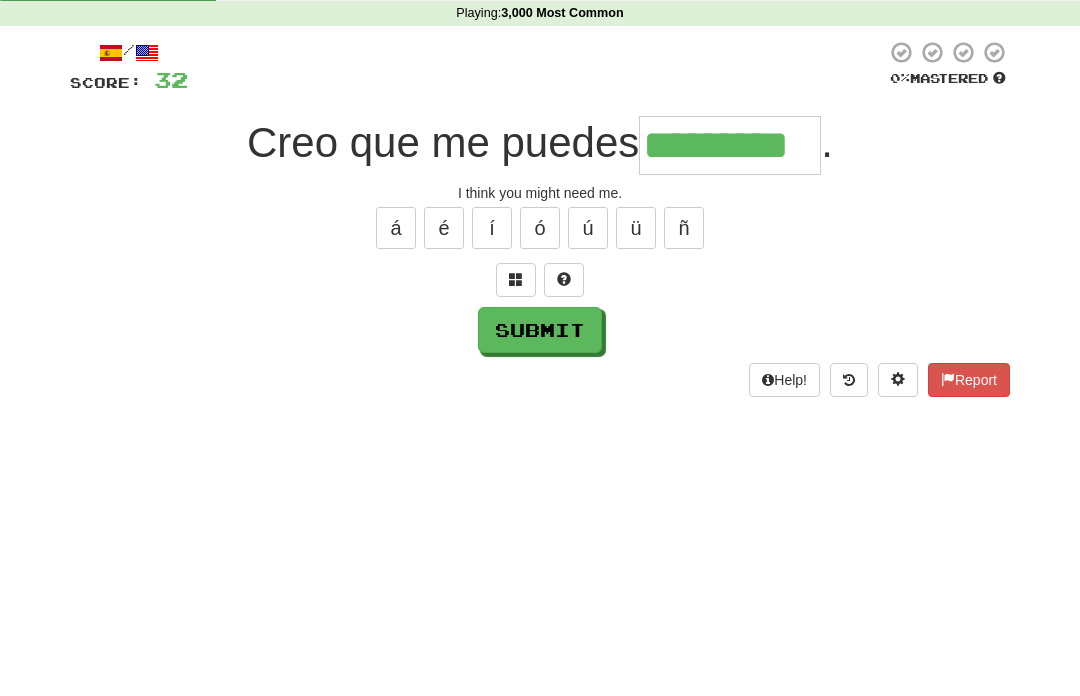 type on "*********" 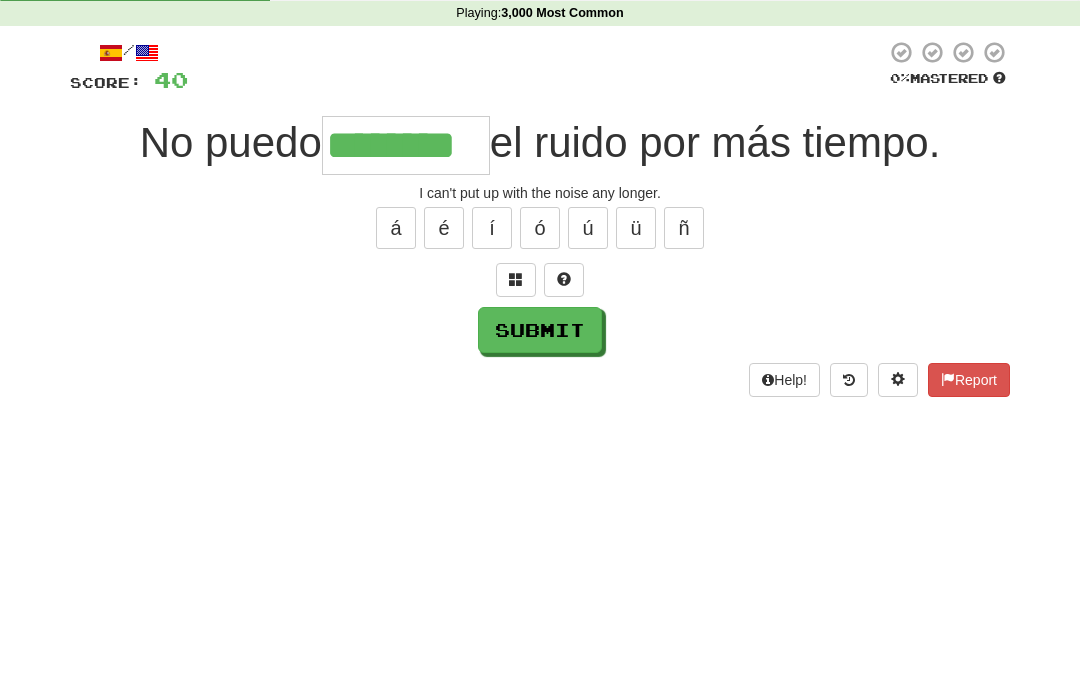 type on "********" 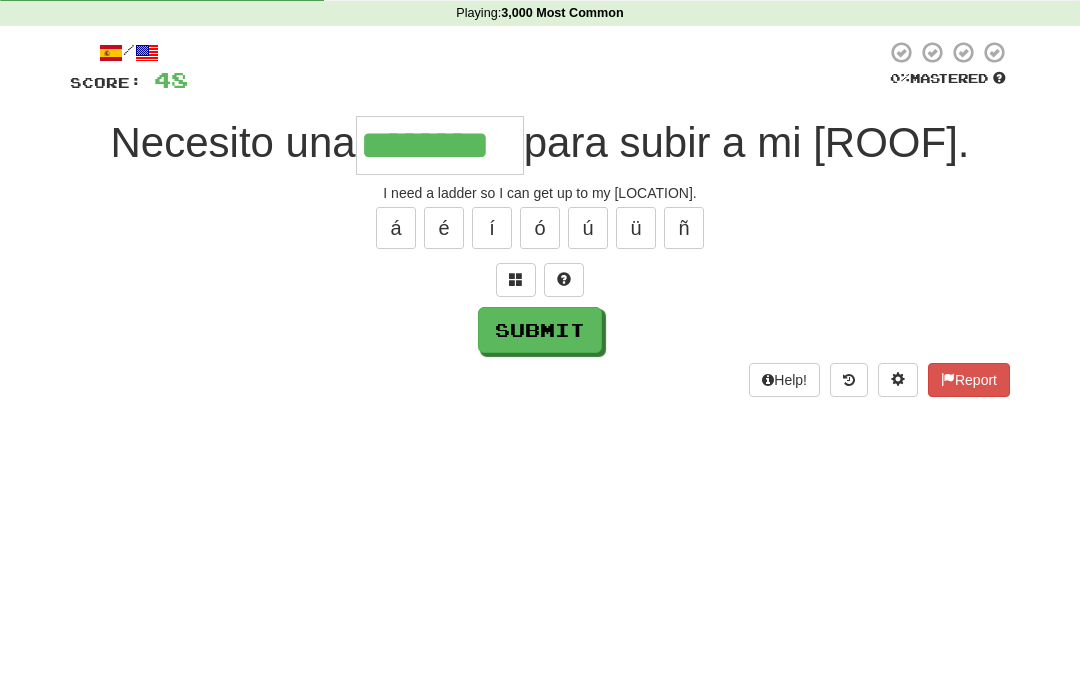 type on "********" 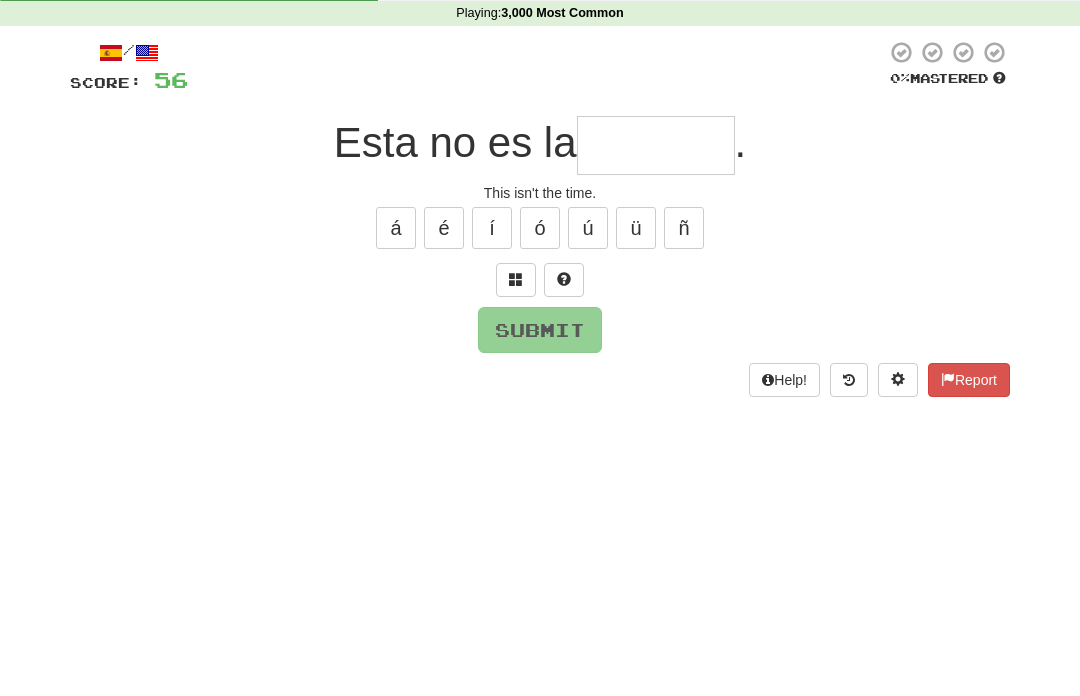 click on "ú" at bounding box center [588, 310] 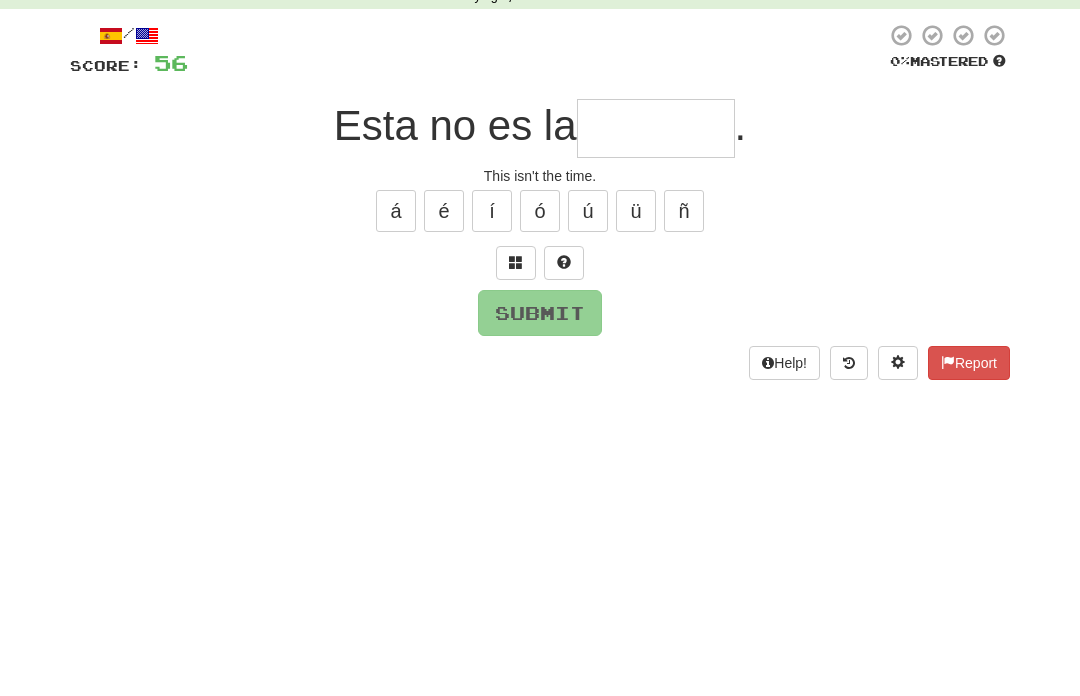 click at bounding box center [516, 361] 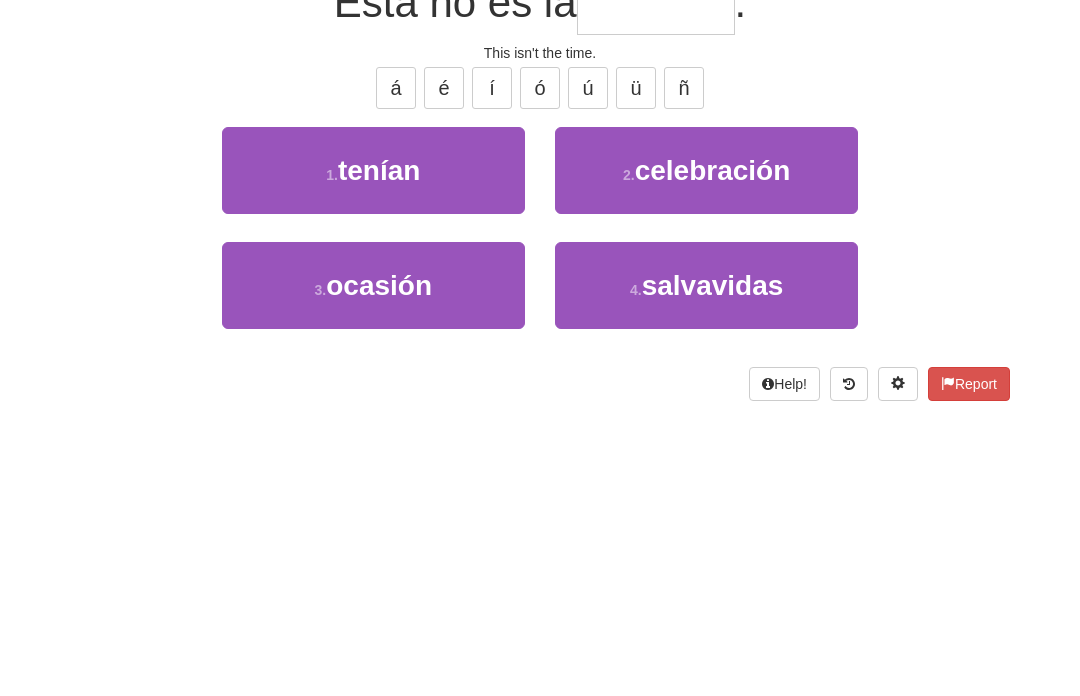 click on "3 .  ocasión" at bounding box center (373, 507) 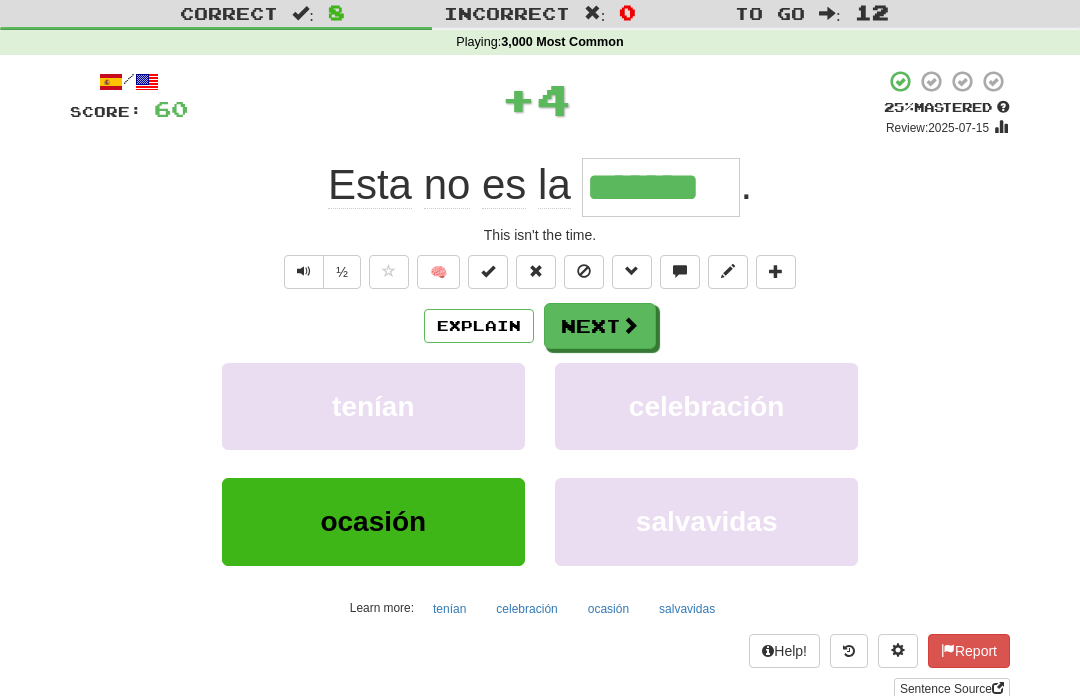 scroll, scrollTop: 1, scrollLeft: 0, axis: vertical 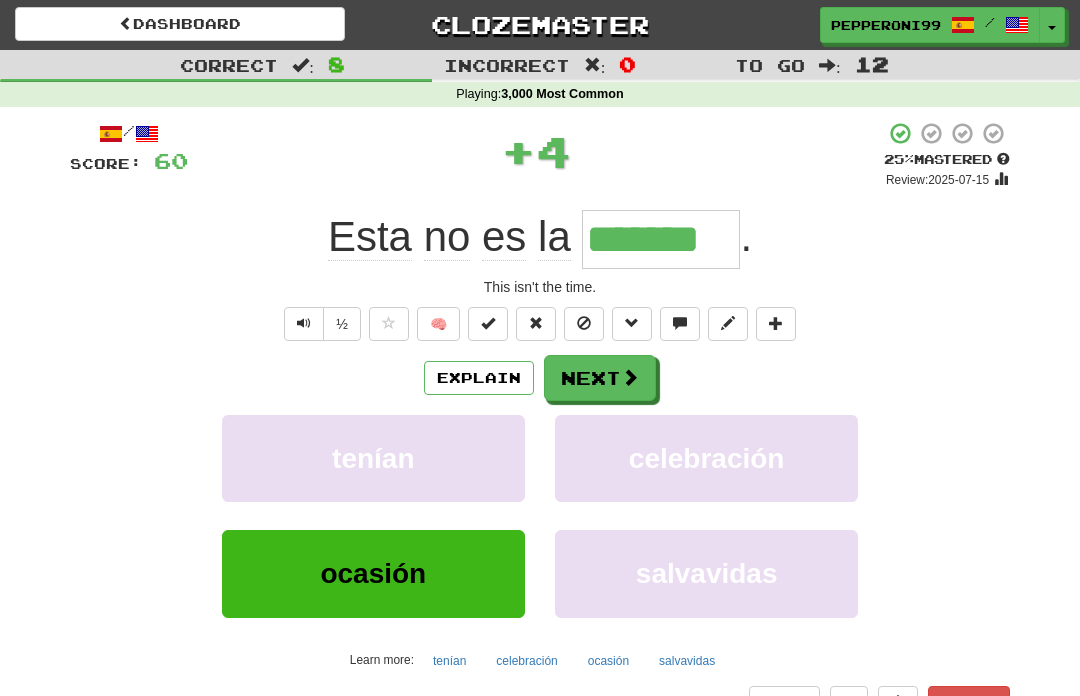 click at bounding box center [630, 377] 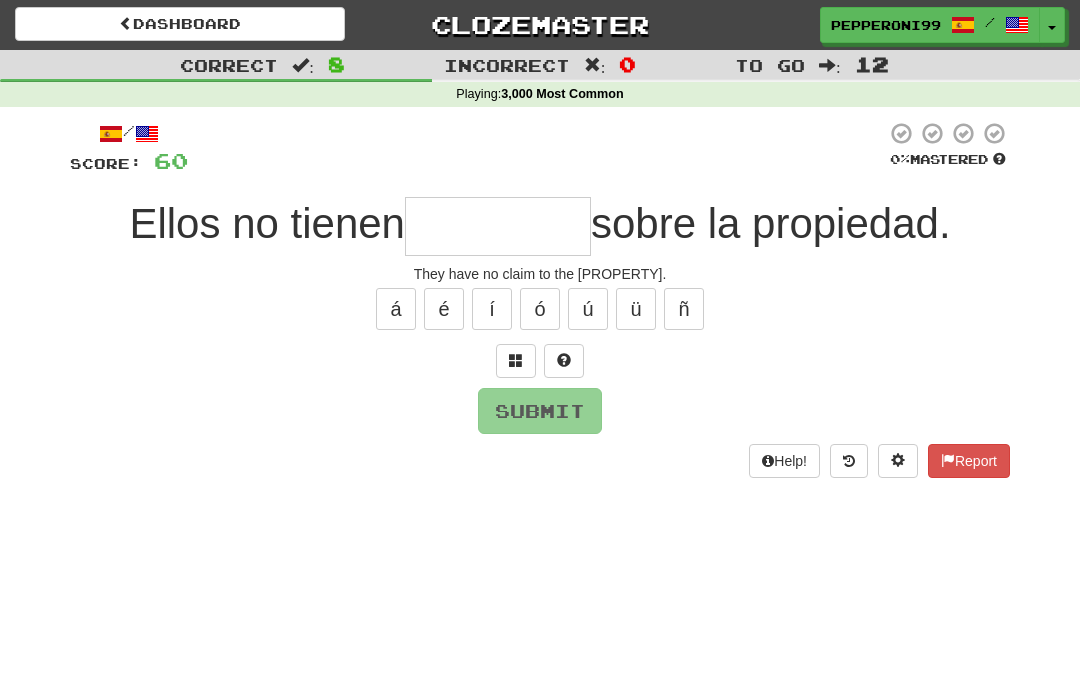 type on "*" 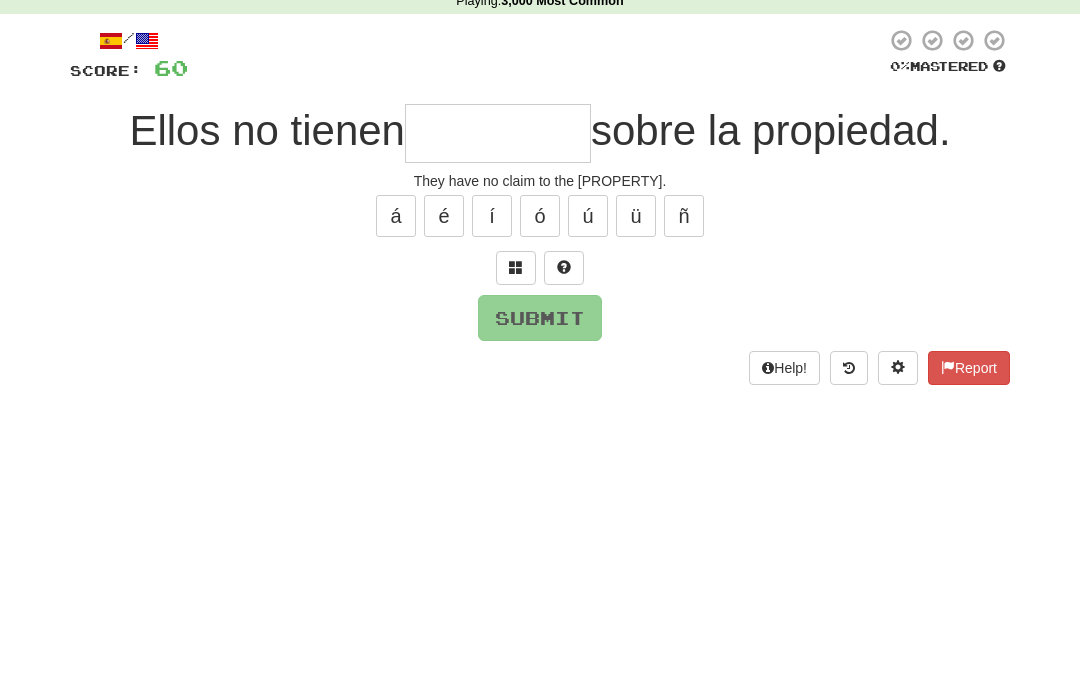 click at bounding box center (516, 361) 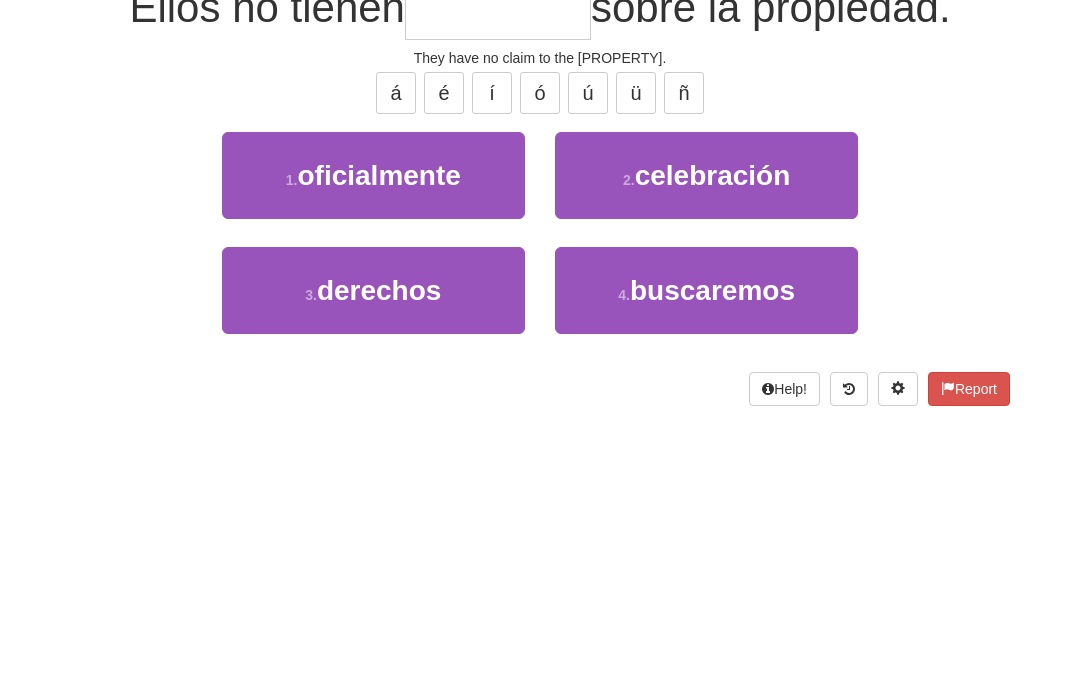 click on "3 .  derechos" at bounding box center (373, 506) 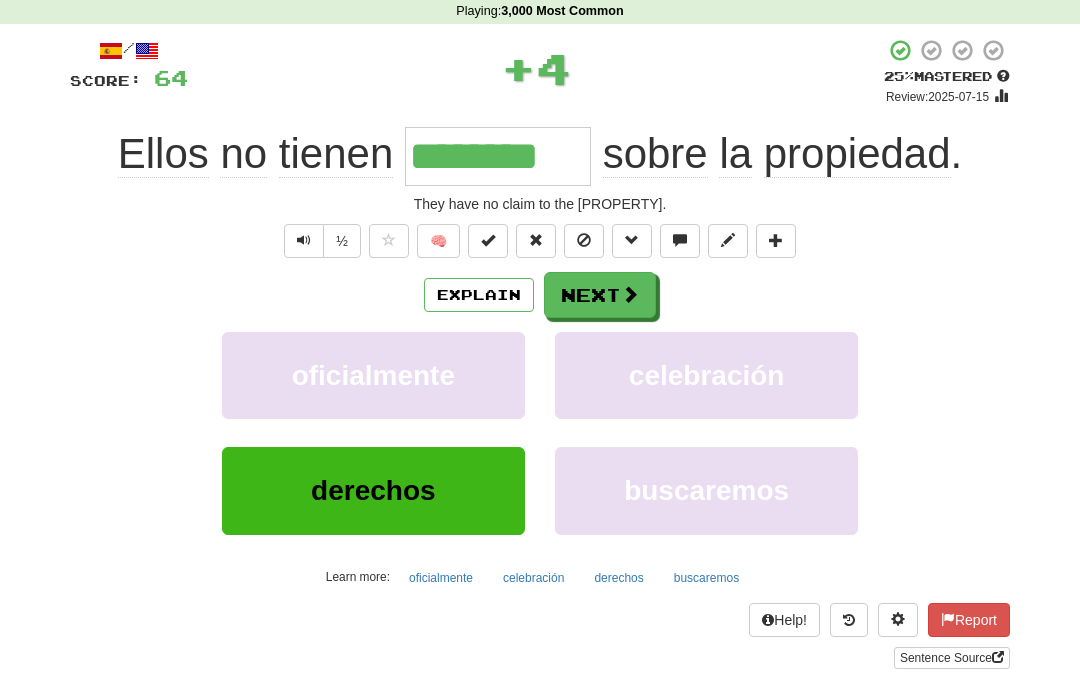 scroll, scrollTop: 72, scrollLeft: 0, axis: vertical 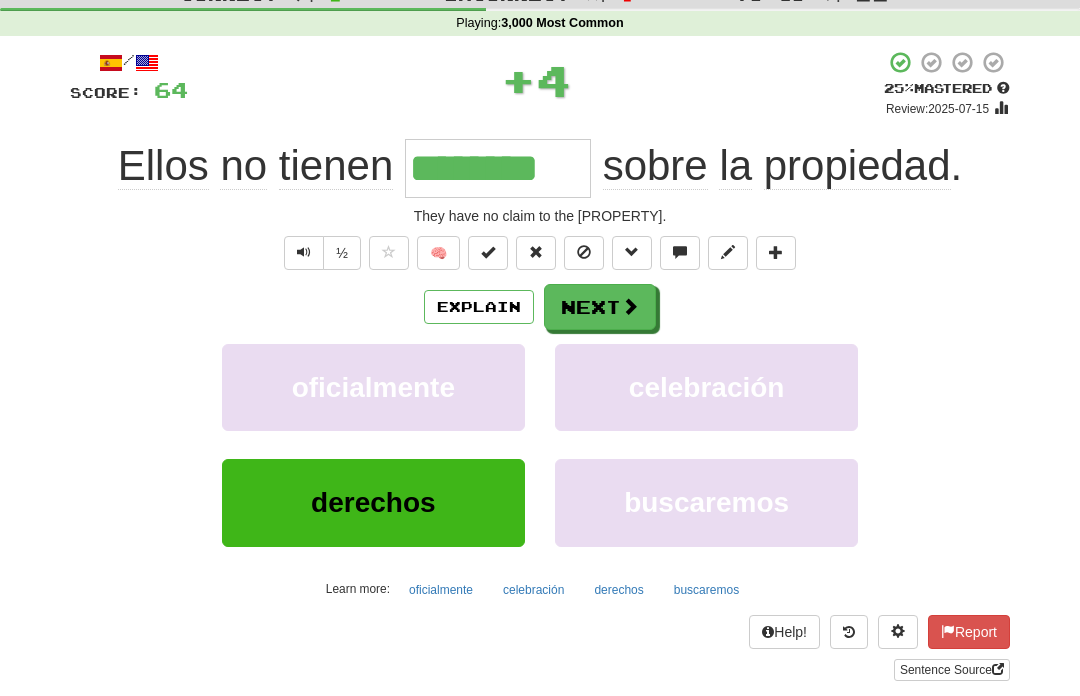 click at bounding box center [630, 306] 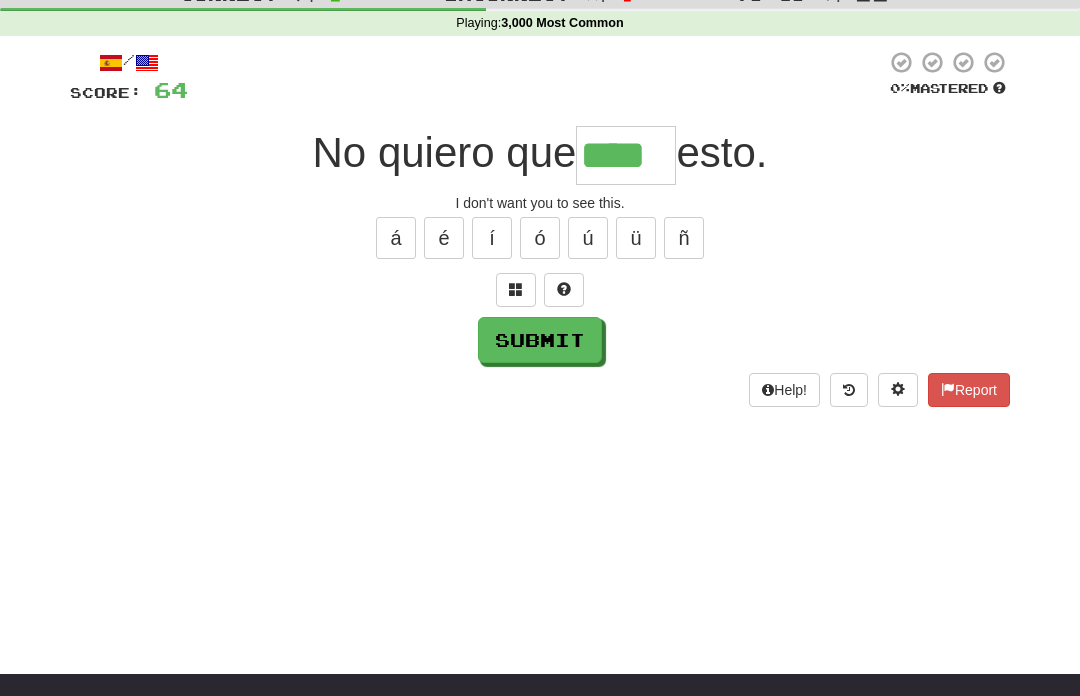 type on "****" 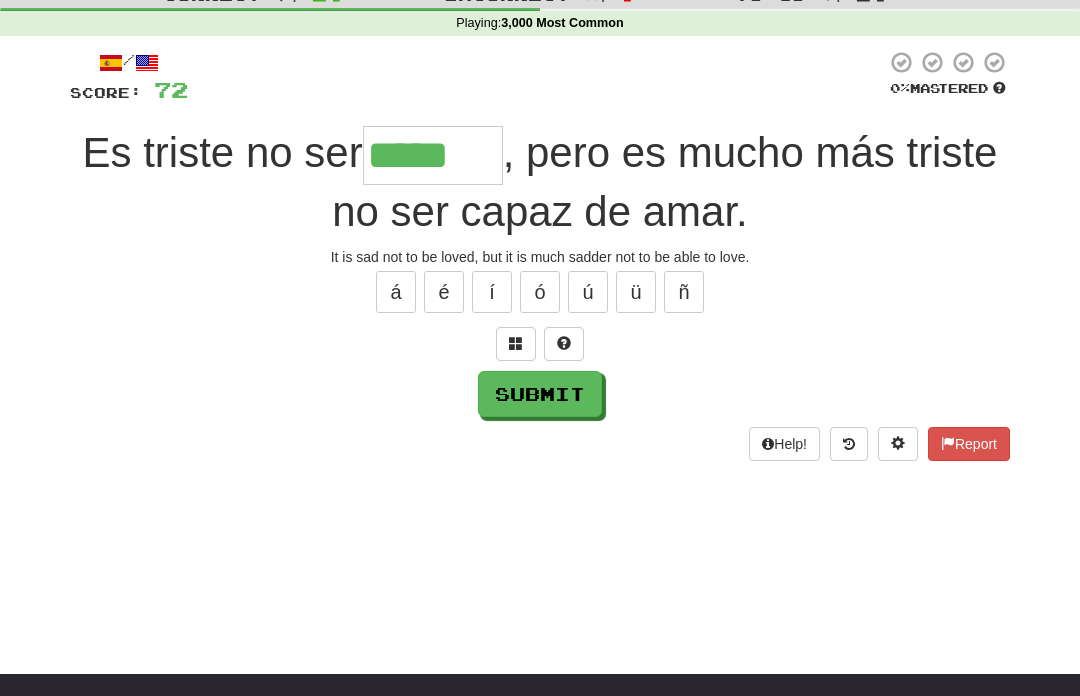type on "*****" 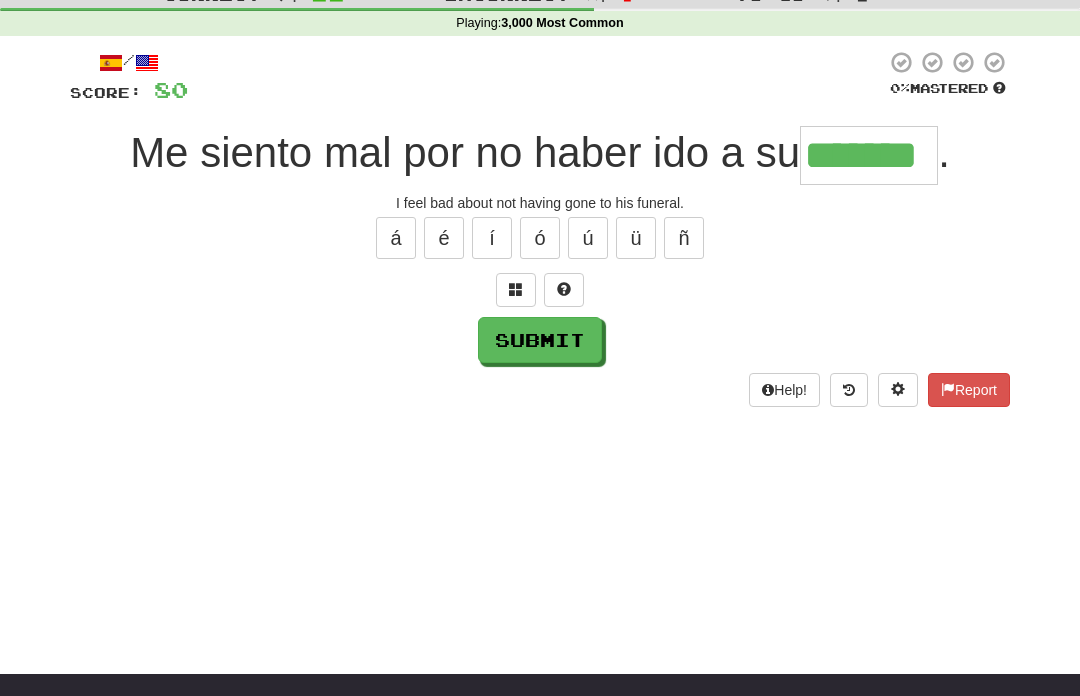 type on "*******" 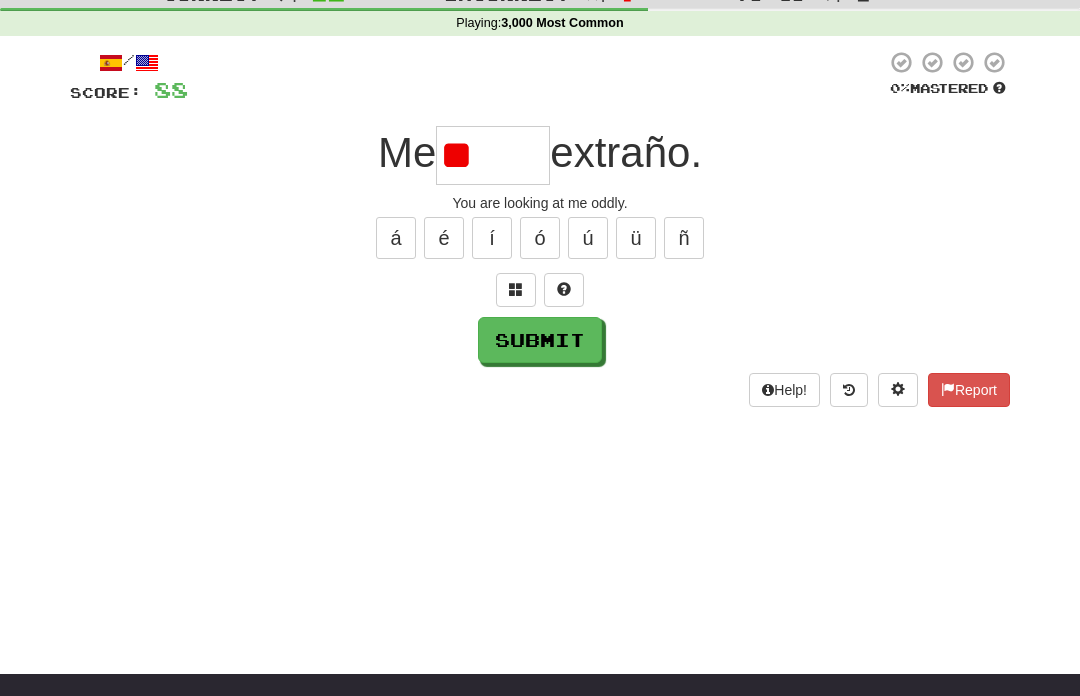 type on "*" 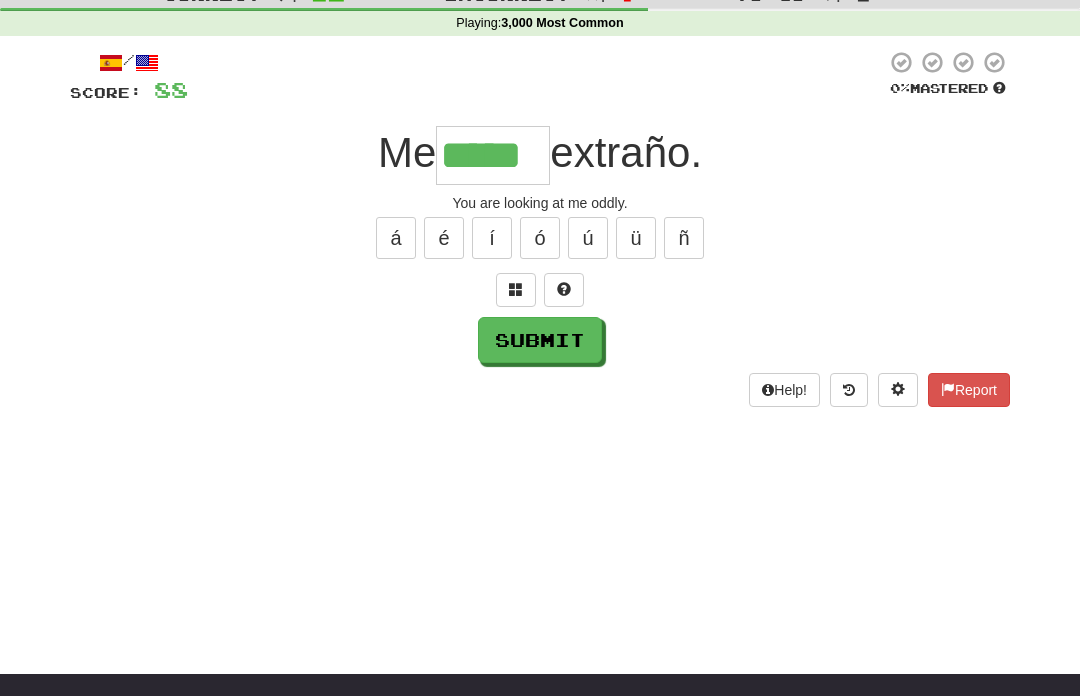 type on "*****" 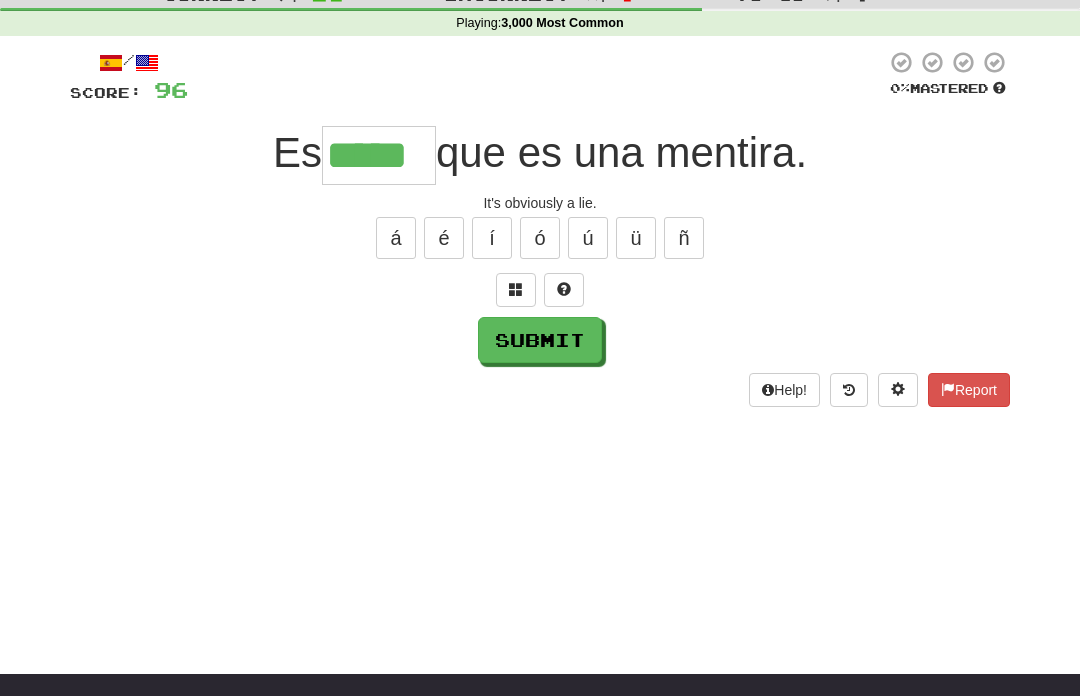 type on "*****" 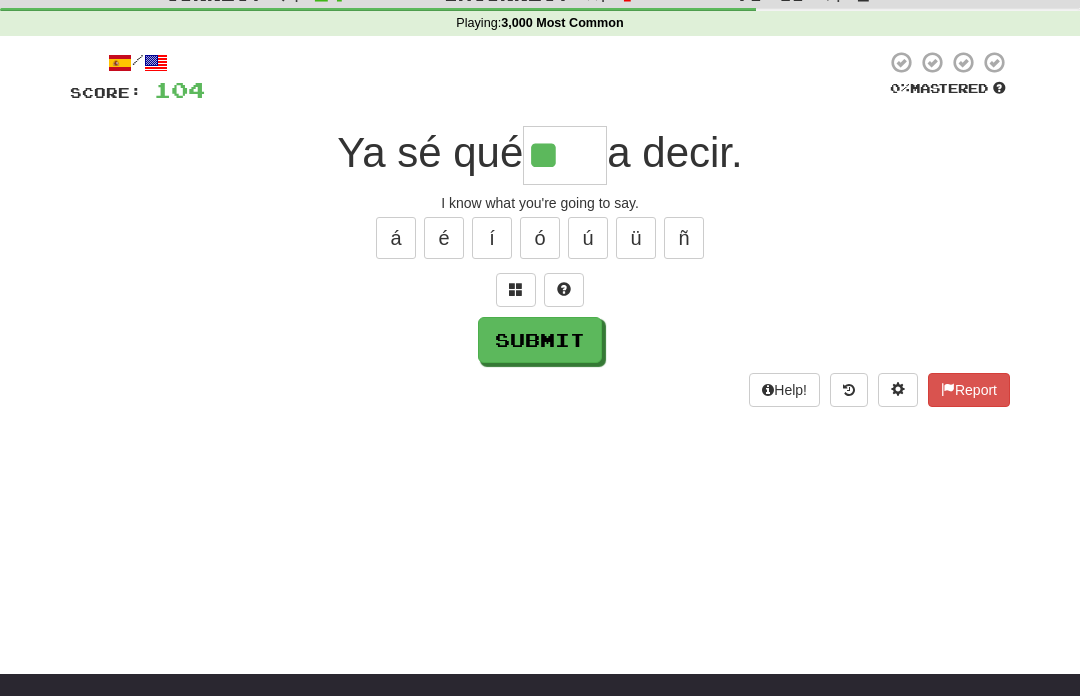 click on "í" at bounding box center (492, 238) 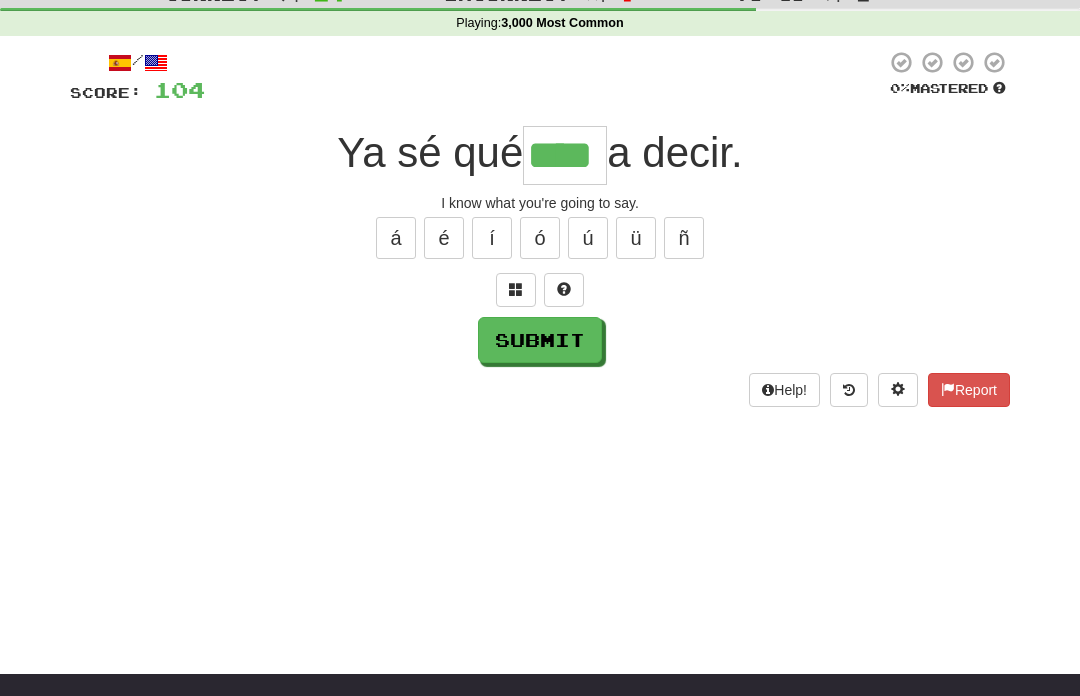type on "****" 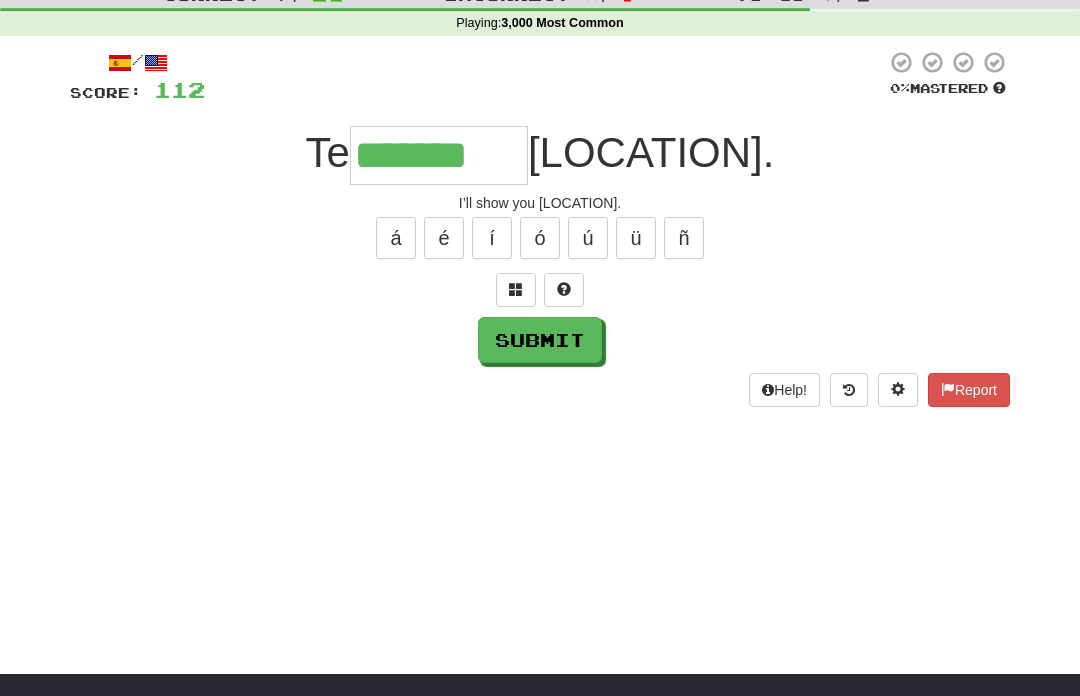 click on "é" at bounding box center (444, 238) 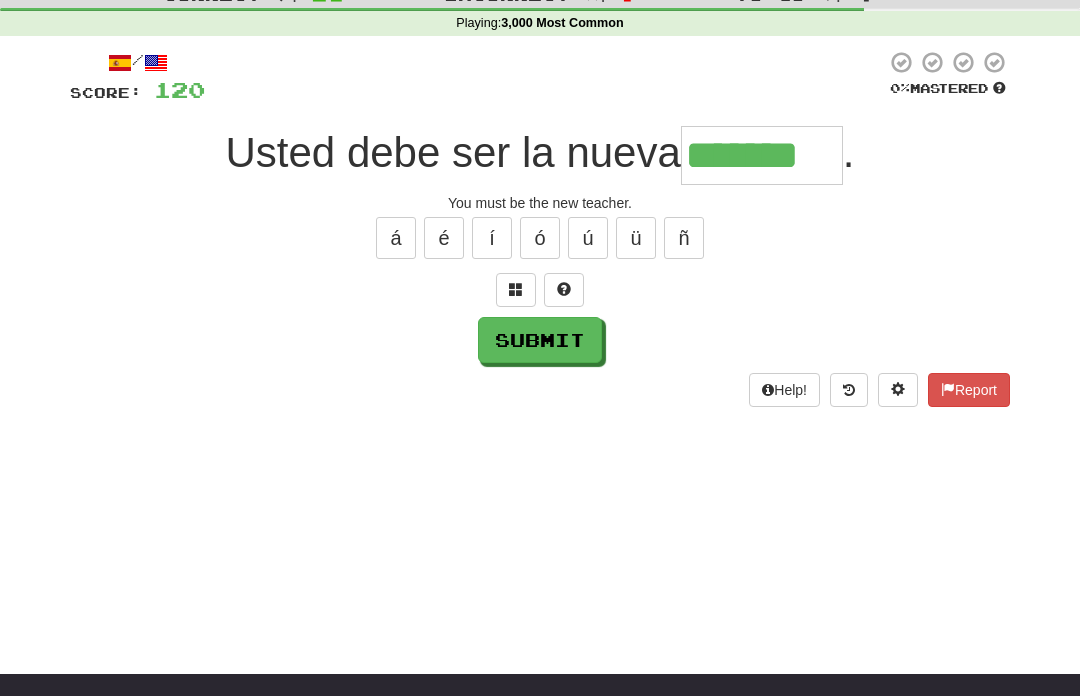 type on "*******" 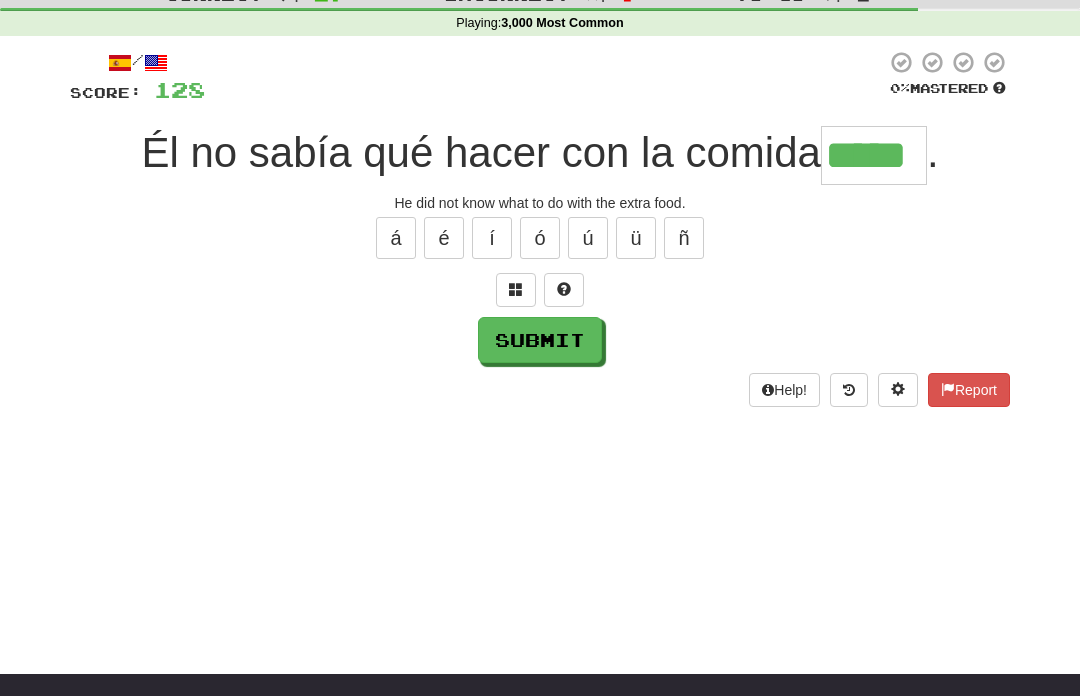 type on "*****" 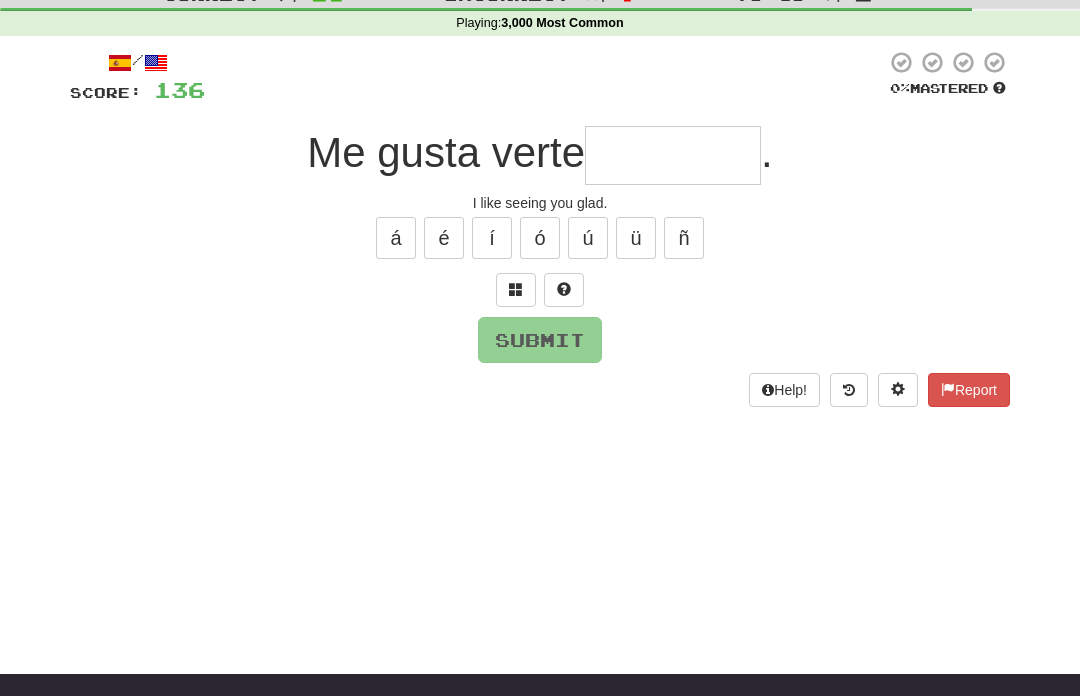 type on "*" 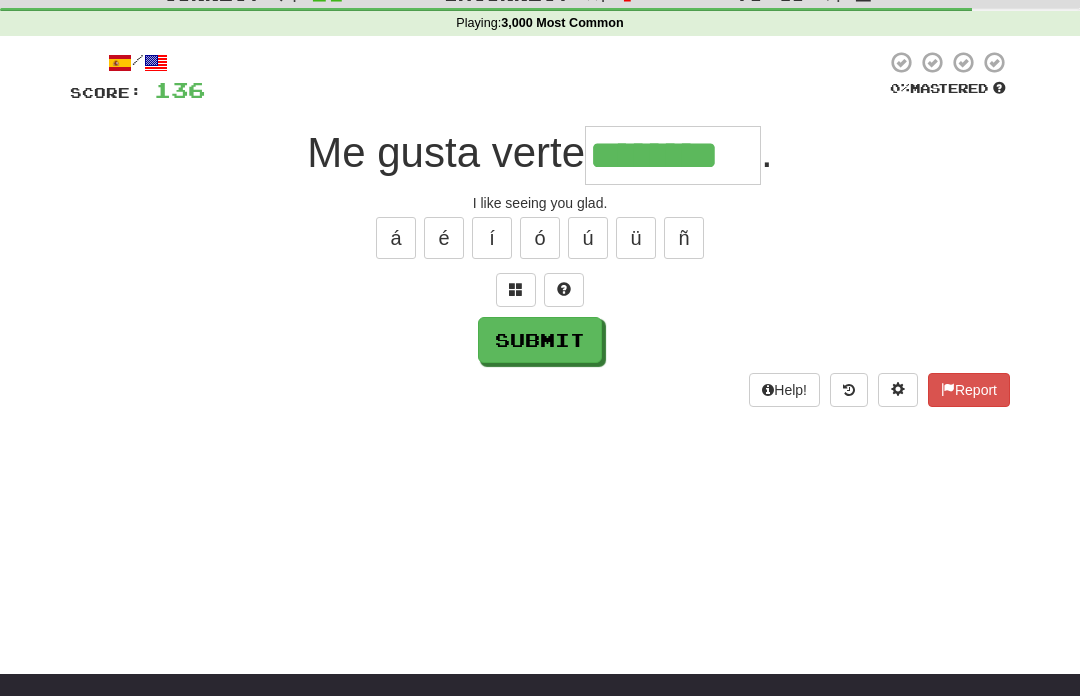 type on "********" 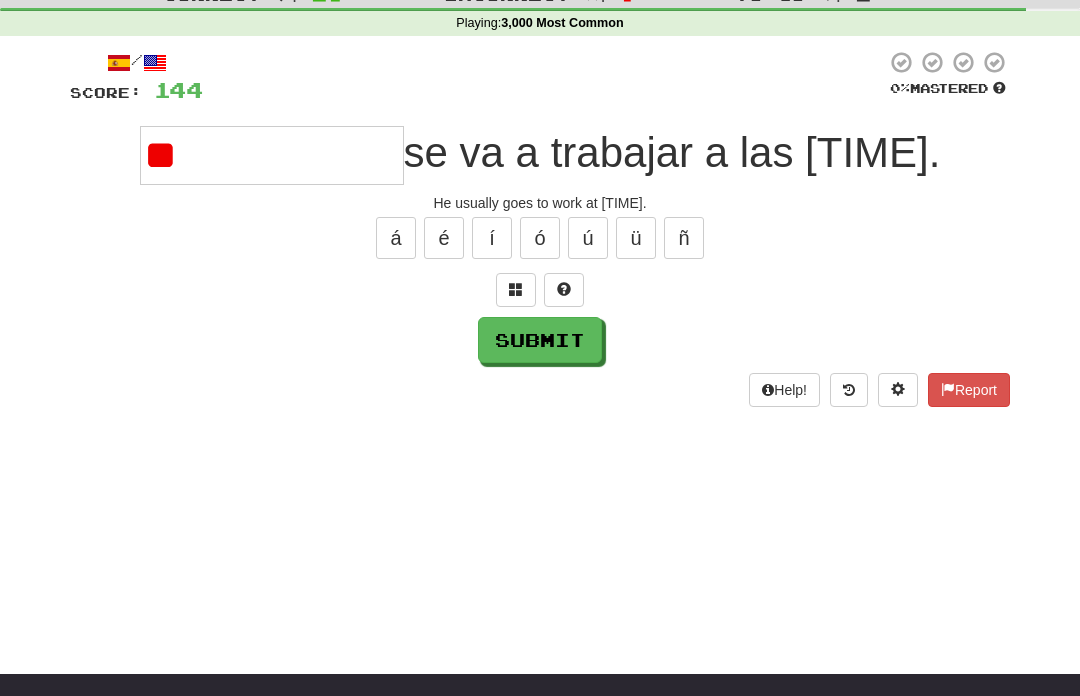 type on "*" 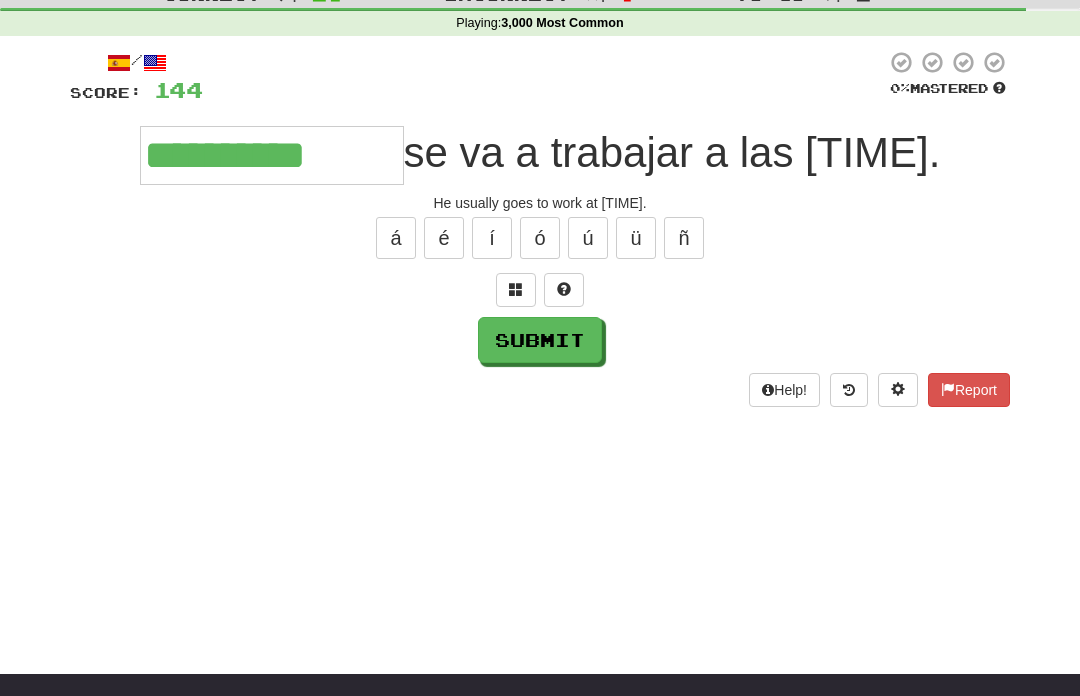 type on "**********" 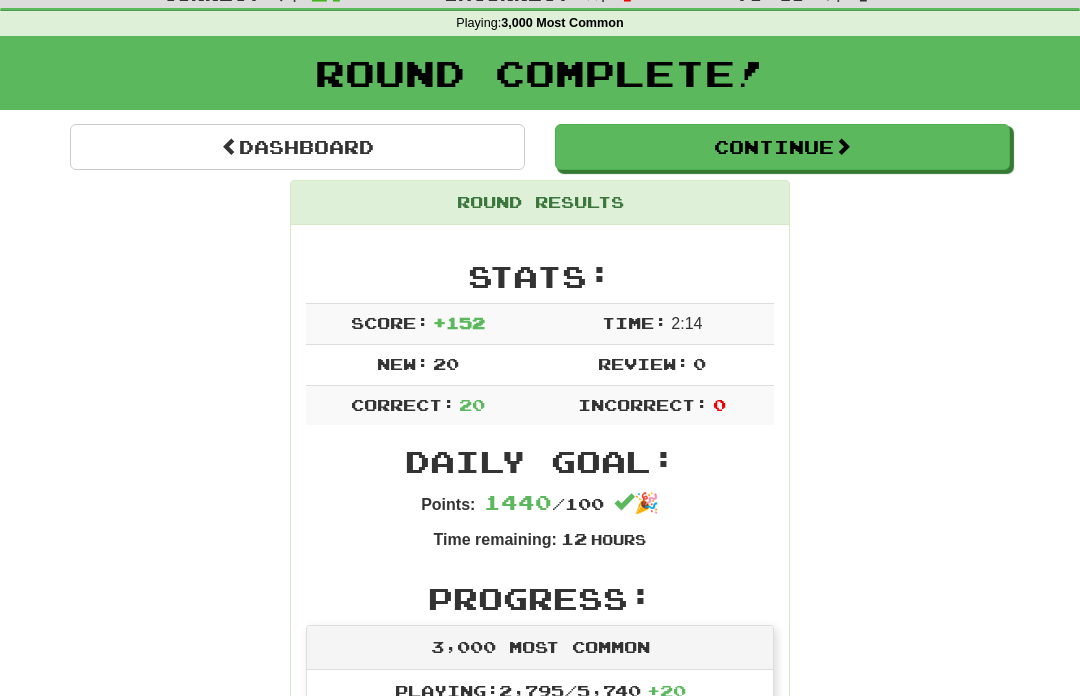 click at bounding box center (843, 146) 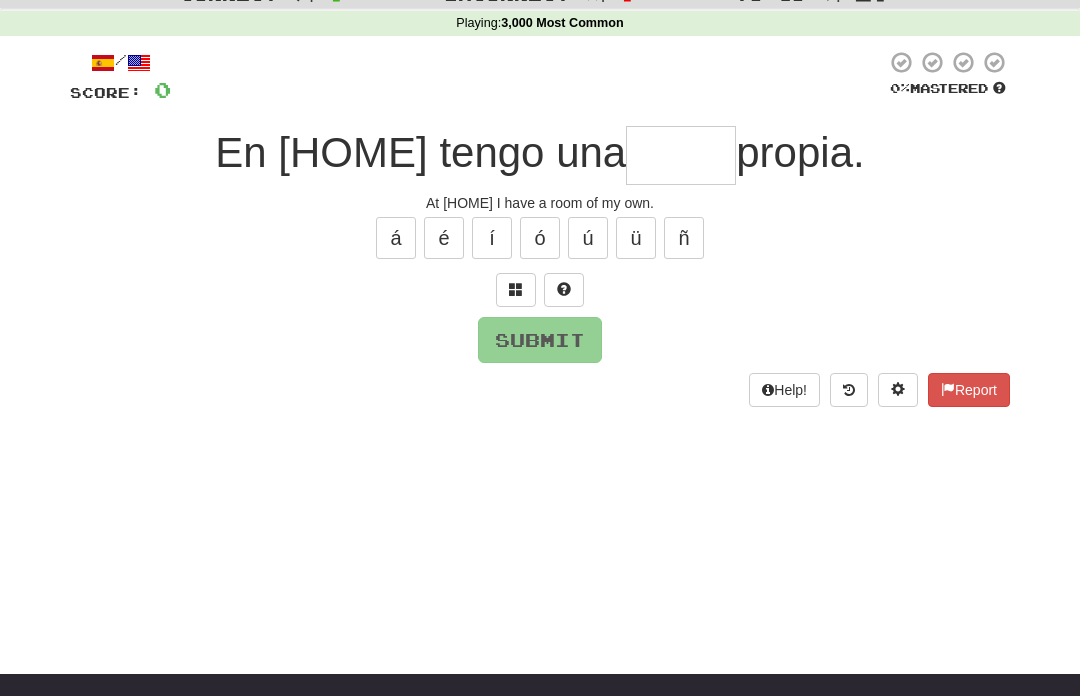 click at bounding box center (681, 155) 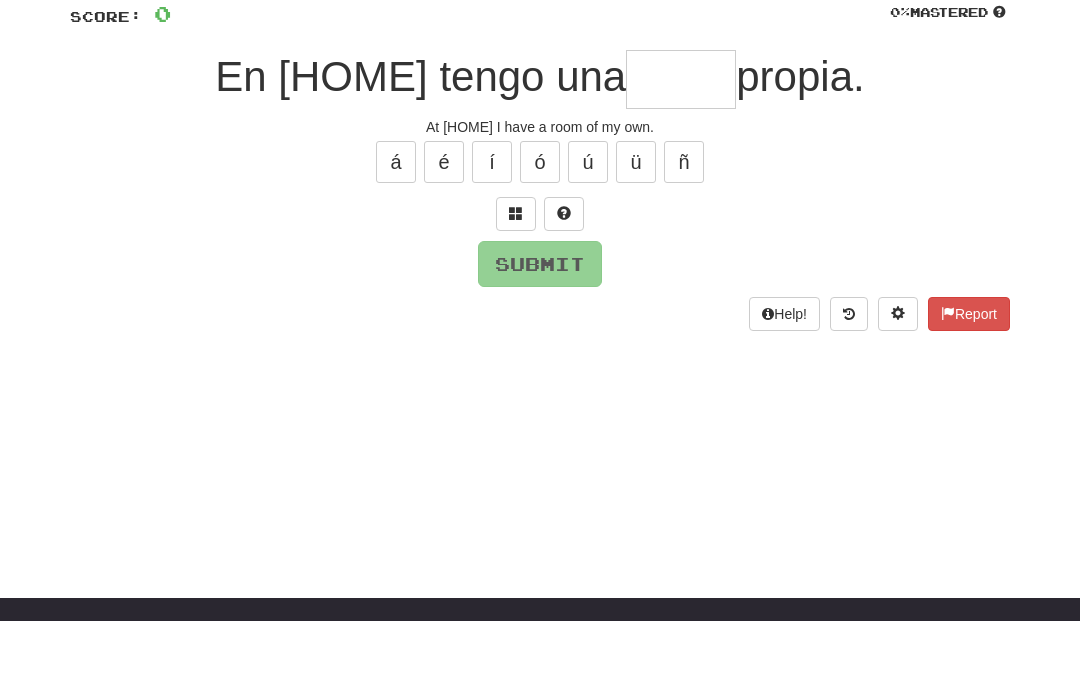 click at bounding box center (516, 290) 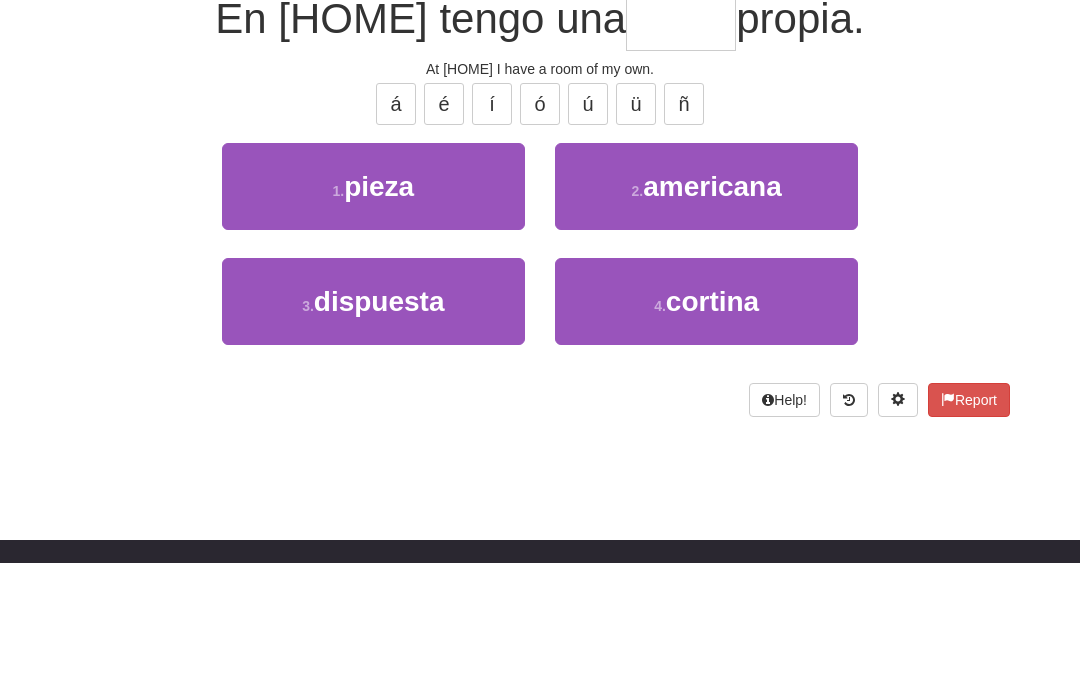 click on "1 .  pieza" at bounding box center (373, 320) 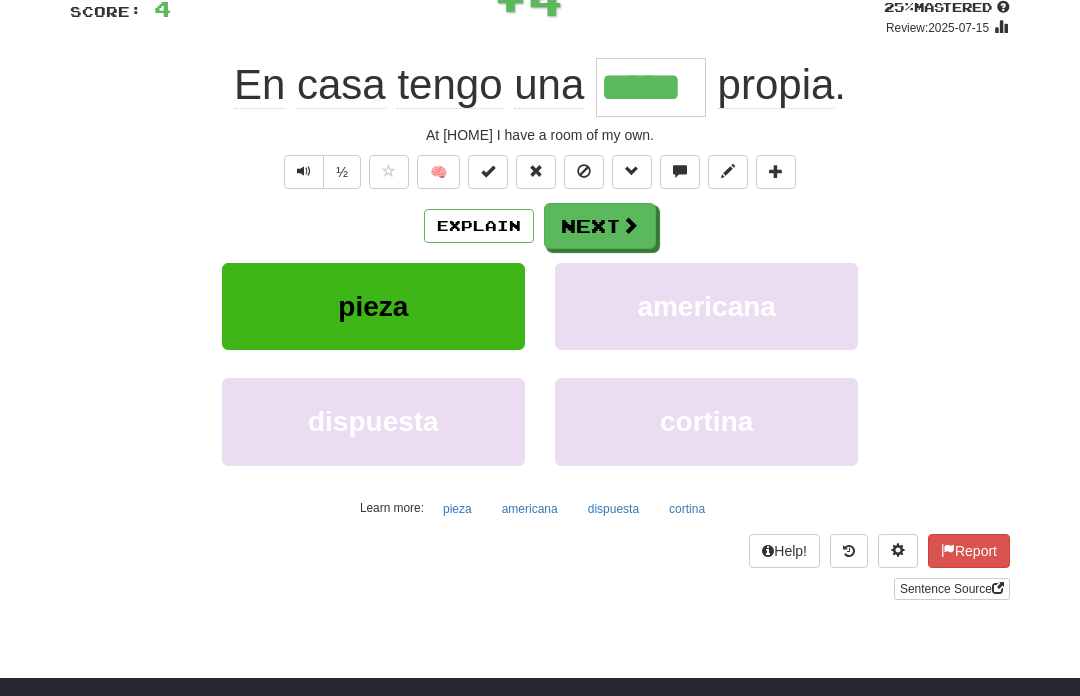 scroll, scrollTop: 60, scrollLeft: 0, axis: vertical 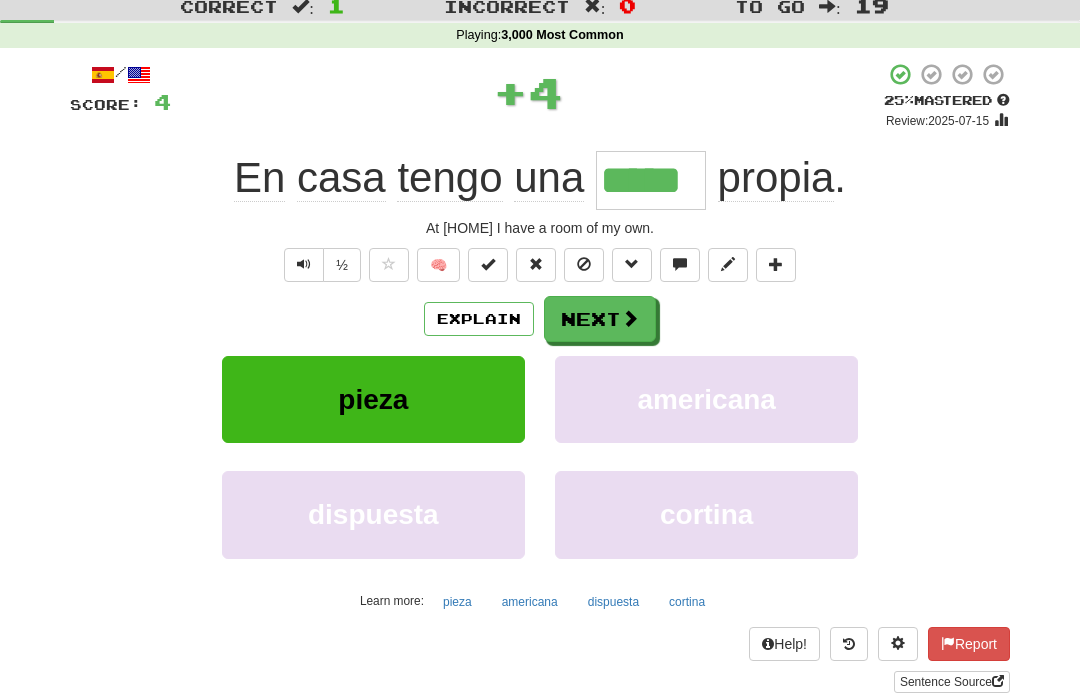 click at bounding box center [630, 318] 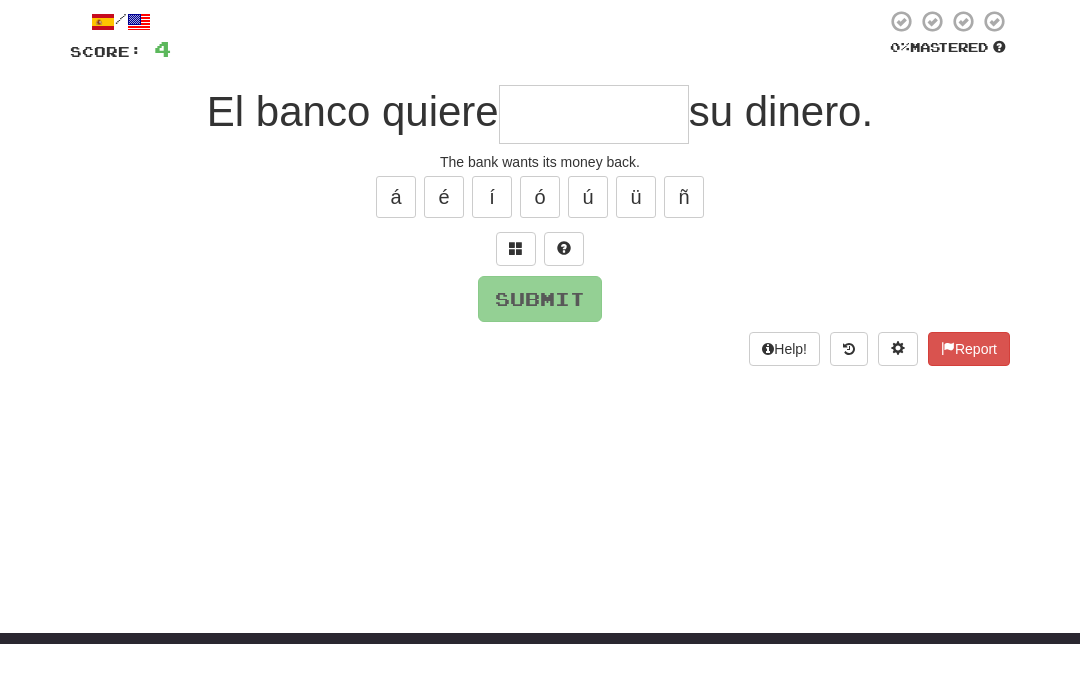 type on "*" 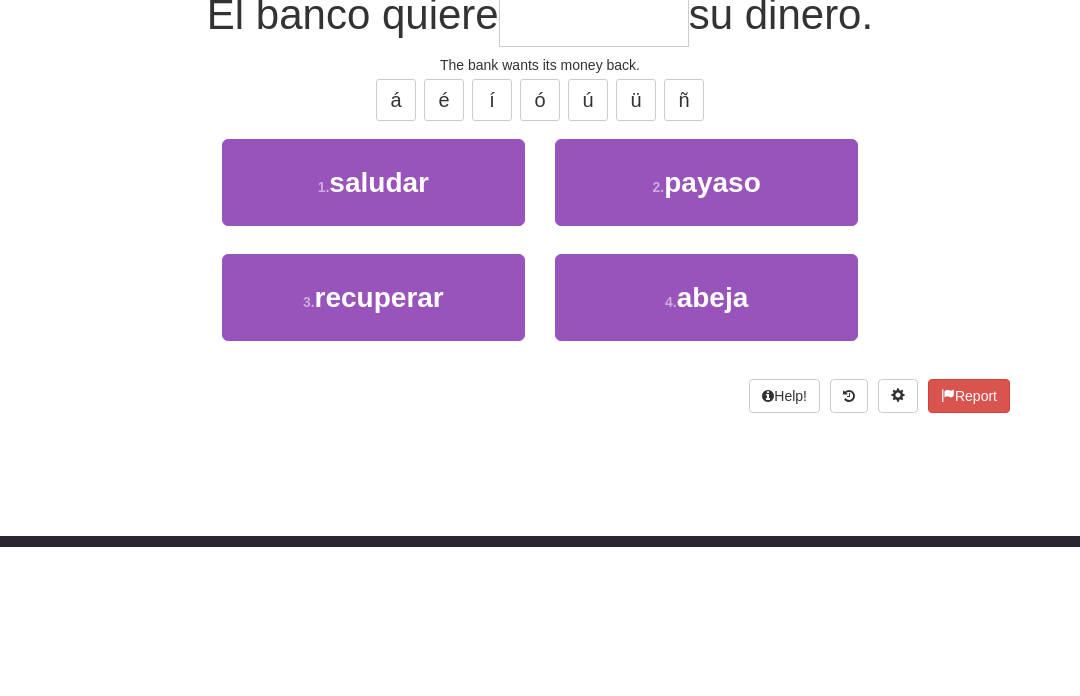 click on "recuperar" at bounding box center [379, 447] 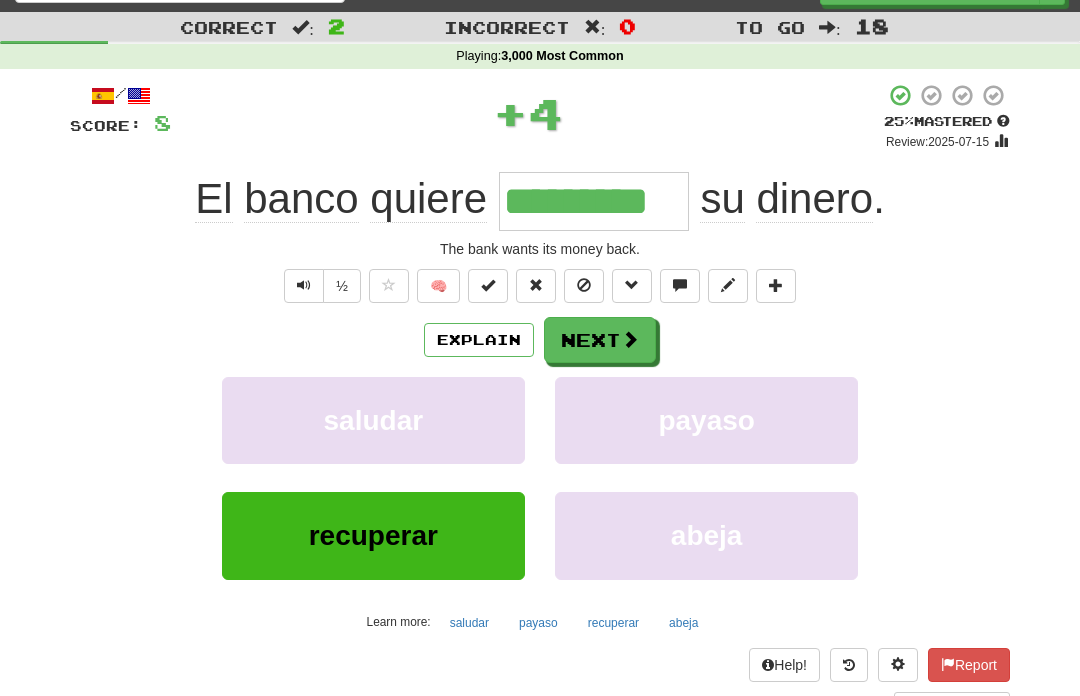 click on "Next" at bounding box center [600, 340] 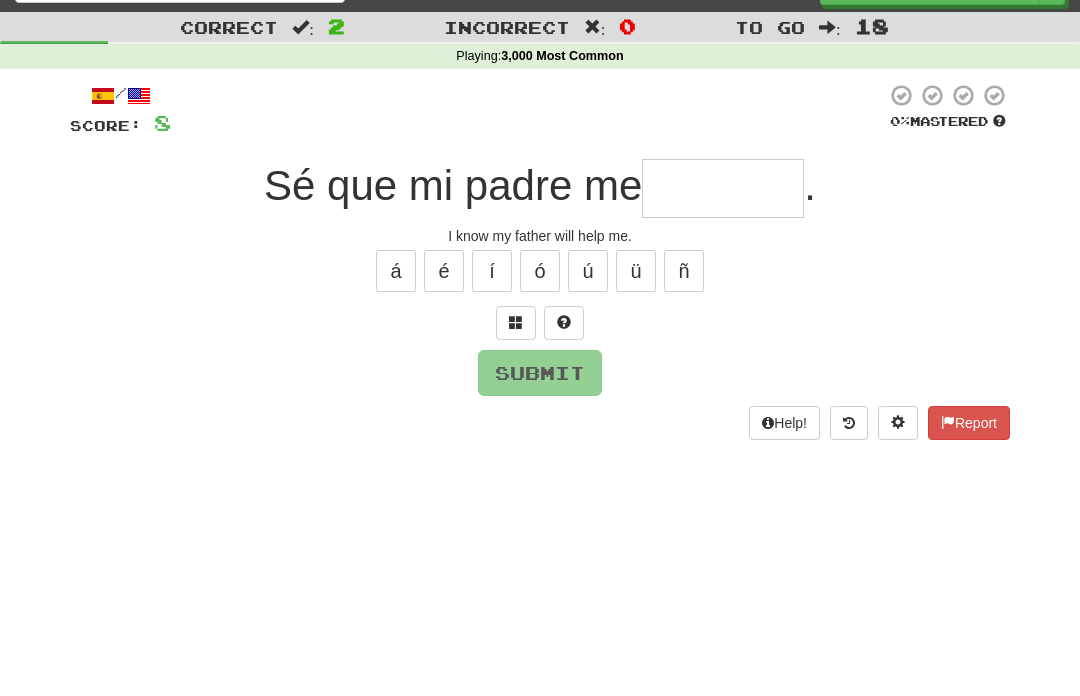 scroll, scrollTop: 38, scrollLeft: 0, axis: vertical 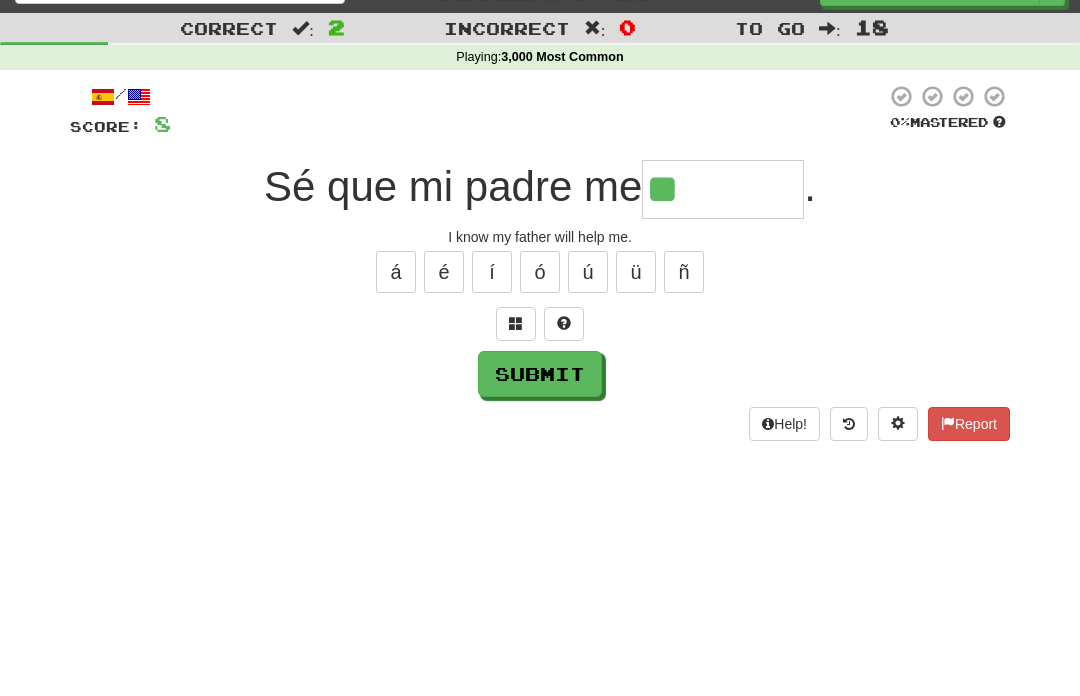 click on "ú" at bounding box center (588, 272) 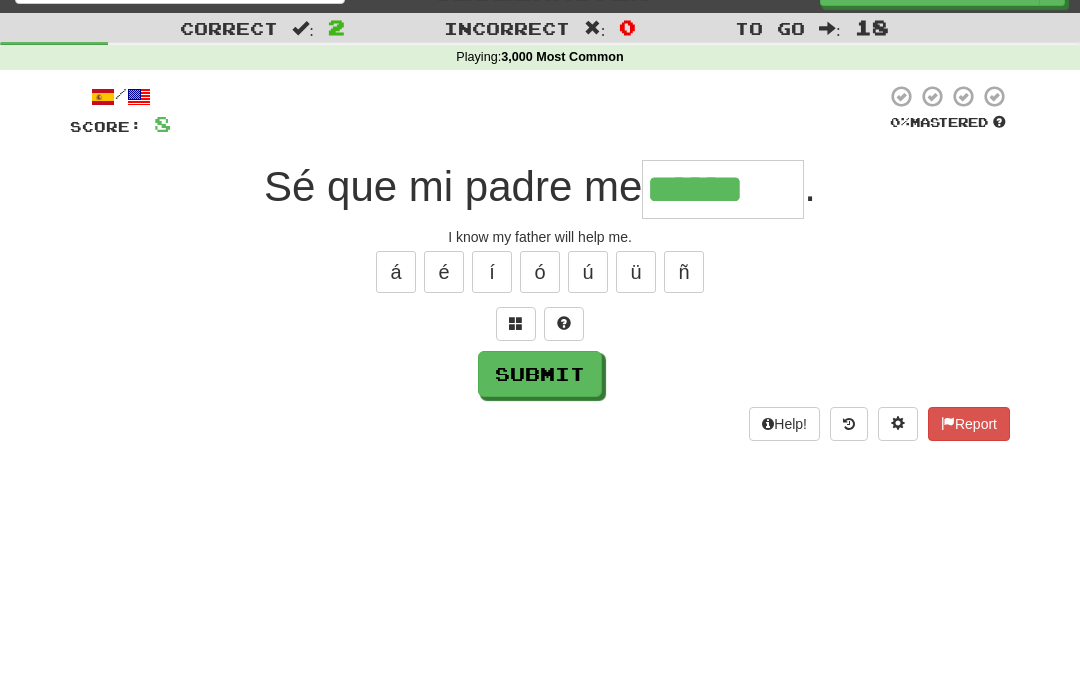 click on "á" at bounding box center [396, 272] 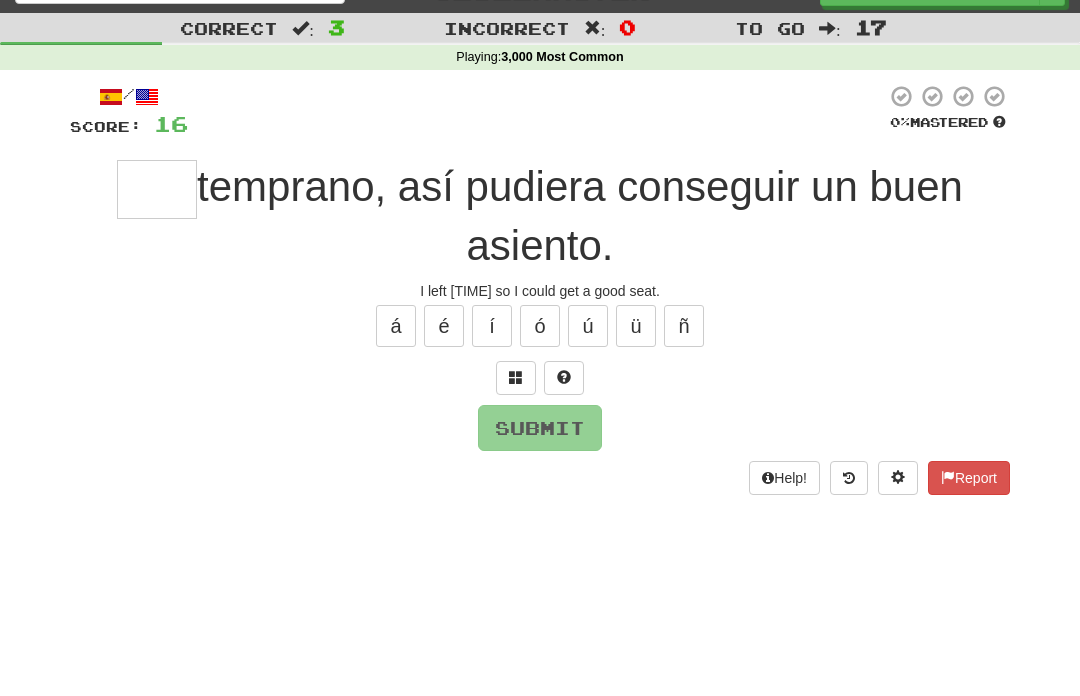 type on "*" 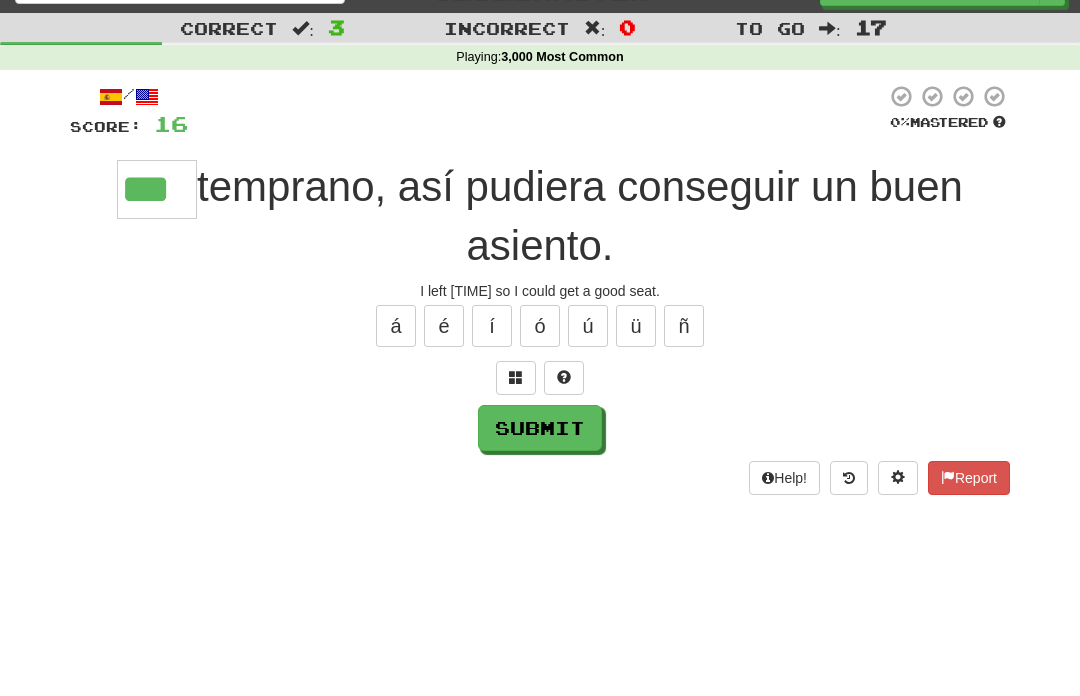 click on "/  Score:   16 0 %  Mastered ***  temprano, así pudiera conseguir un buen asiento. I left early so I could get a good seat. á é í ó ú ü ñ Submit  Help!  Report" at bounding box center [540, 289] 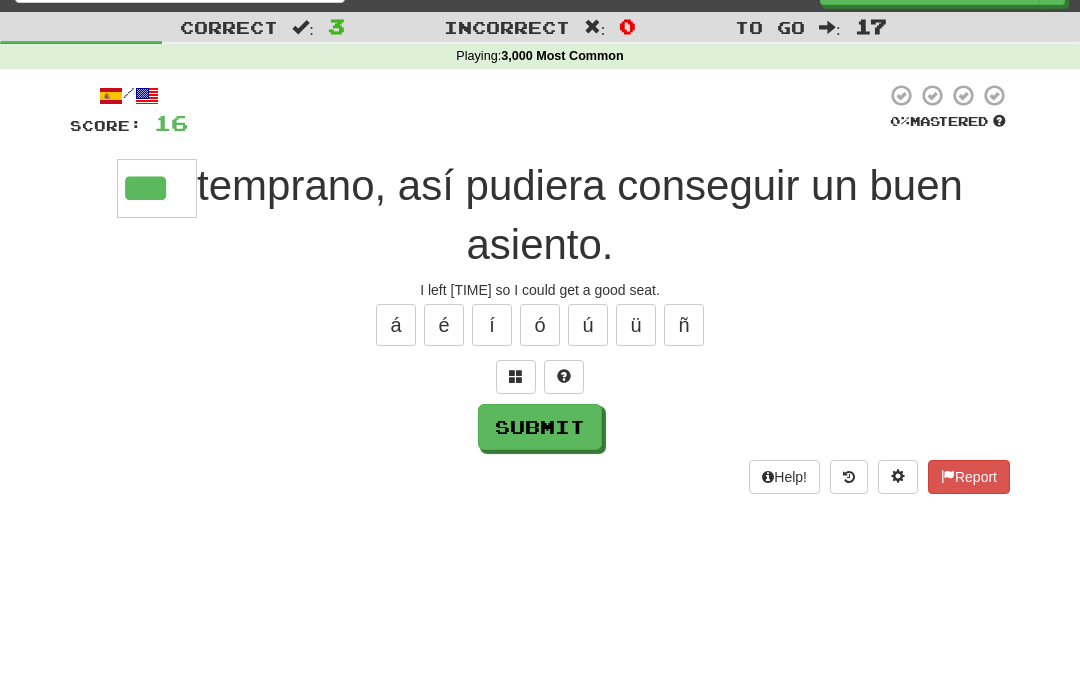 click on "í" at bounding box center [492, 325] 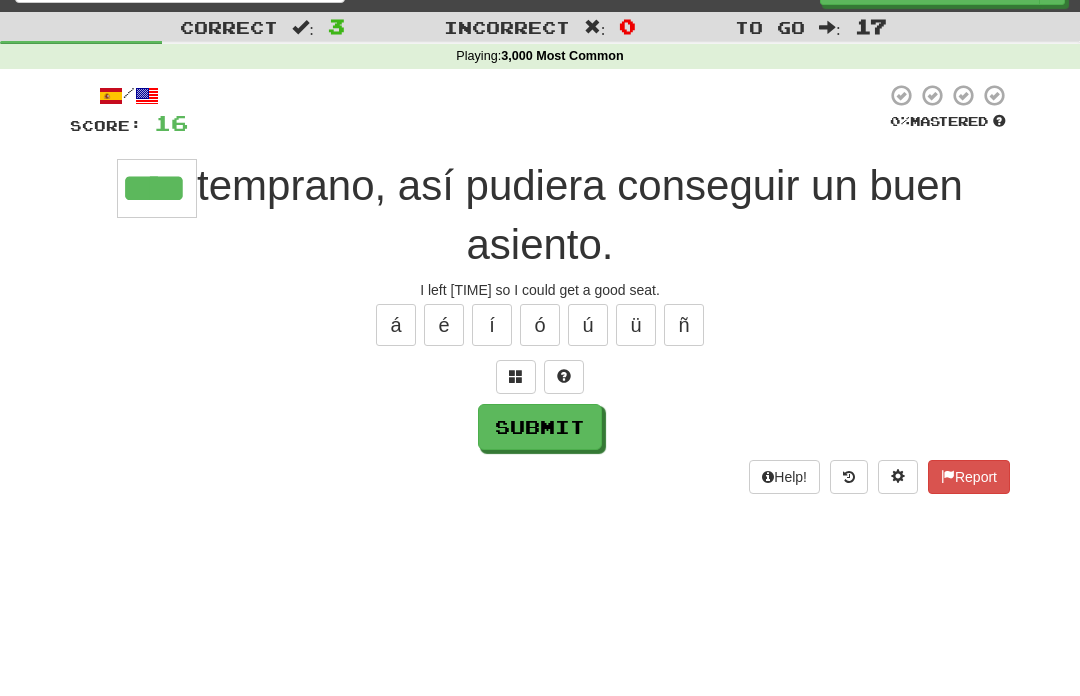 scroll, scrollTop: 38, scrollLeft: 0, axis: vertical 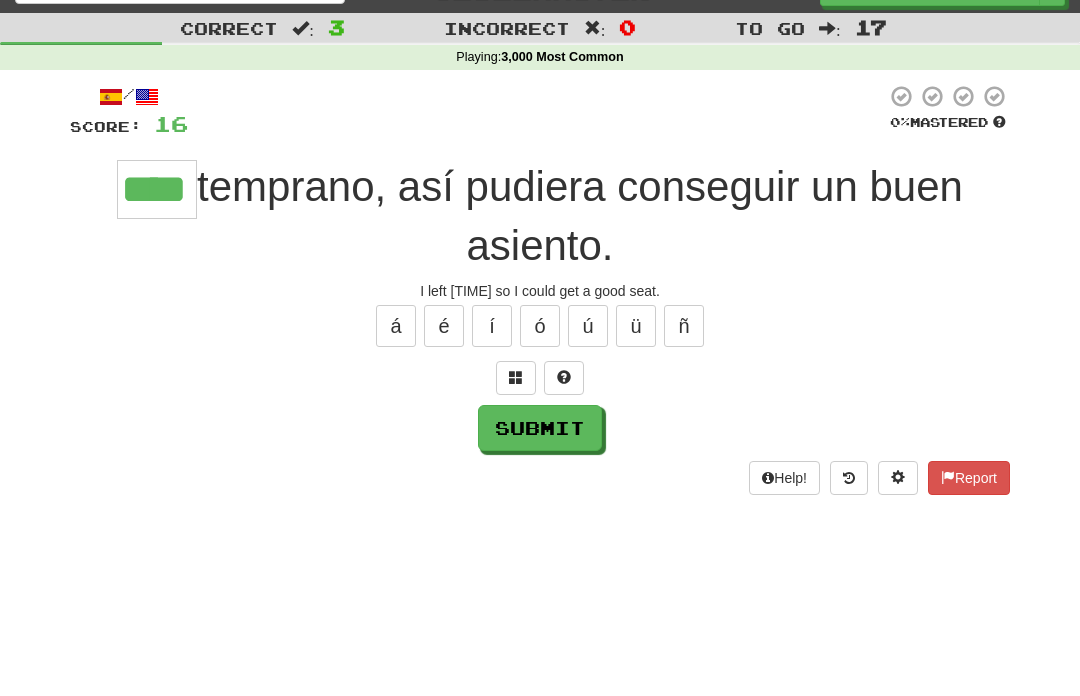 type on "****" 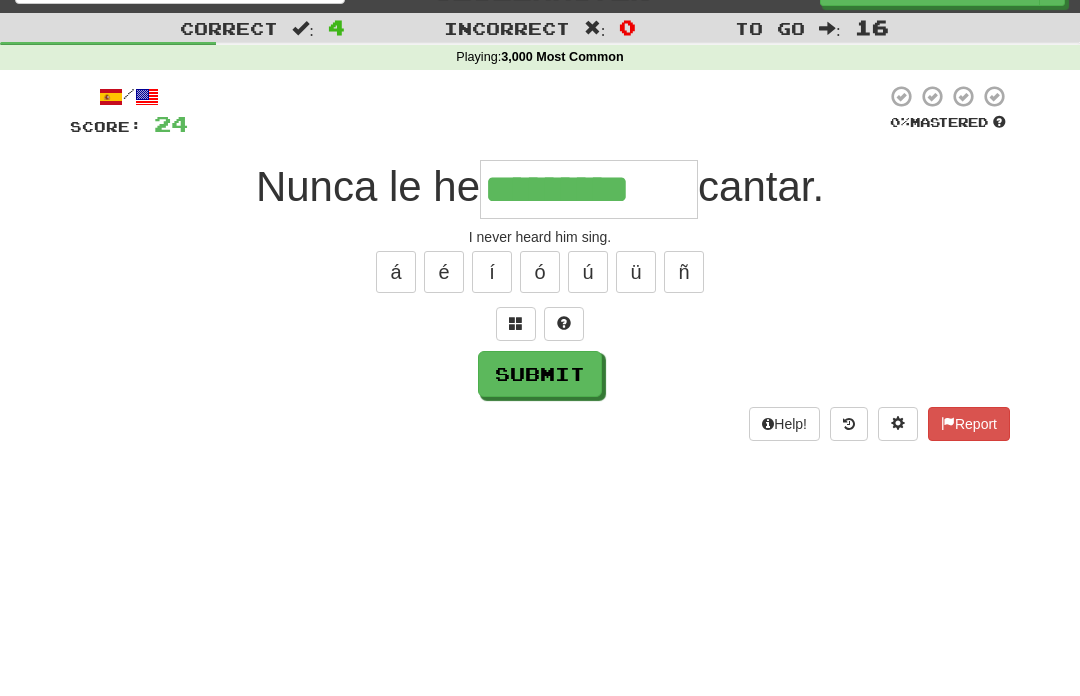 type on "*********" 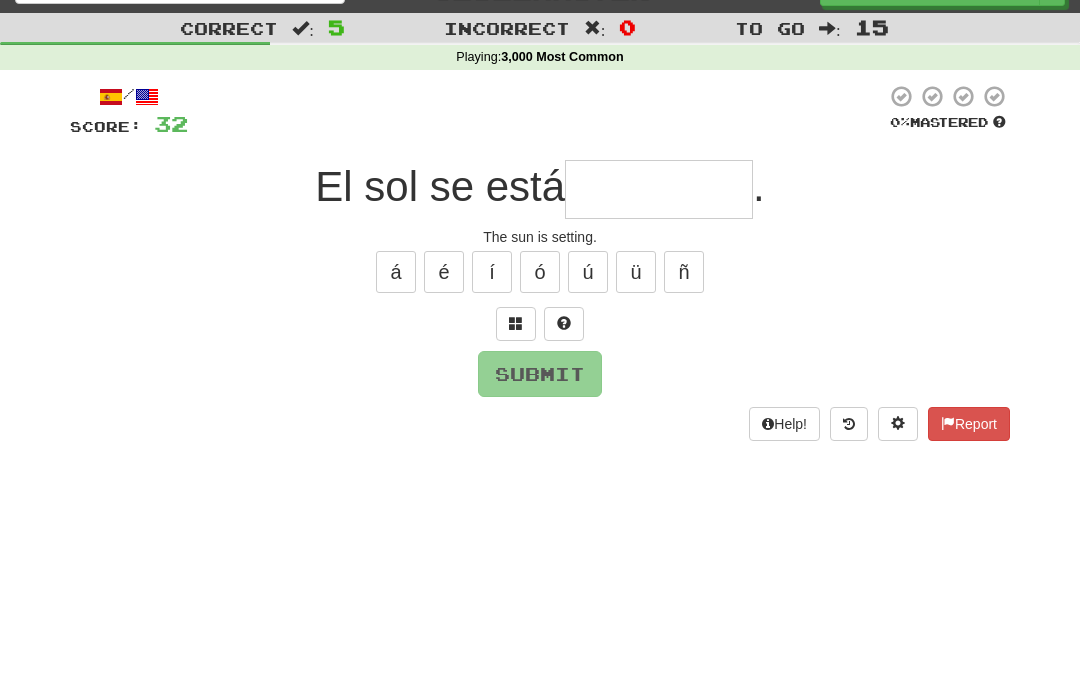 type on "*" 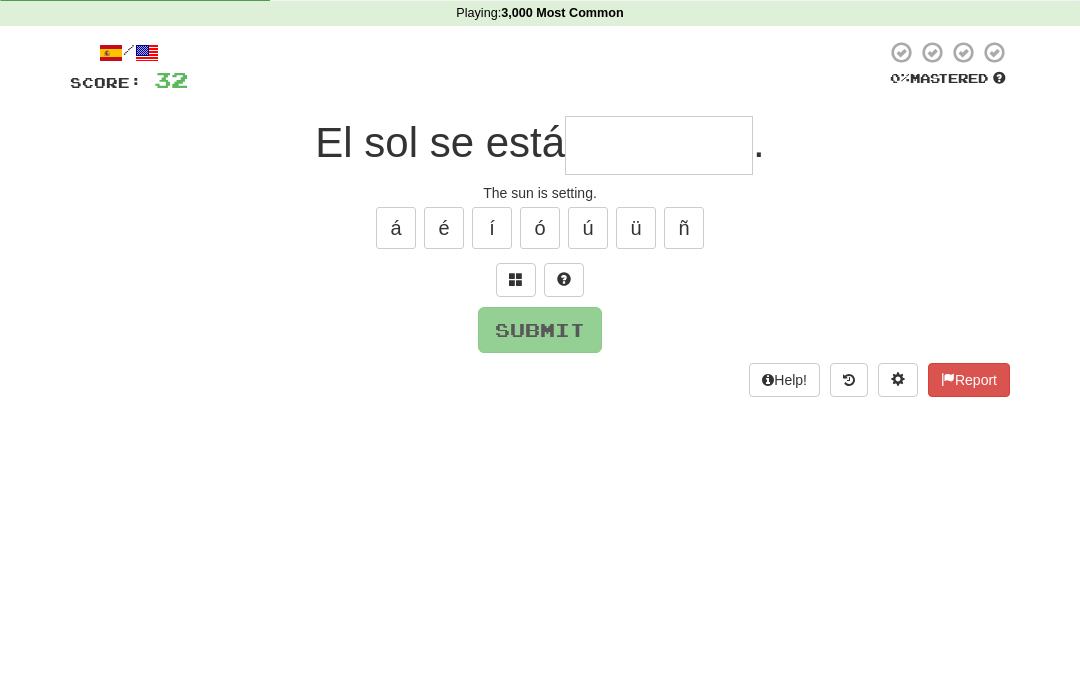 click at bounding box center (516, 323) 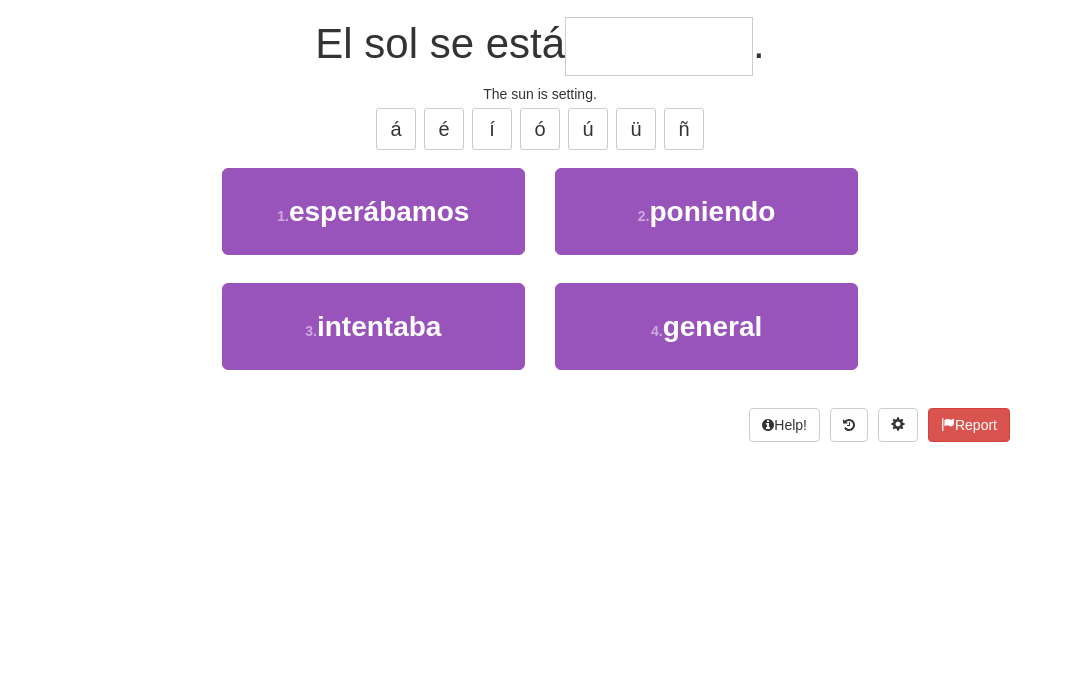 click on "2 .  poniendo" at bounding box center (706, 354) 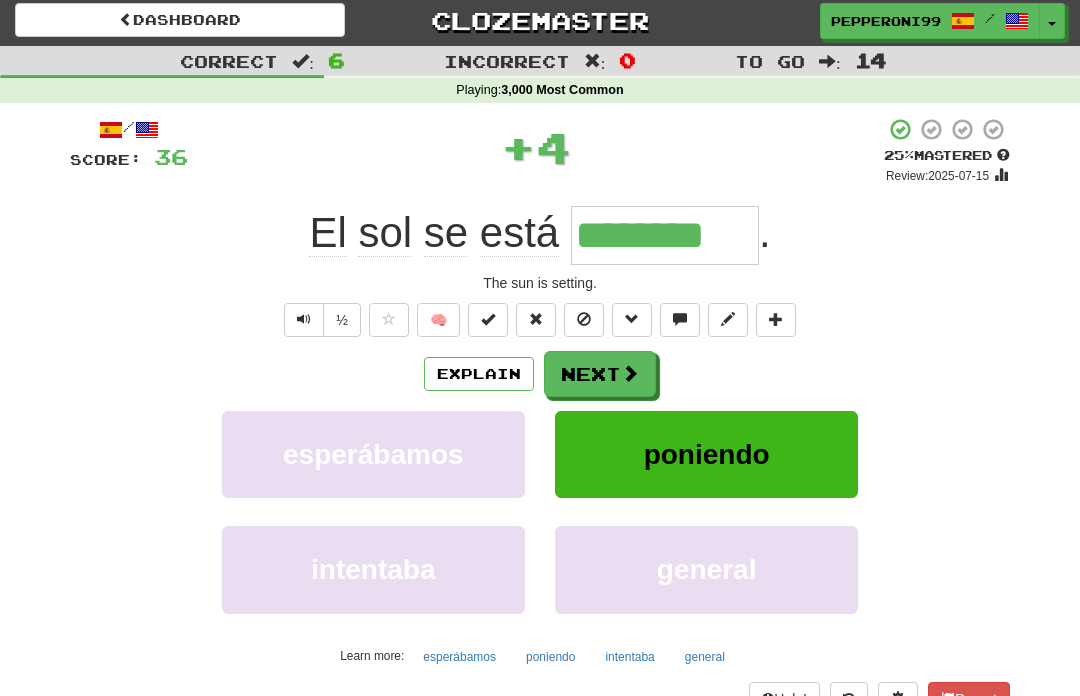 scroll, scrollTop: 3, scrollLeft: 0, axis: vertical 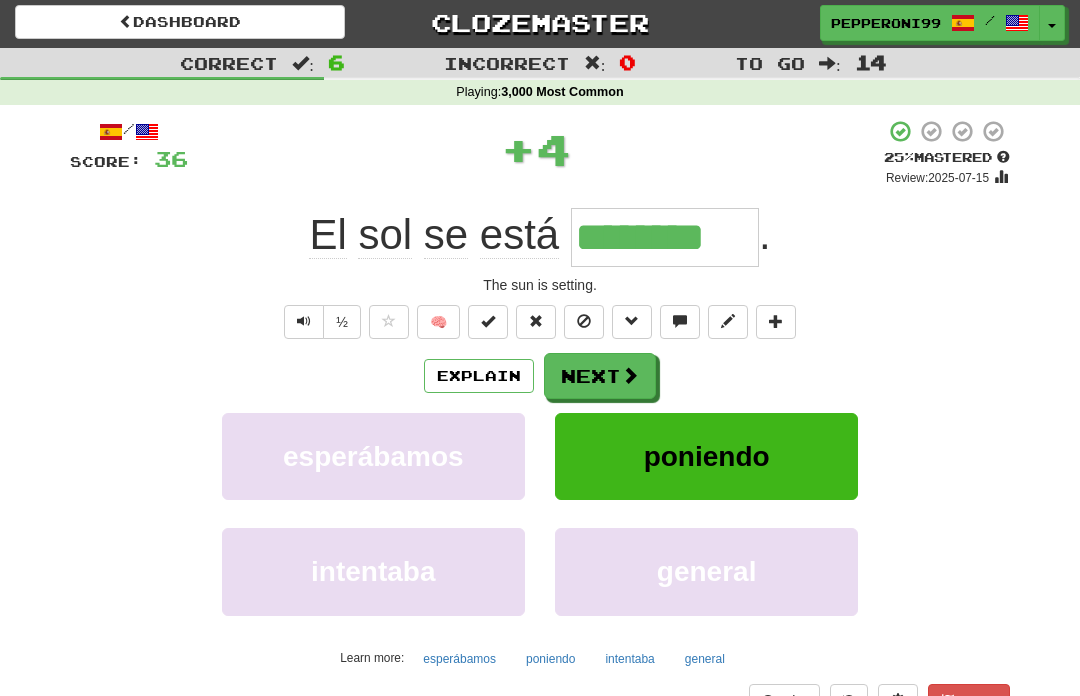 click at bounding box center [630, 375] 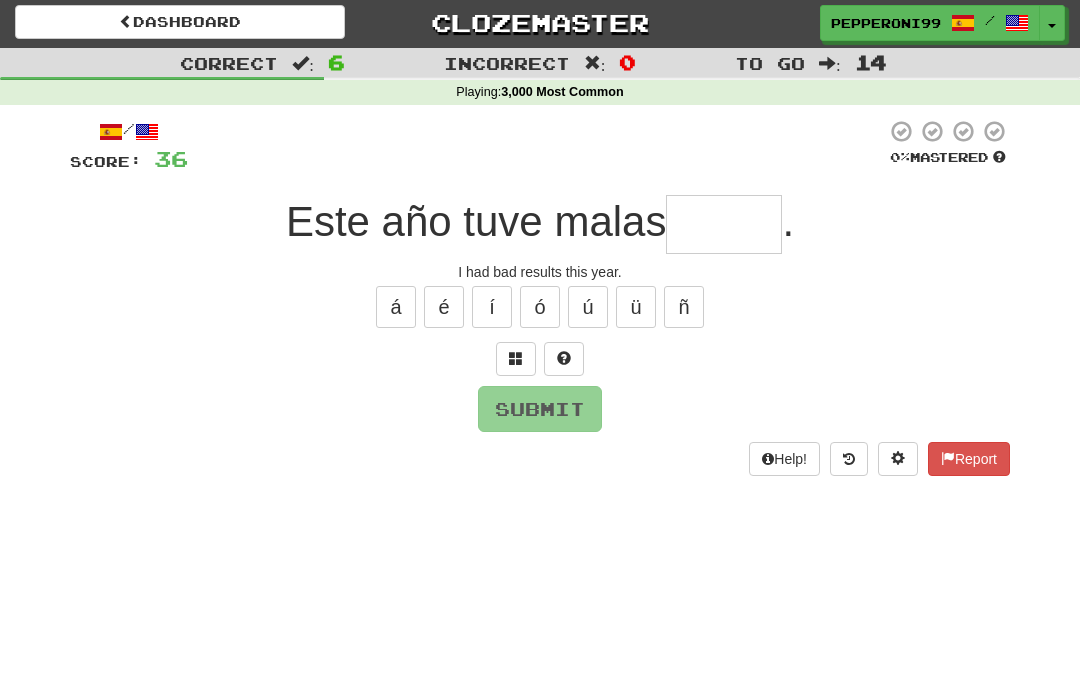 type on "*" 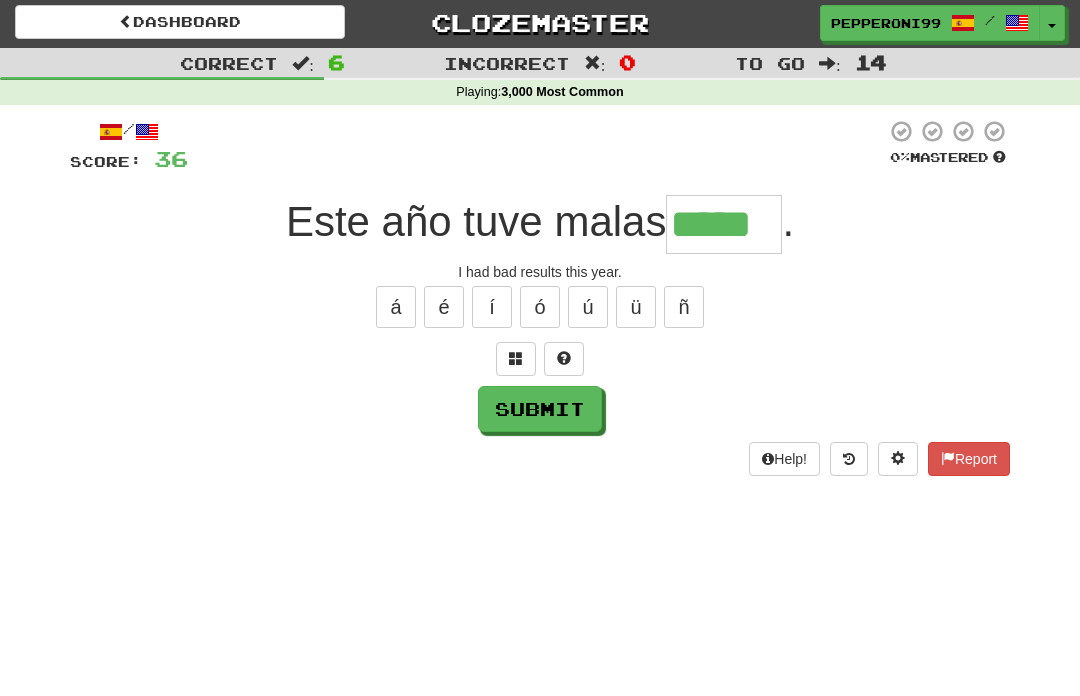 type on "*****" 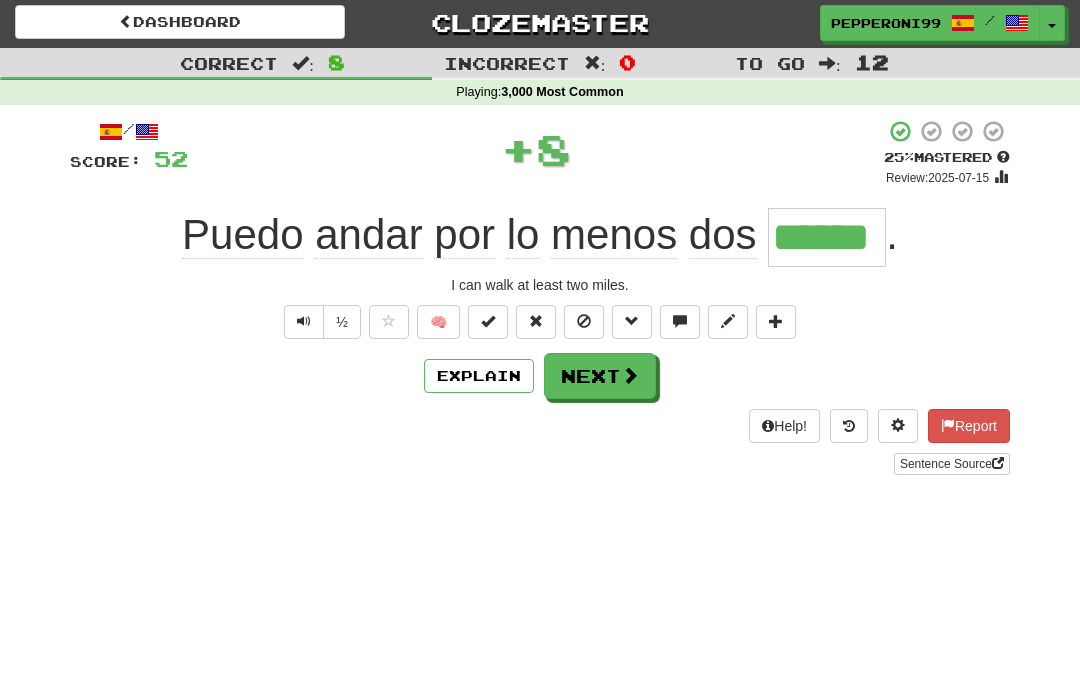 type on "******" 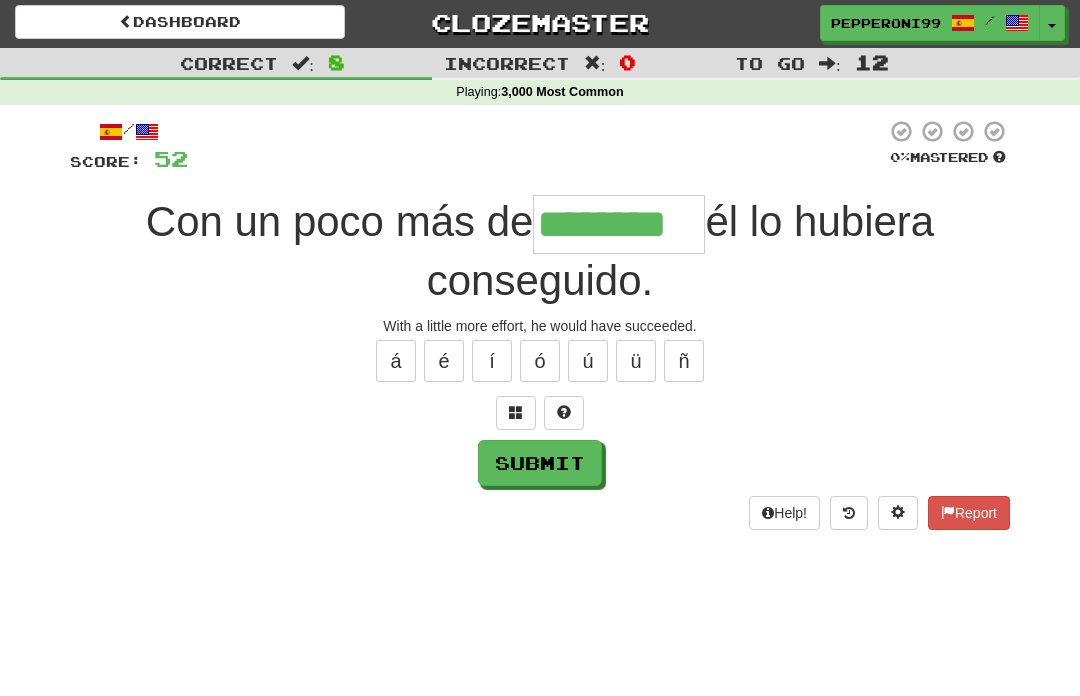 type on "********" 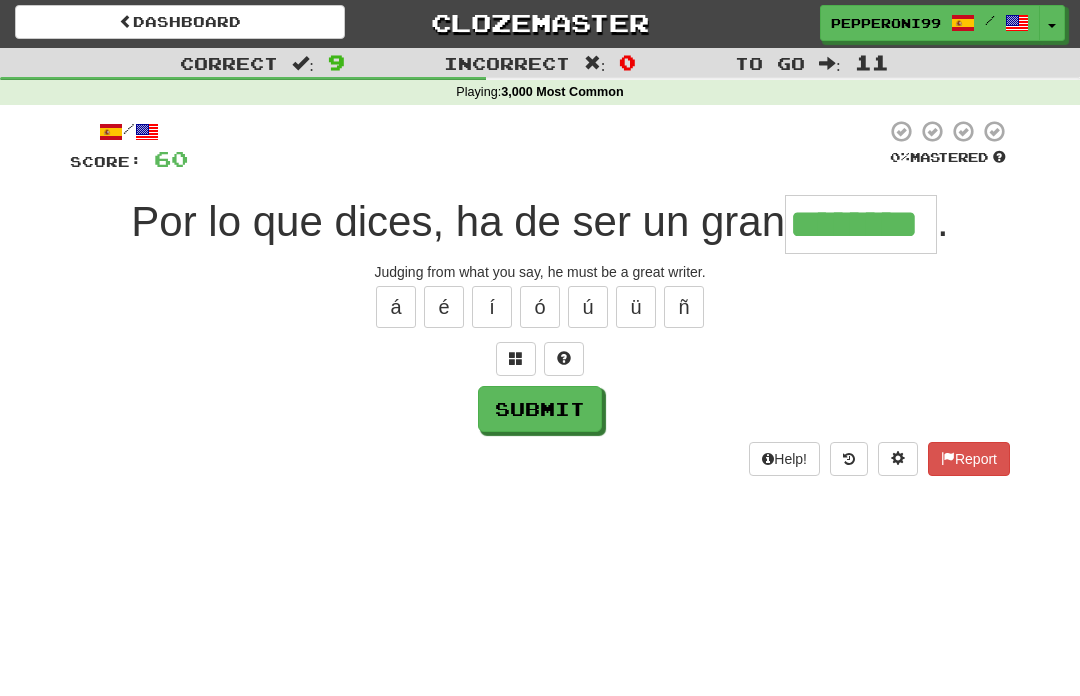 type on "********" 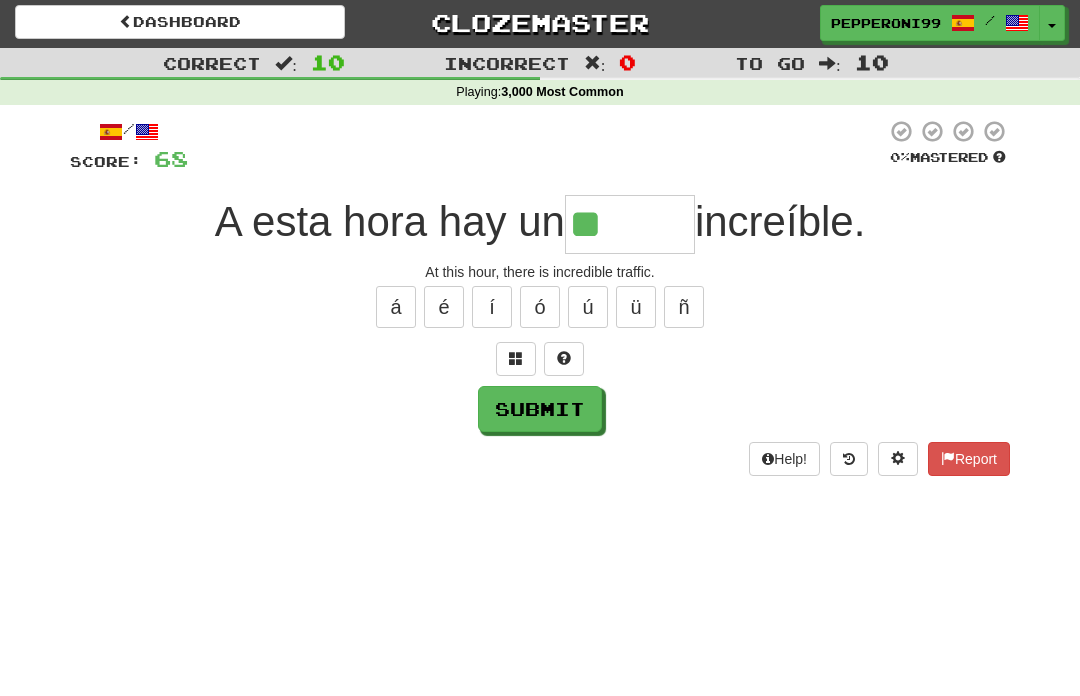 click on "á" at bounding box center [396, 307] 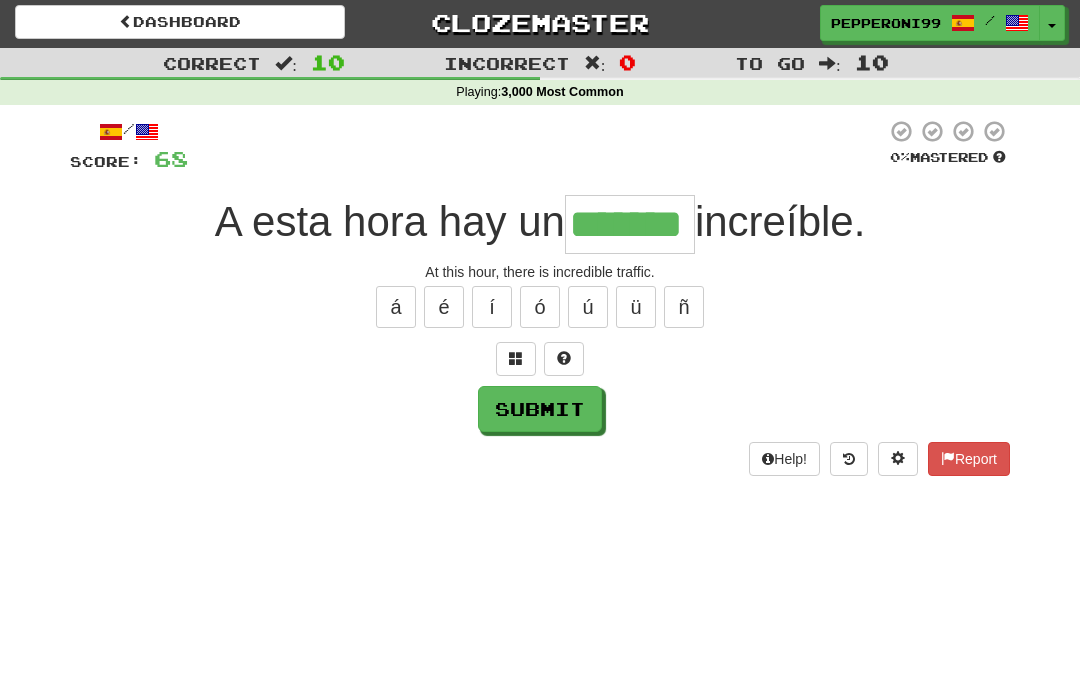 type on "*******" 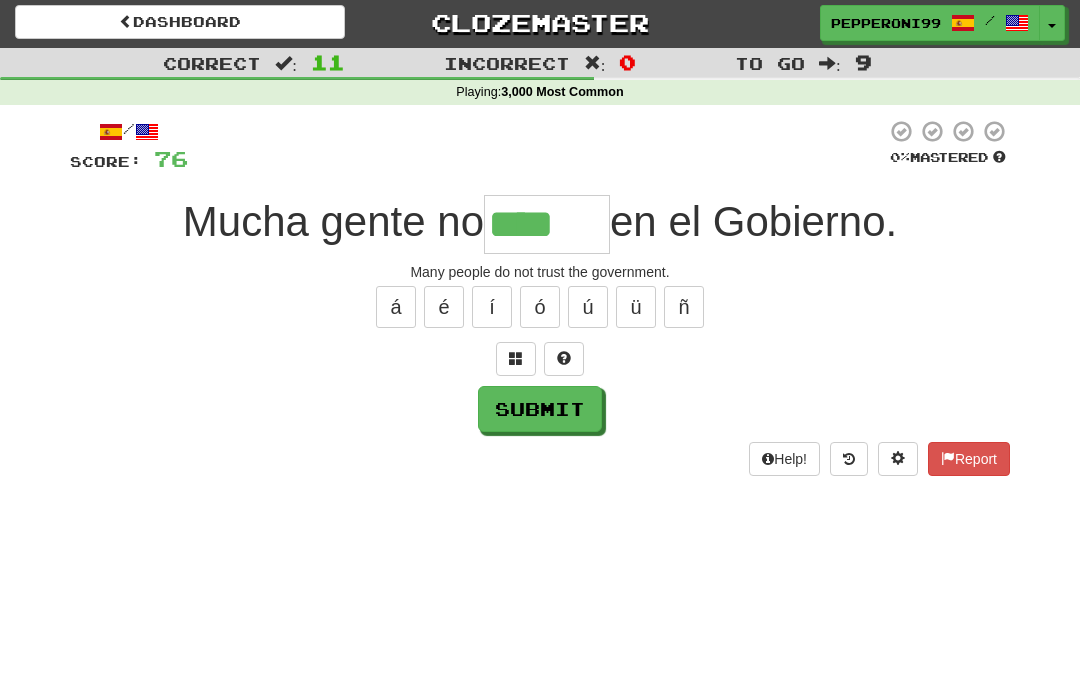 click on "í" at bounding box center (492, 307) 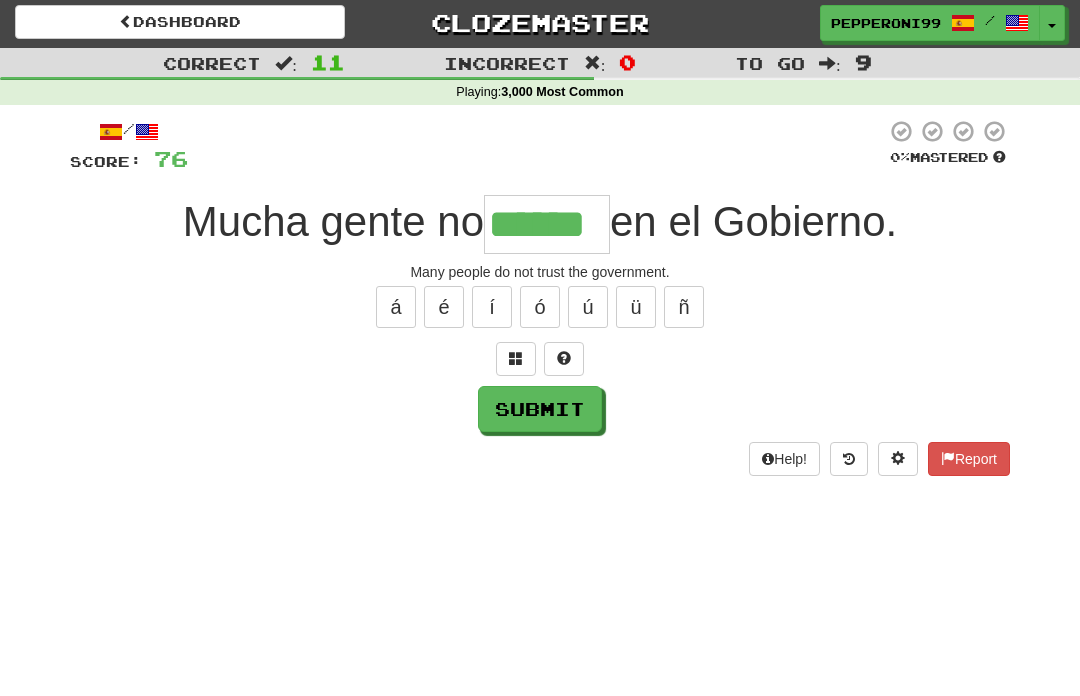 type on "******" 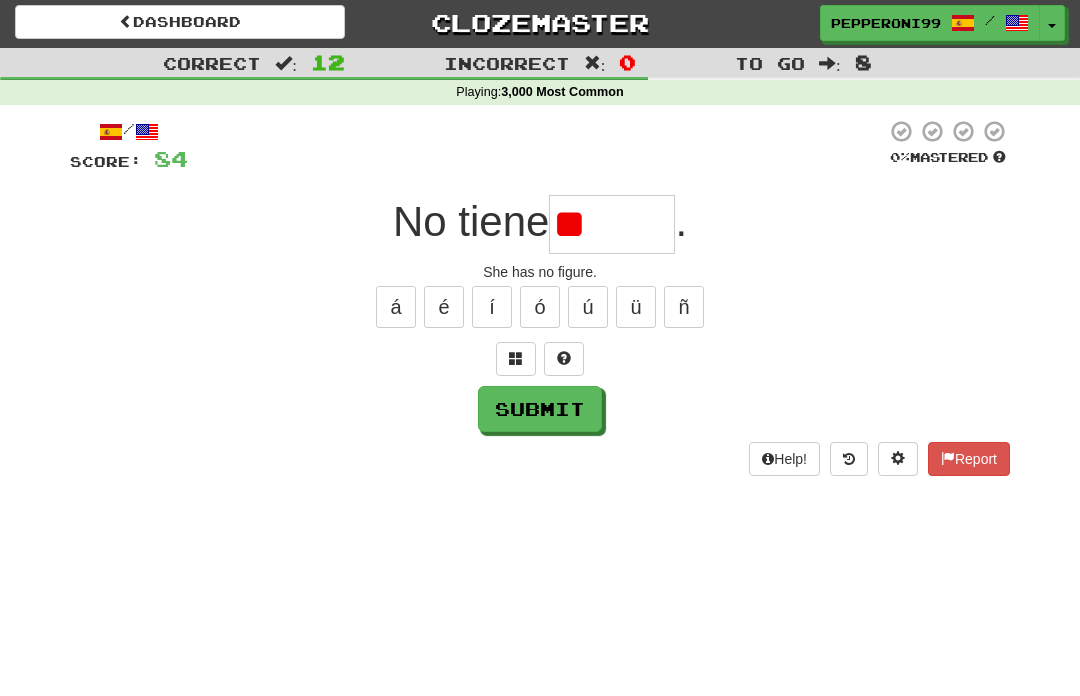type on "*" 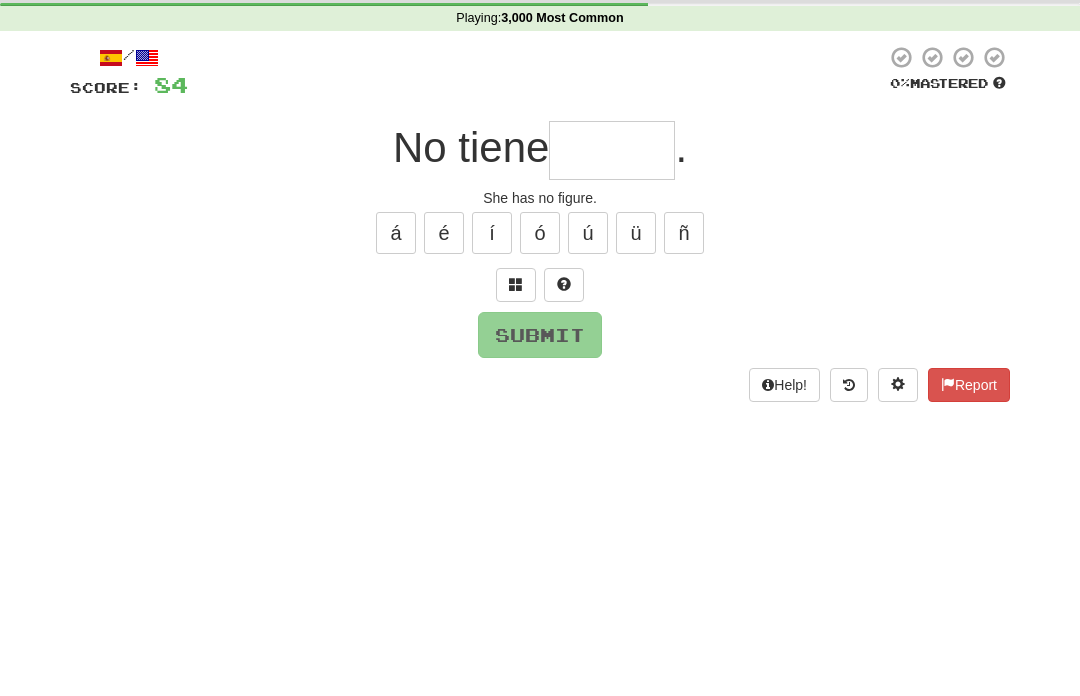 click at bounding box center (516, 359) 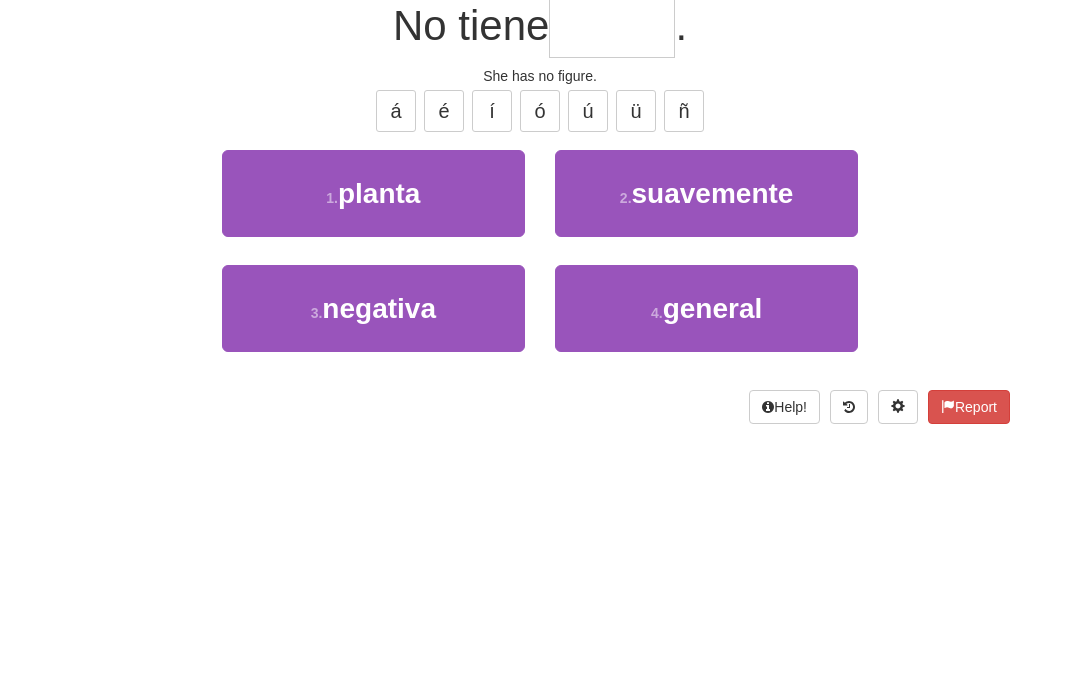 click on "1 .  planta" at bounding box center [373, 389] 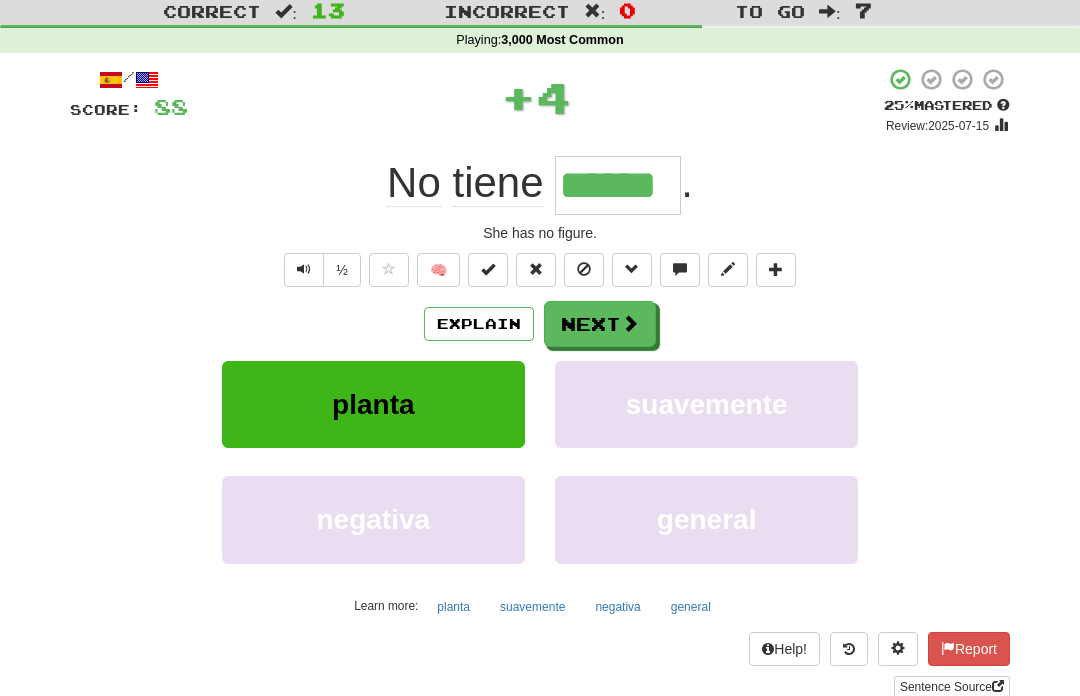 scroll, scrollTop: 40, scrollLeft: 0, axis: vertical 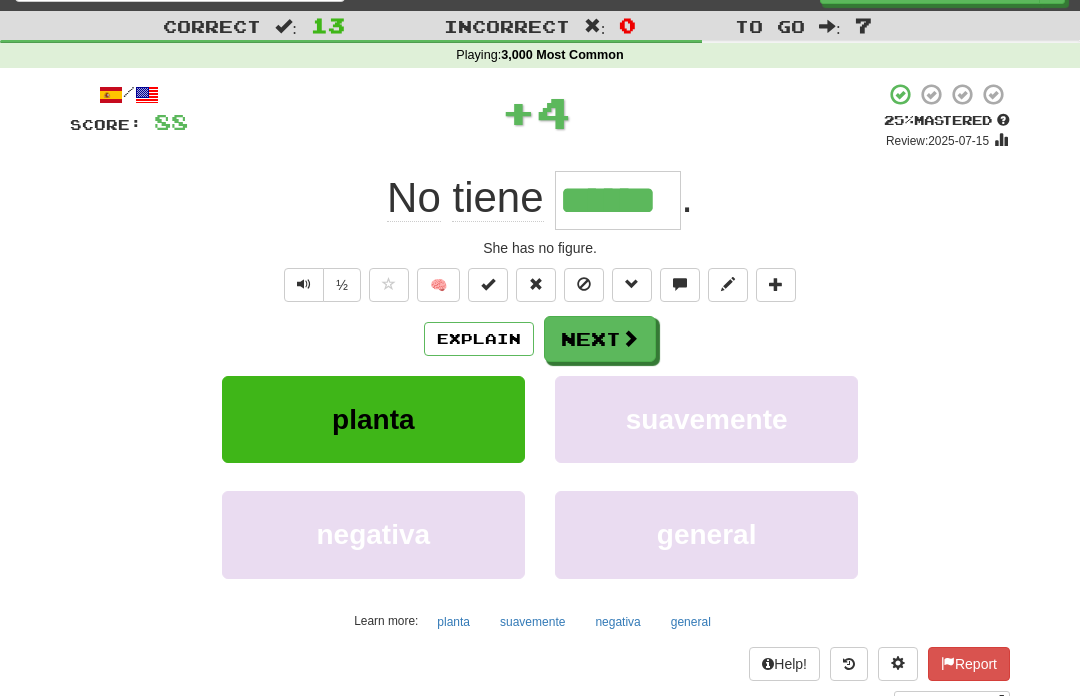 click on "Next" at bounding box center (600, 339) 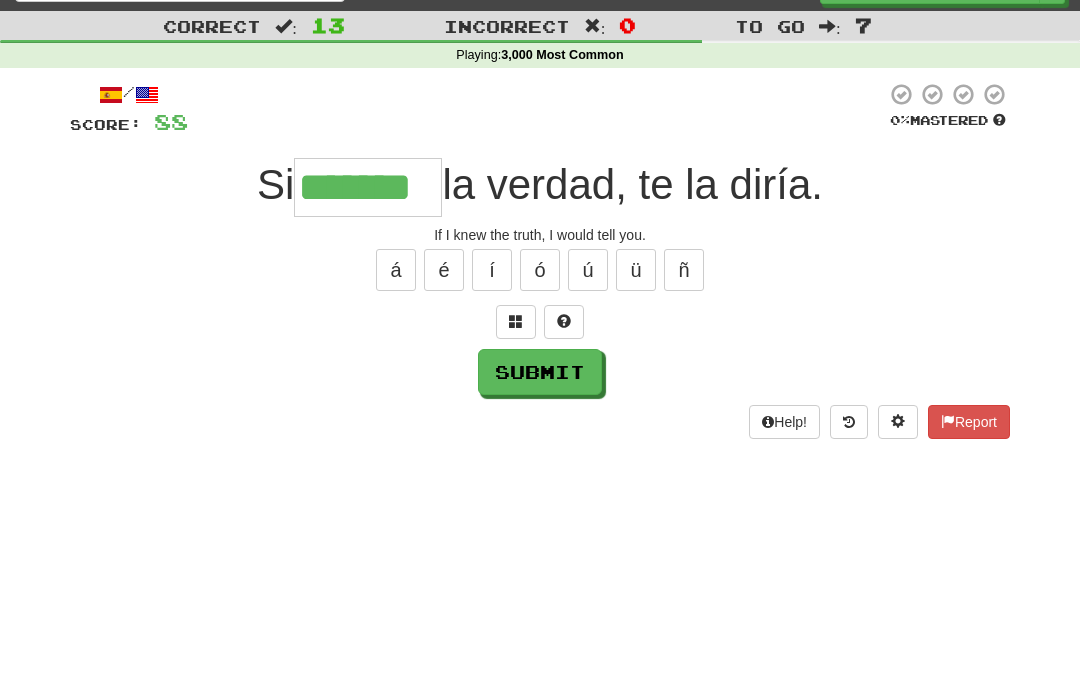 type on "*******" 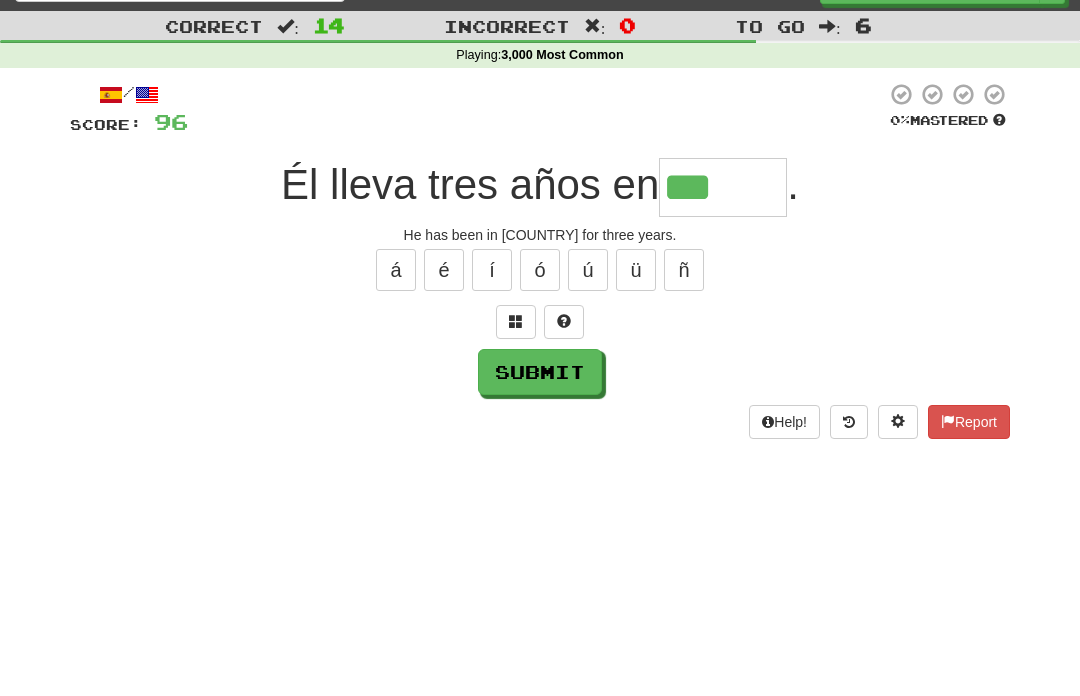click on "ó" at bounding box center [540, 270] 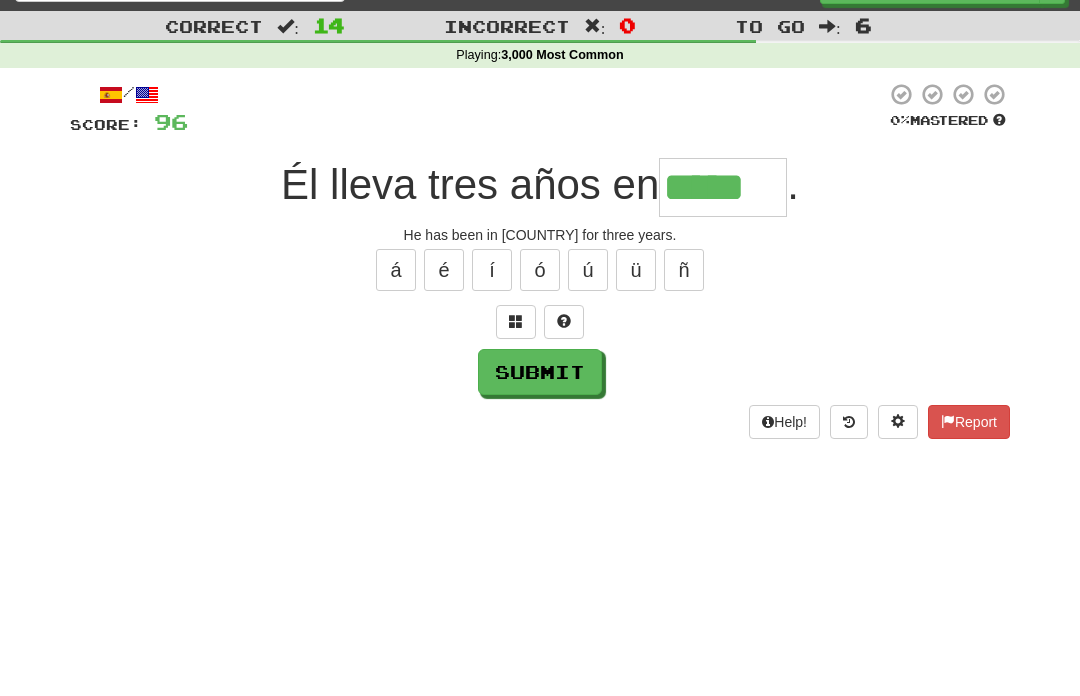 type on "*****" 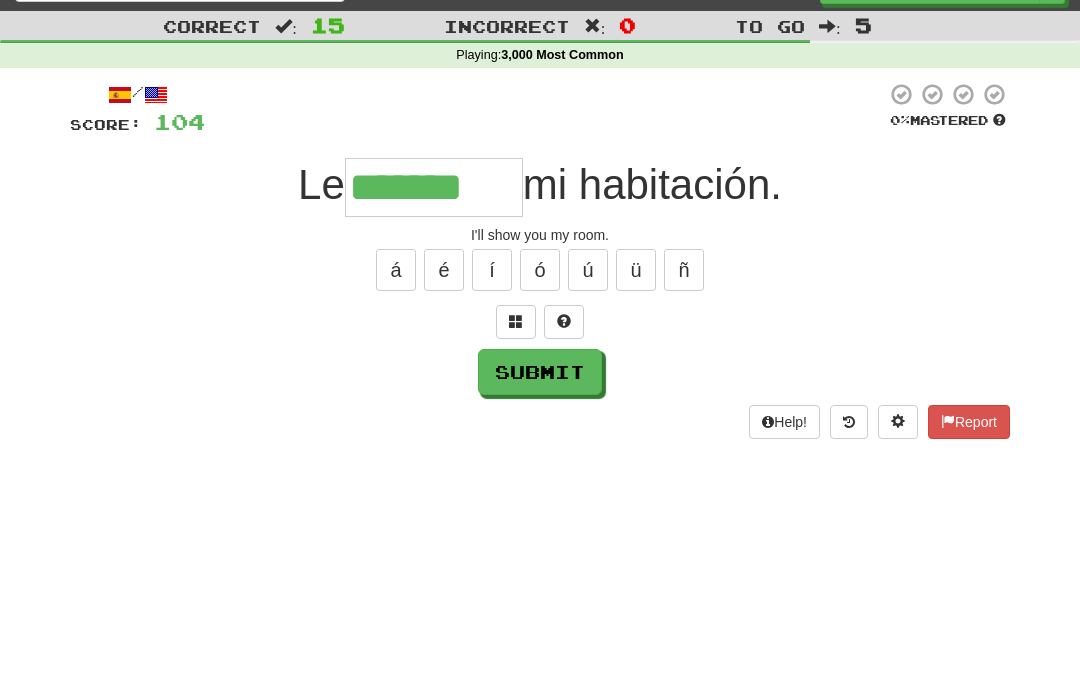 click on "é" at bounding box center [444, 270] 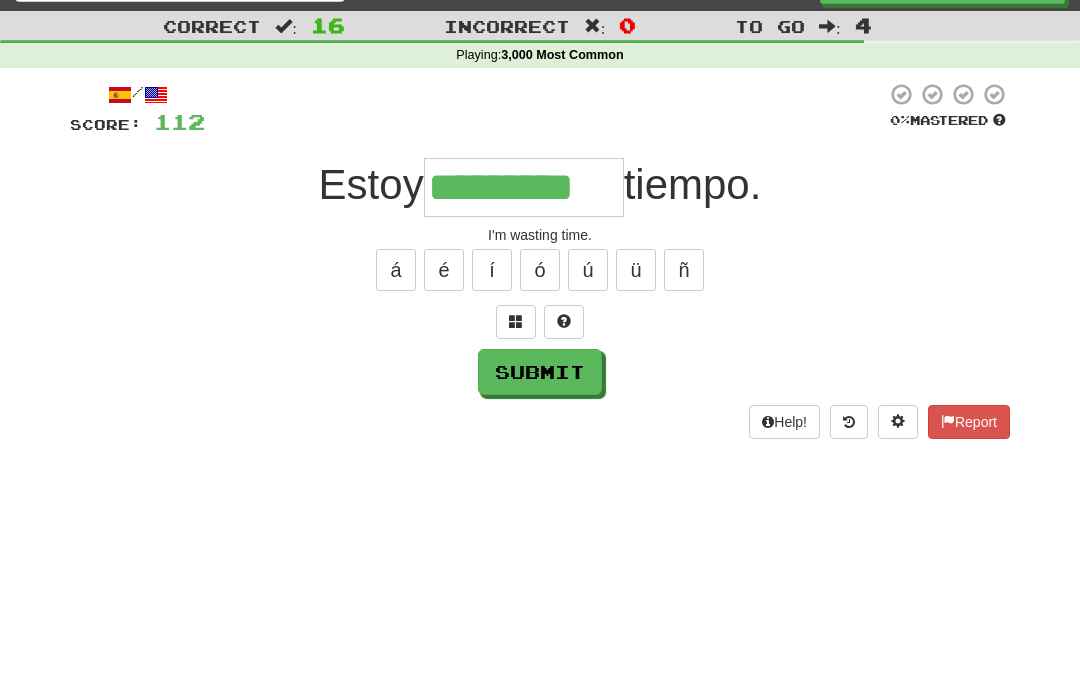 type on "*********" 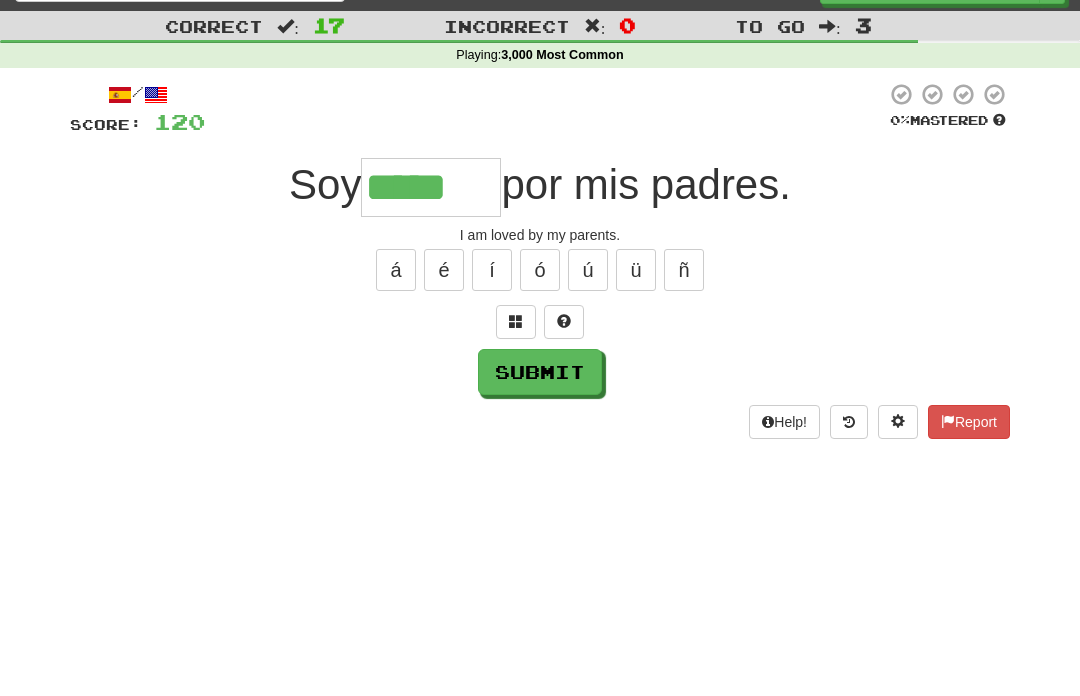 type on "*****" 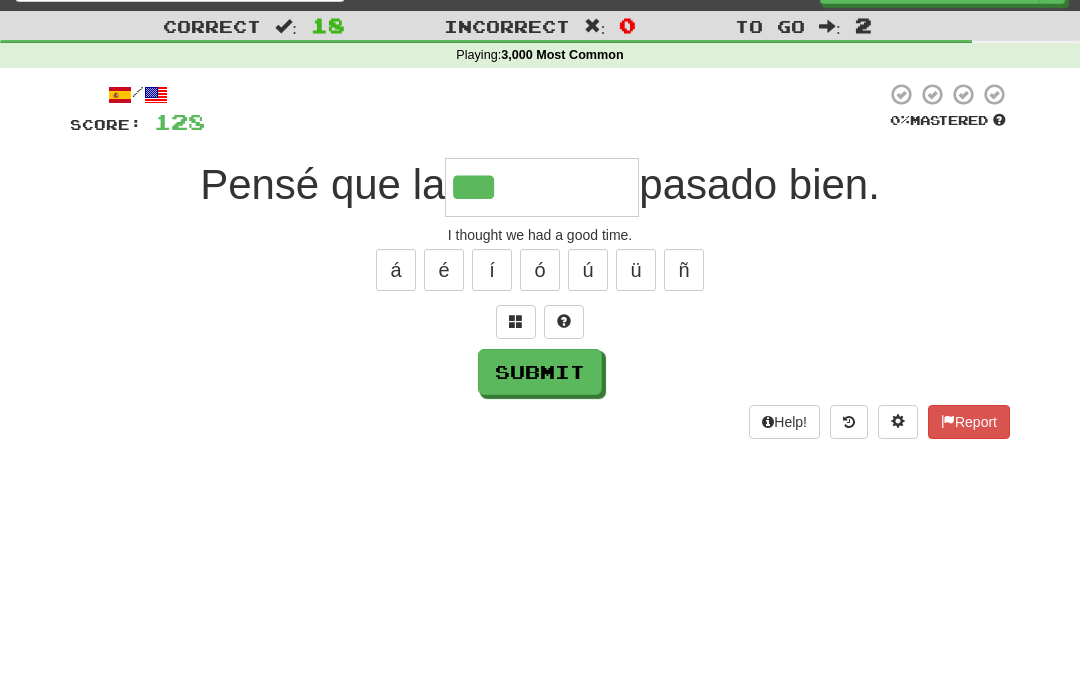 click on "í" at bounding box center [492, 270] 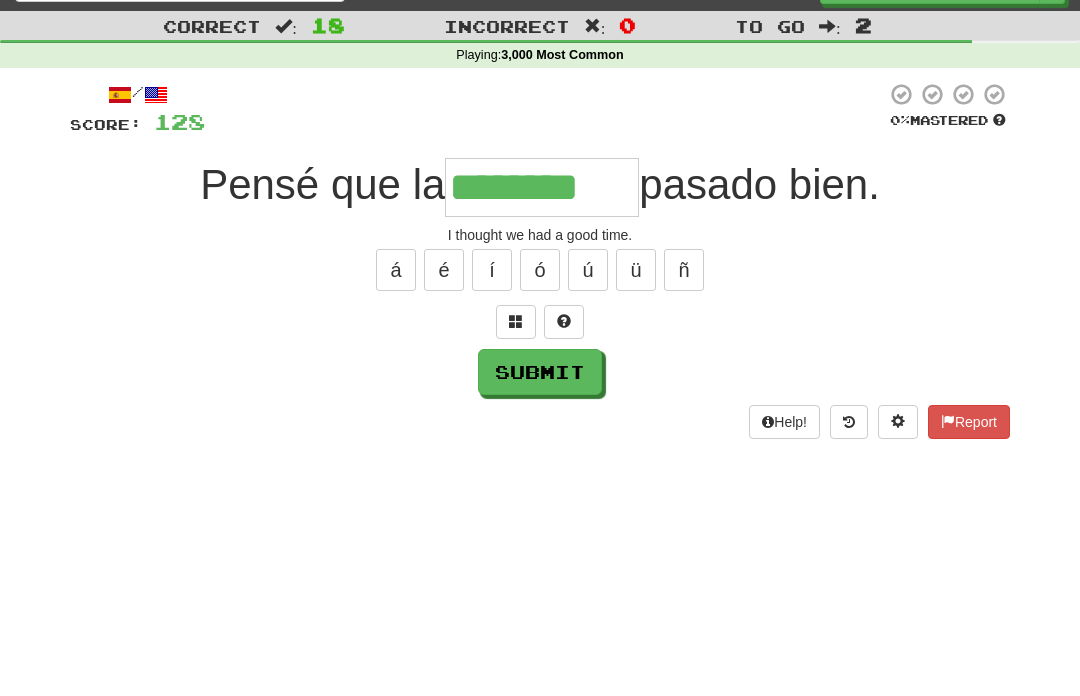 type on "********" 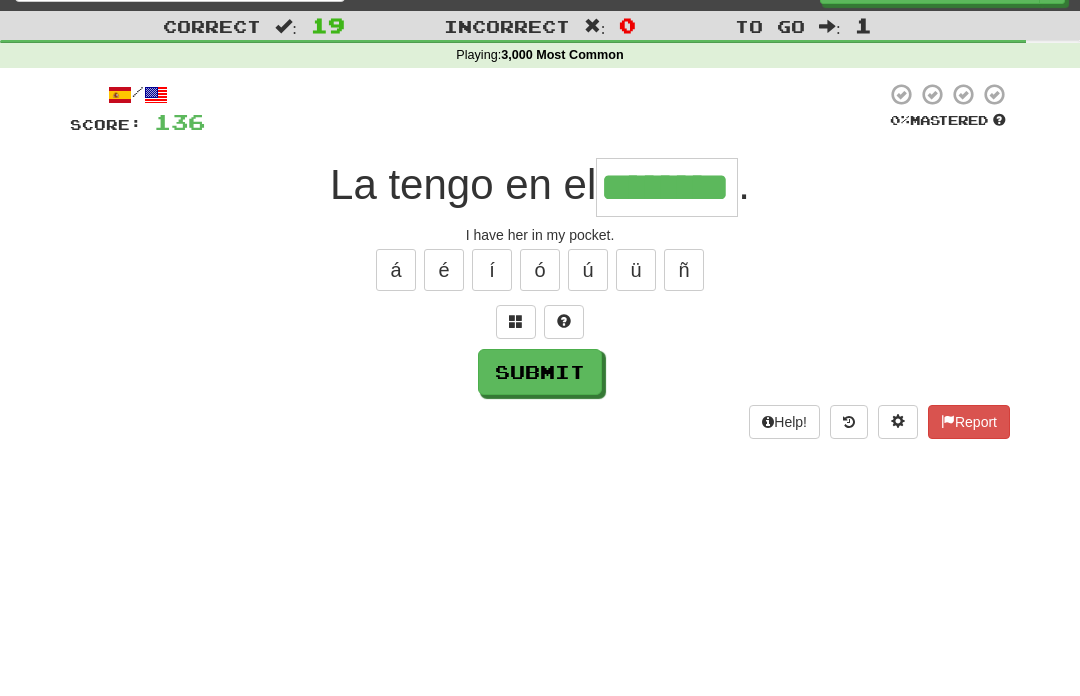 type on "********" 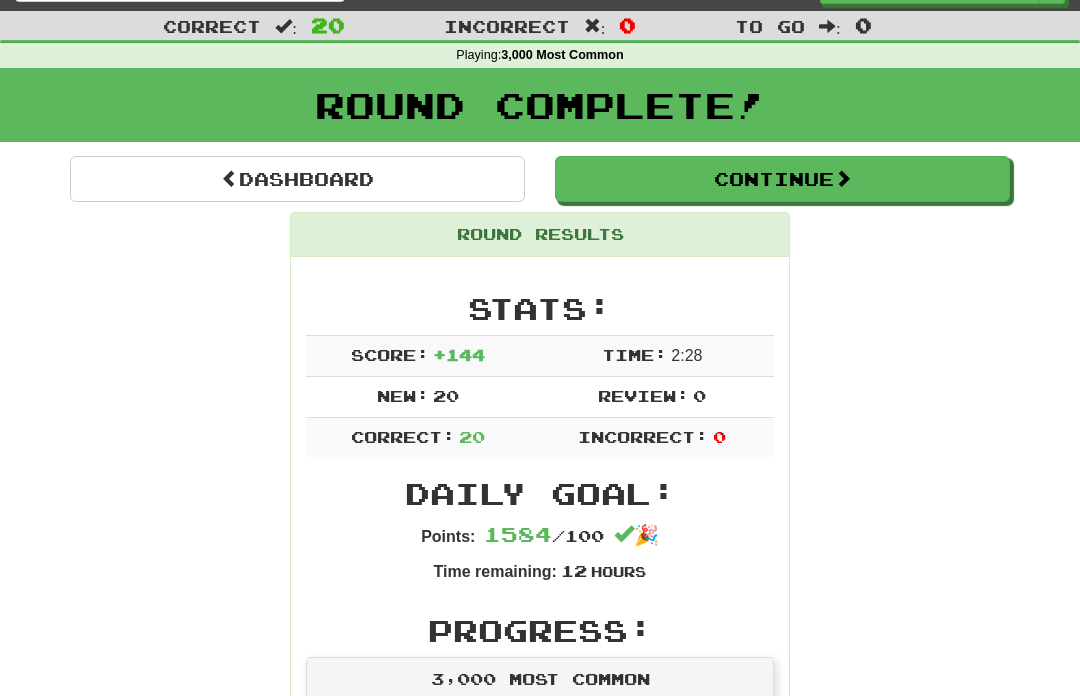 click on "Continue" at bounding box center (782, 179) 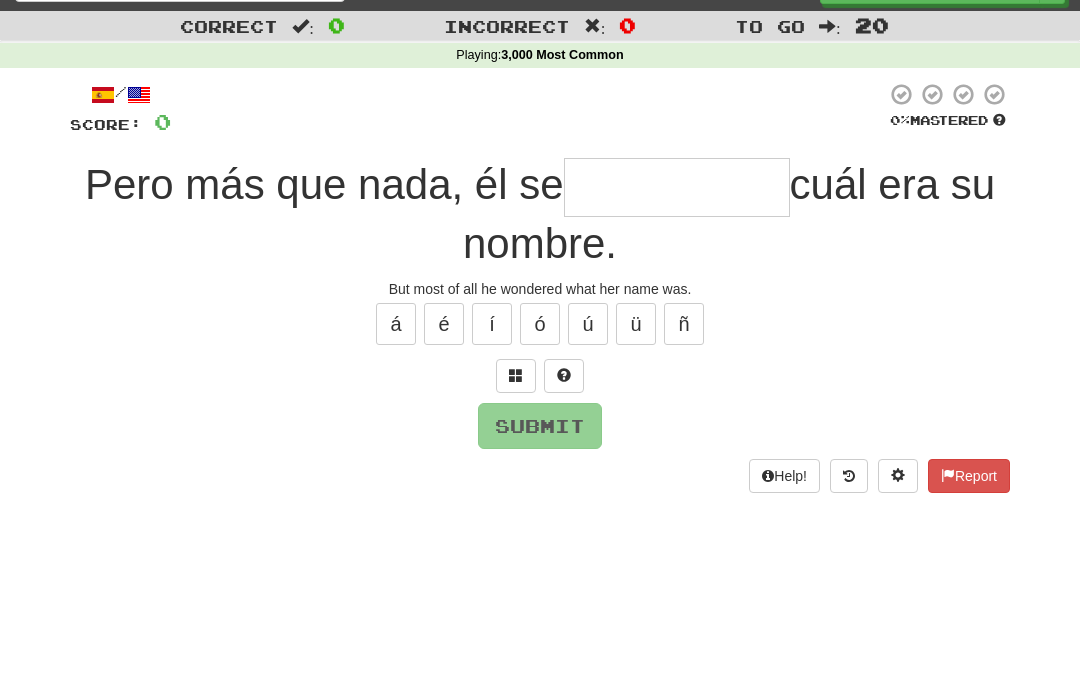 click at bounding box center (677, 187) 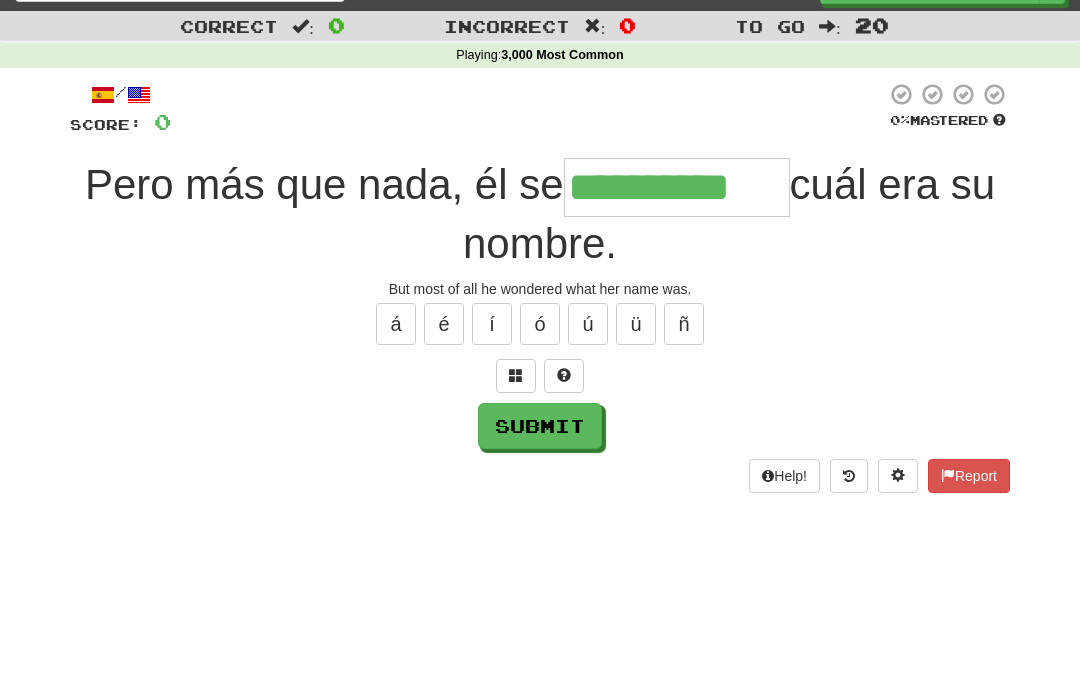 type on "**********" 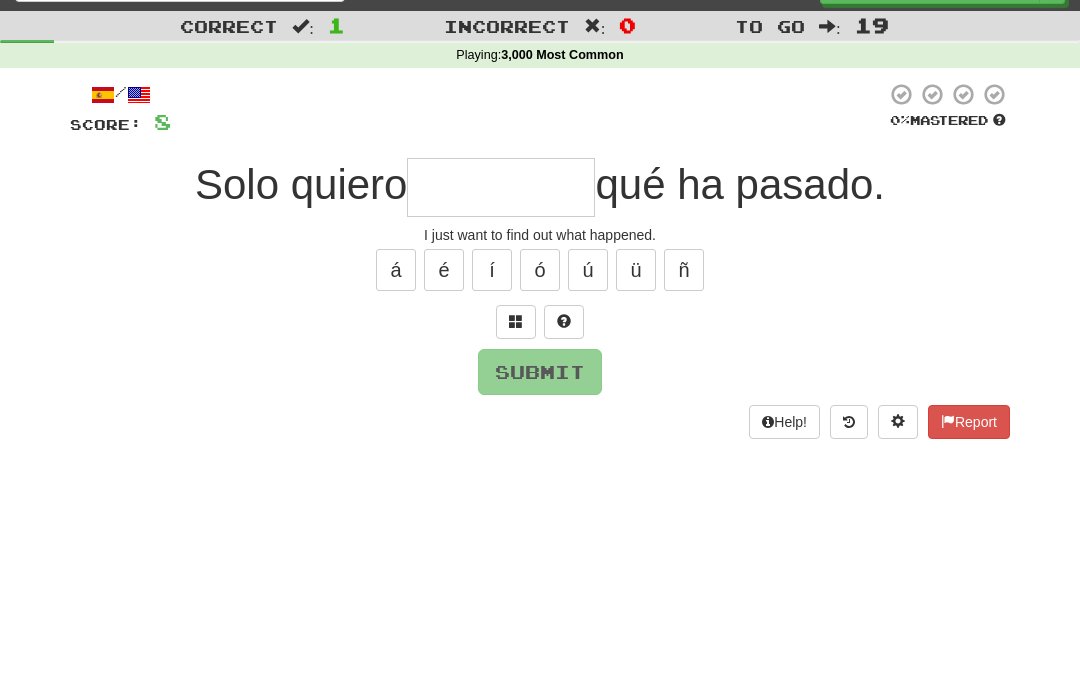type on "*" 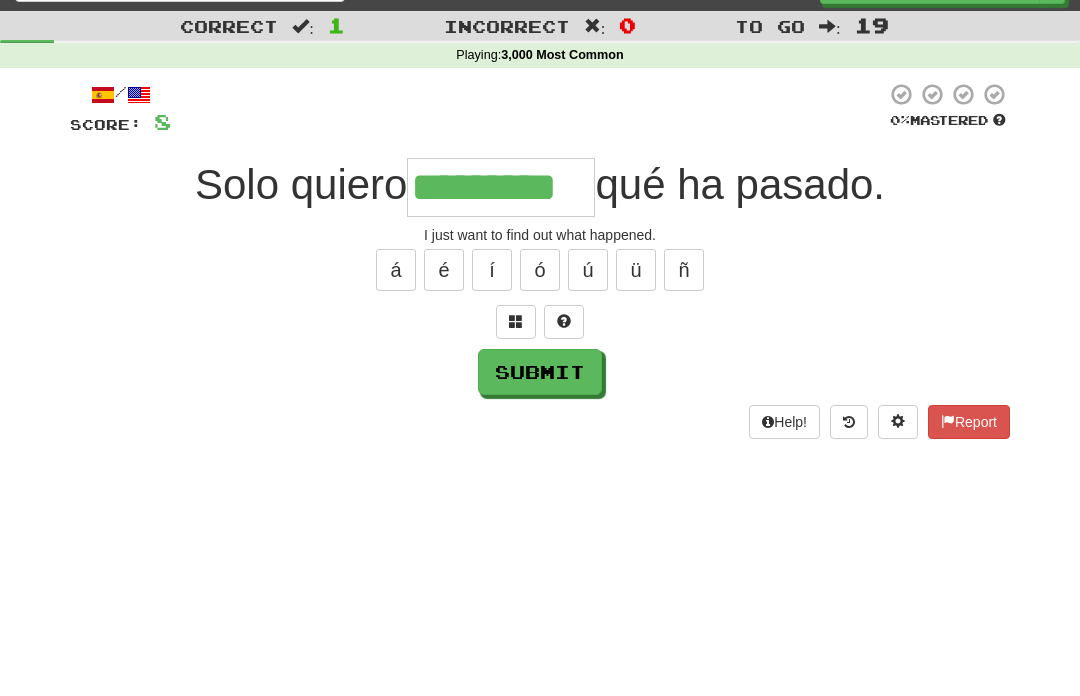 type on "*********" 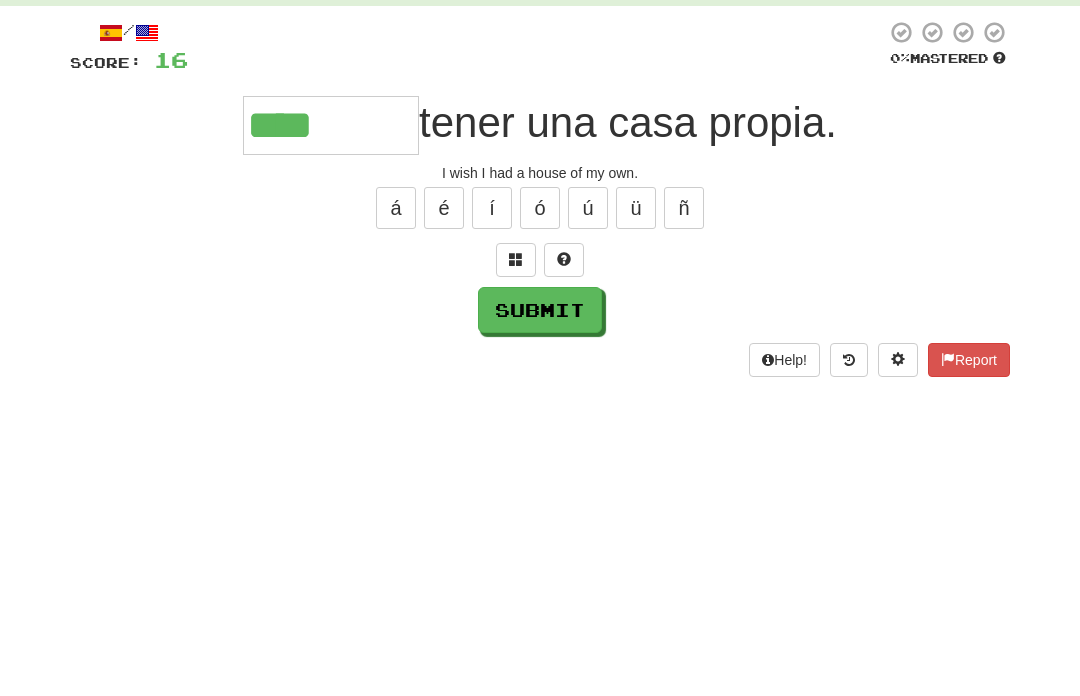 click at bounding box center (516, 321) 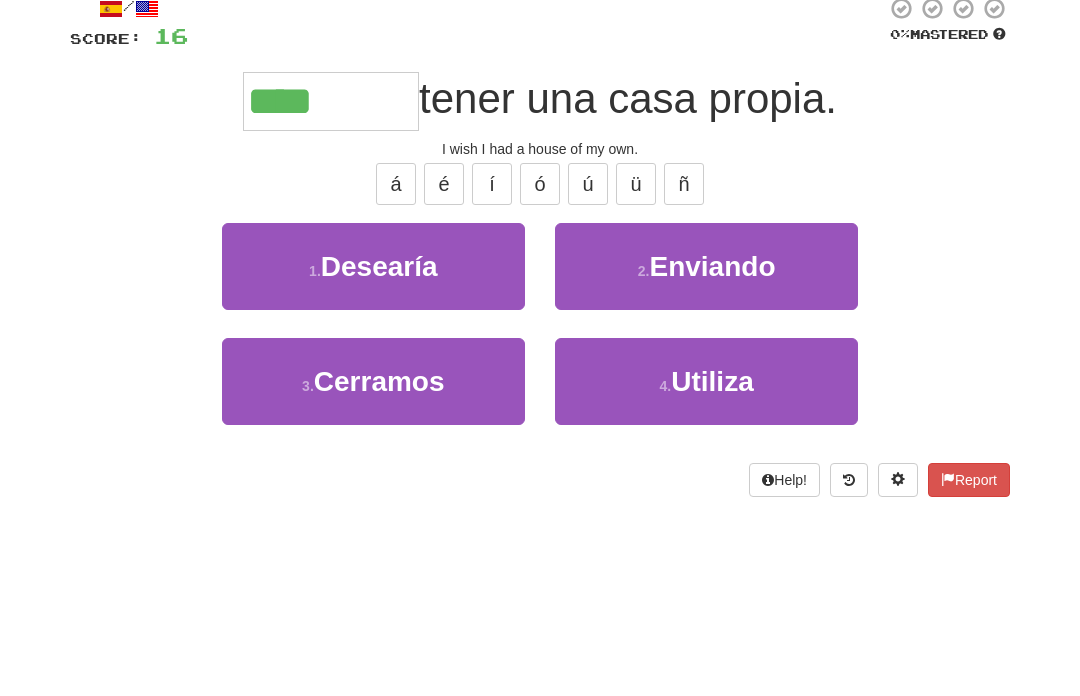 click on "1 .  Desearía" at bounding box center (373, 352) 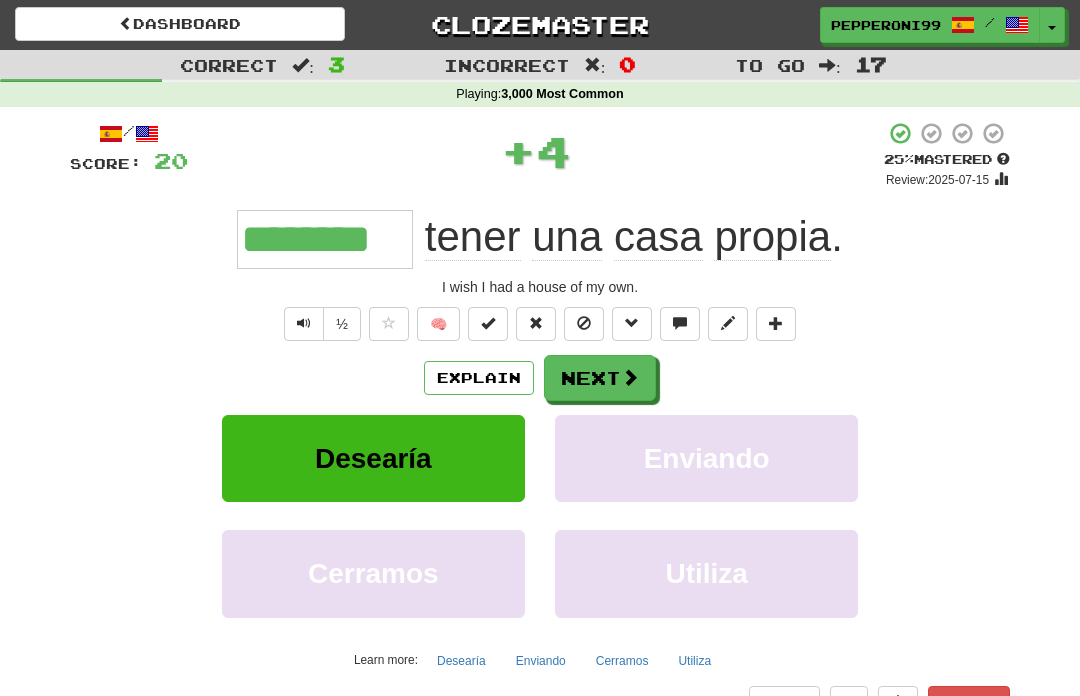 scroll, scrollTop: 1, scrollLeft: 0, axis: vertical 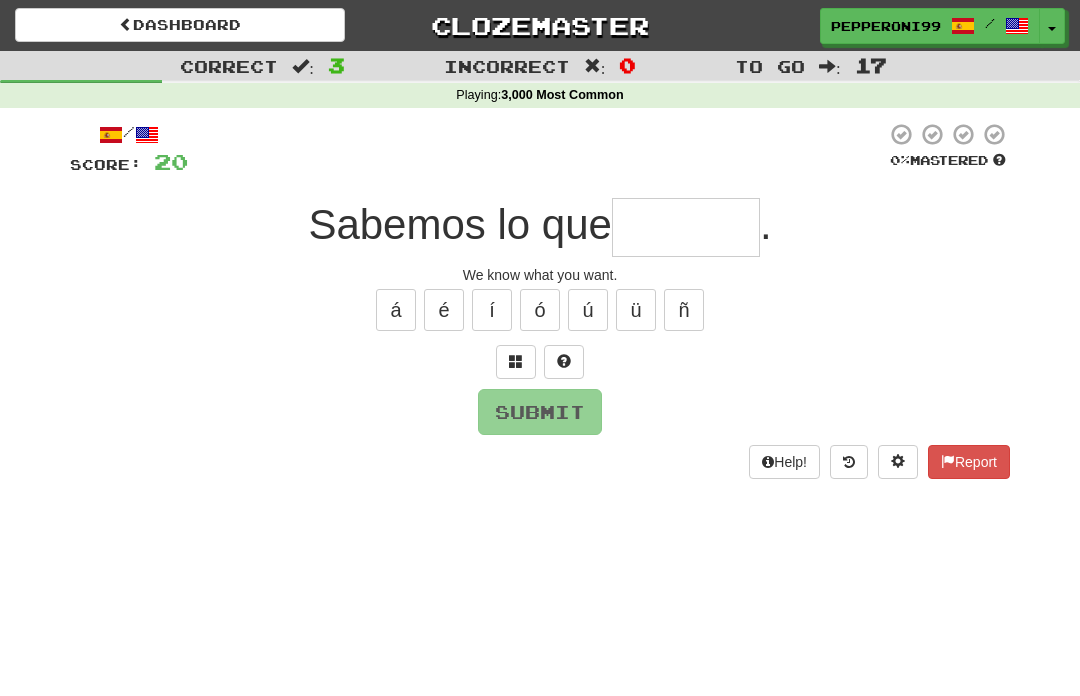 type on "*" 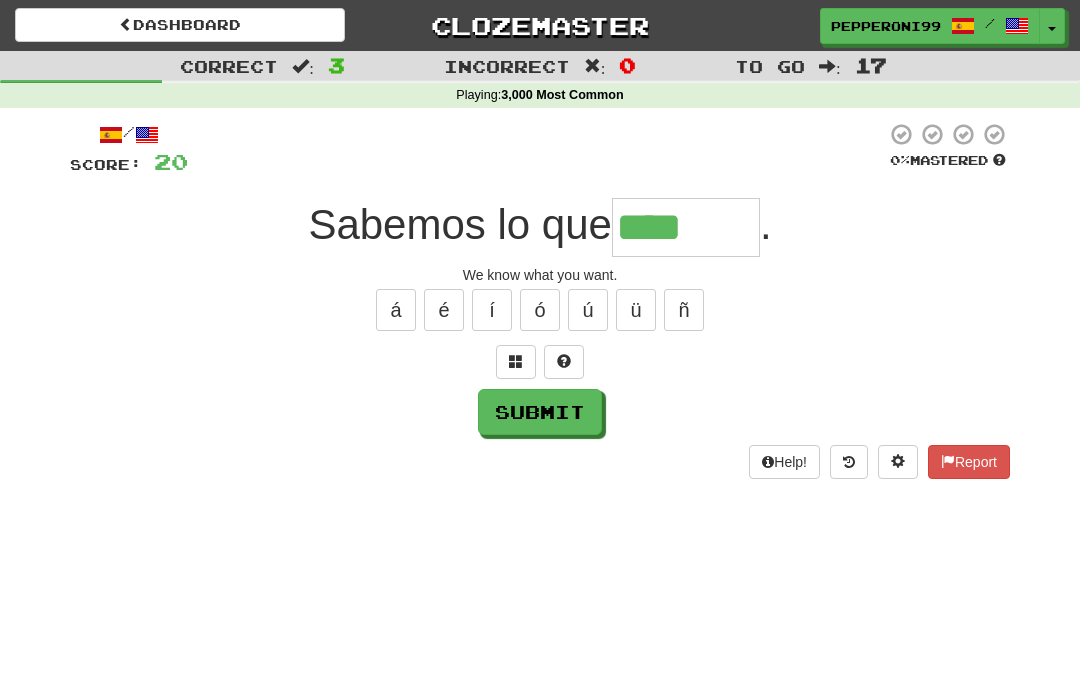 click on "/  Score:   20 0 %  Mastered Sabemos lo que  **** . We know what you want. á é í ó ú ü ñ Submit  Help!  Report" at bounding box center [540, 300] 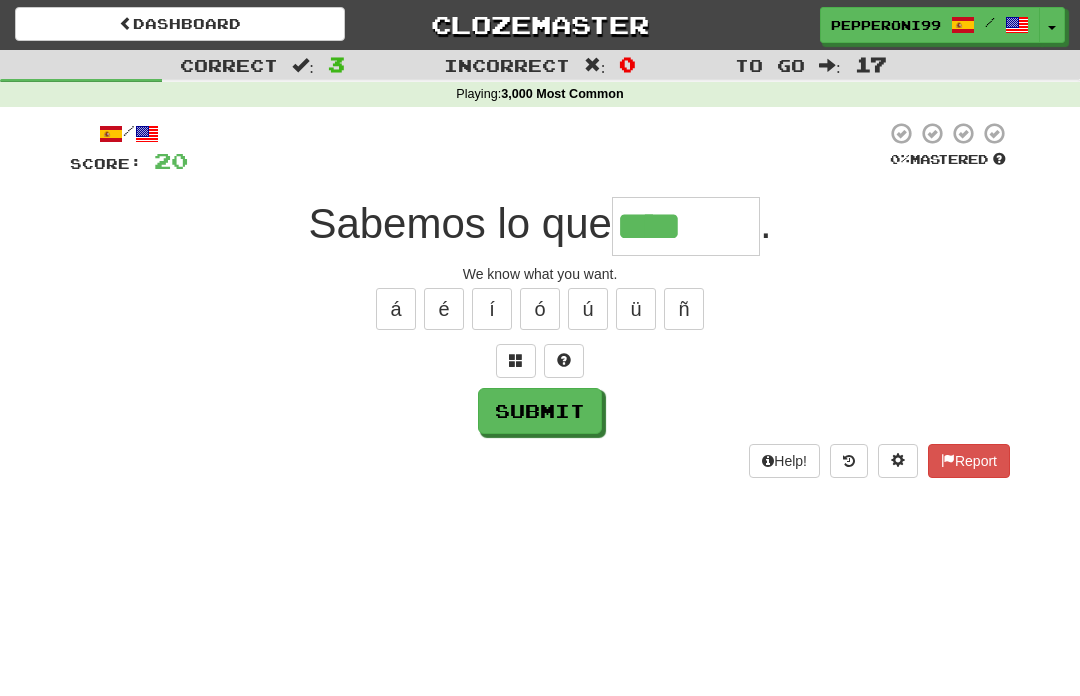 click on "í" at bounding box center (492, 310) 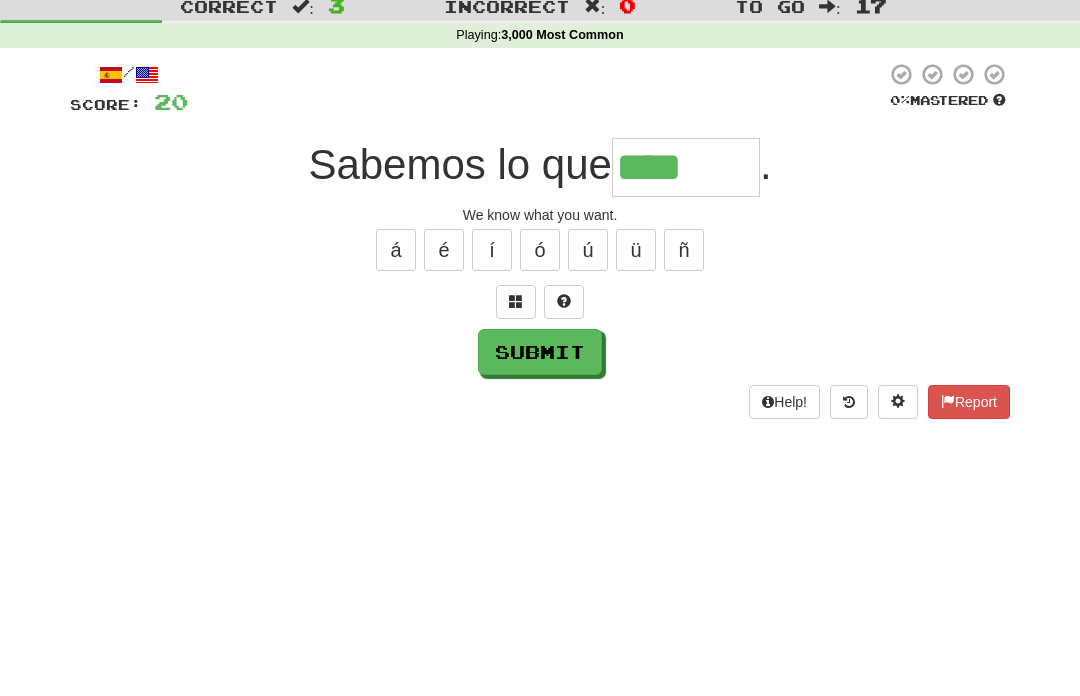 click at bounding box center (516, 362) 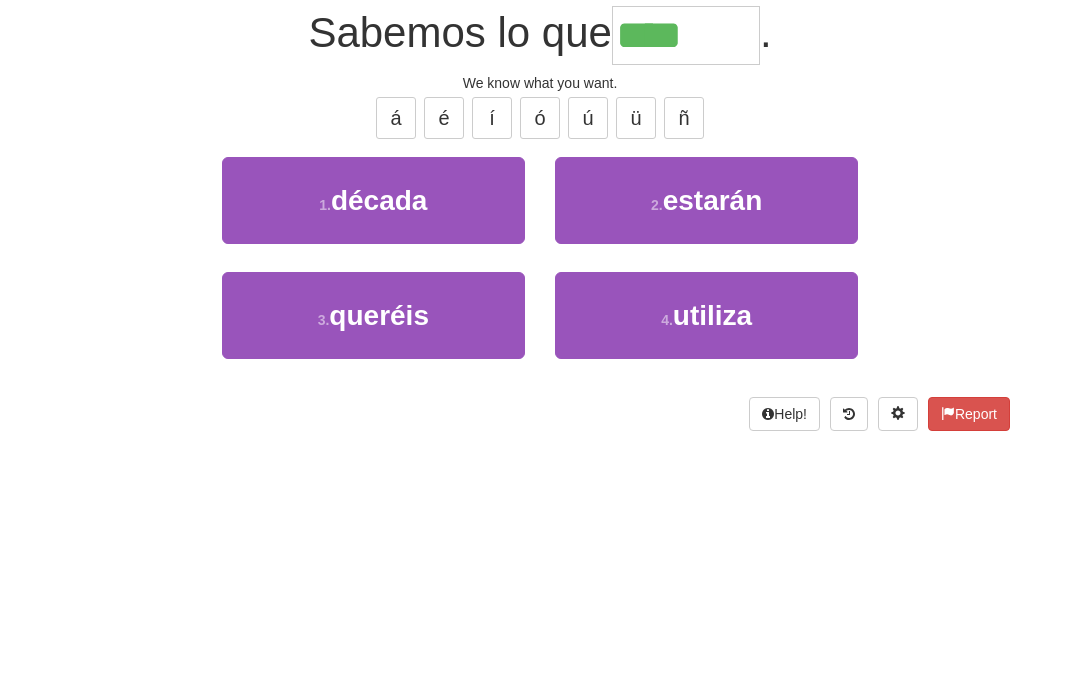 click on "3 .  queréis" at bounding box center (373, 507) 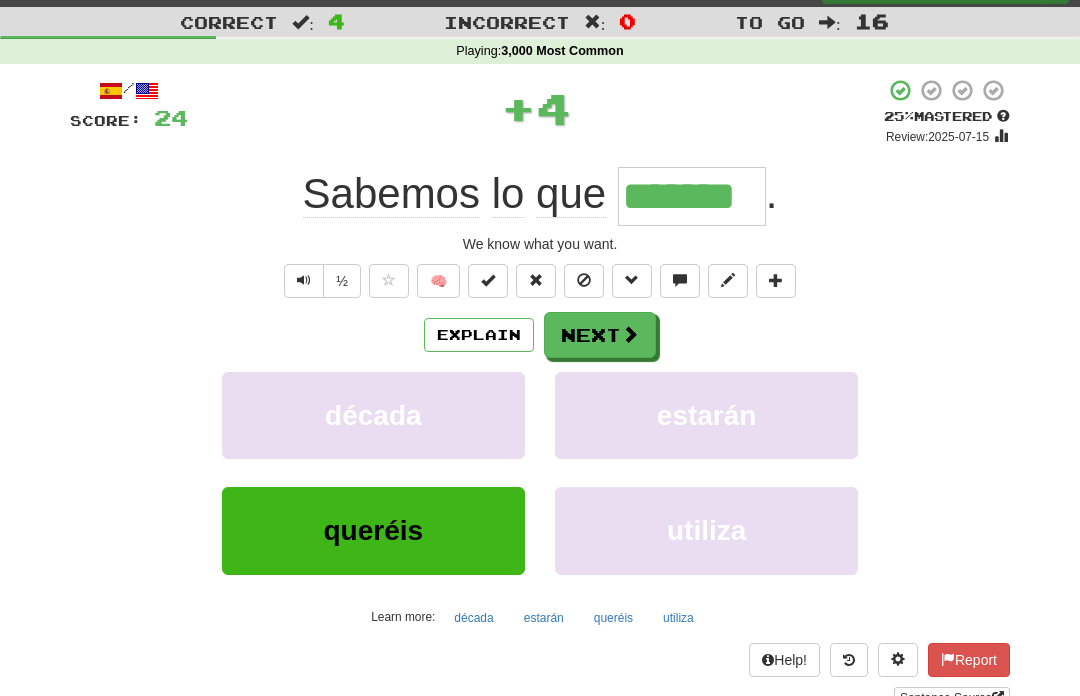 scroll, scrollTop: 43, scrollLeft: 0, axis: vertical 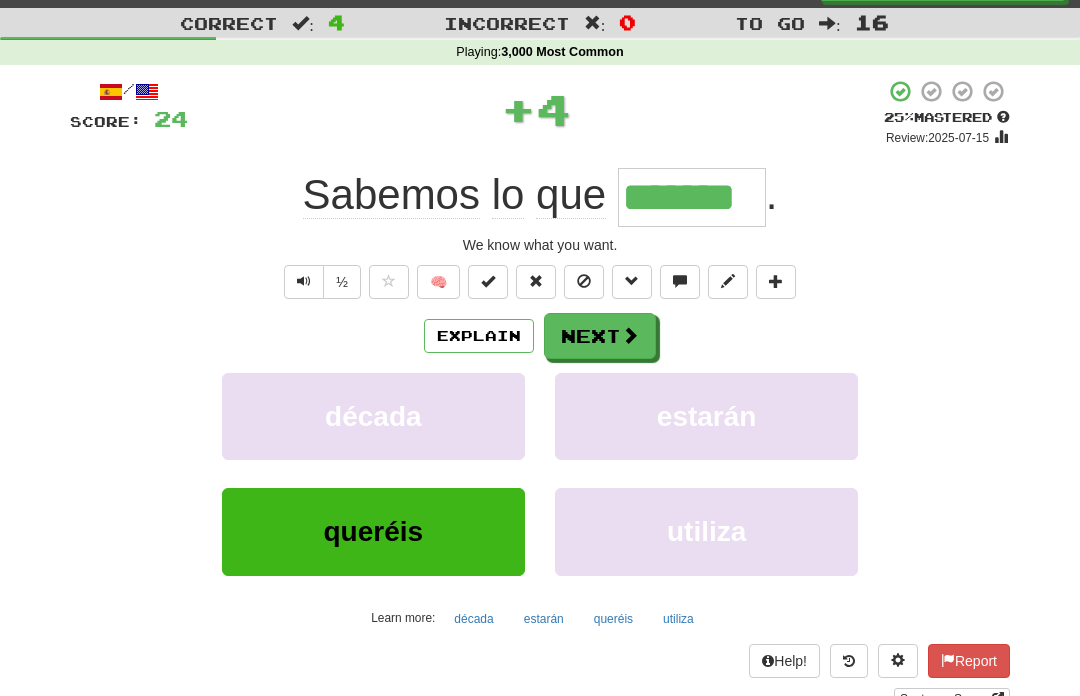 click at bounding box center (630, 335) 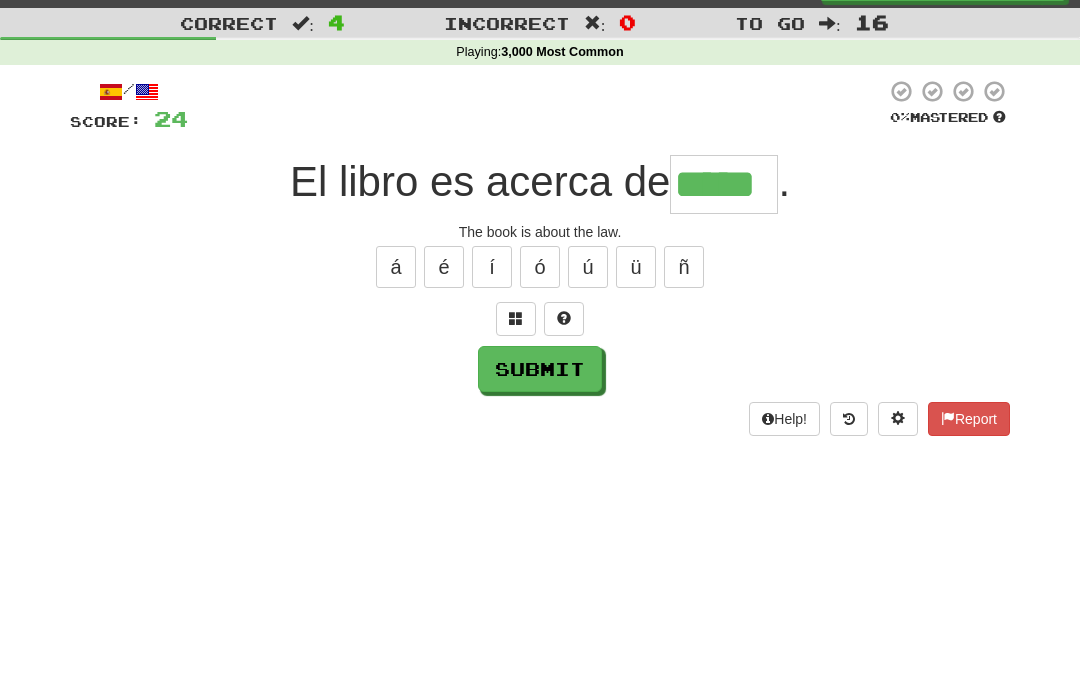type on "*****" 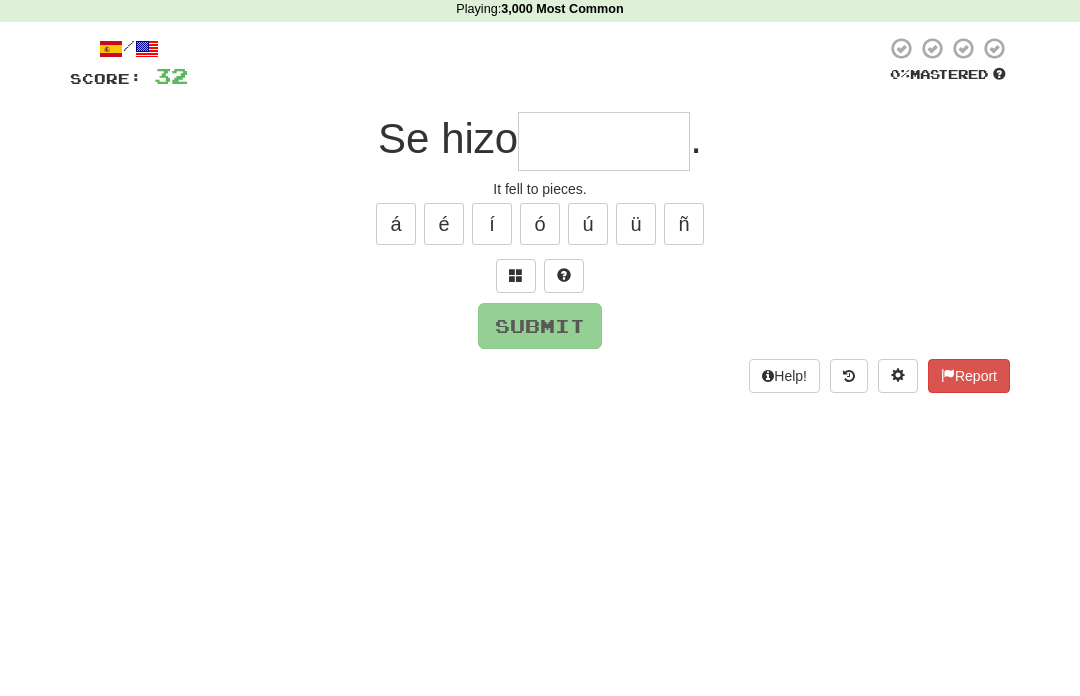 click at bounding box center (516, 318) 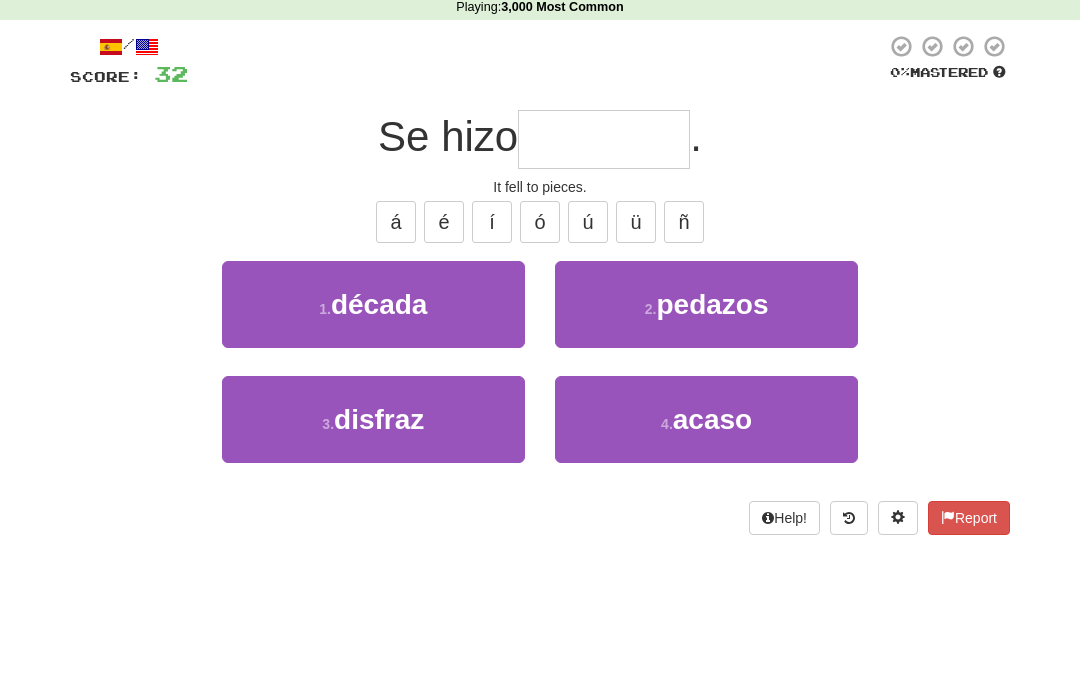 click on "2 .  pedazos" at bounding box center (706, 349) 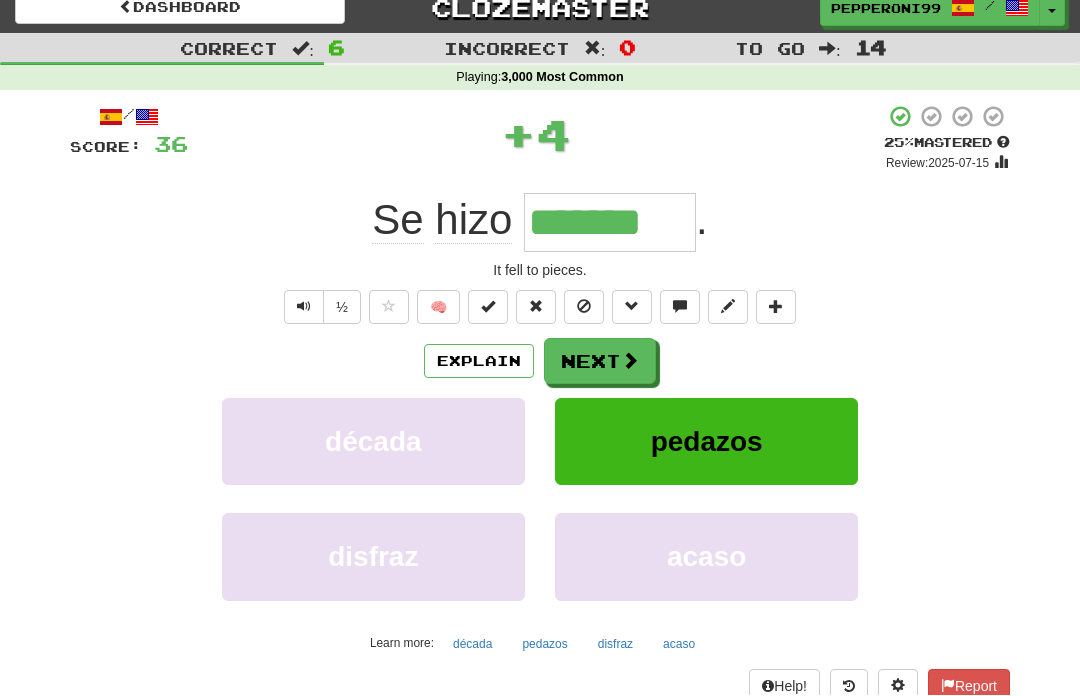 click at bounding box center [630, 361] 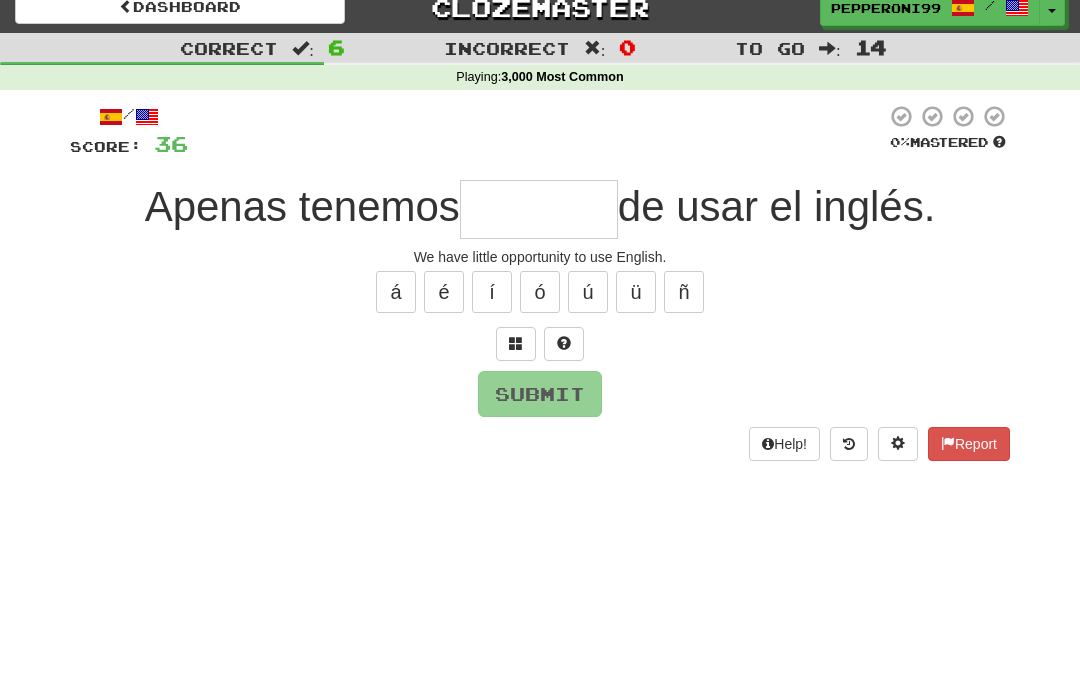 scroll, scrollTop: 17, scrollLeft: 0, axis: vertical 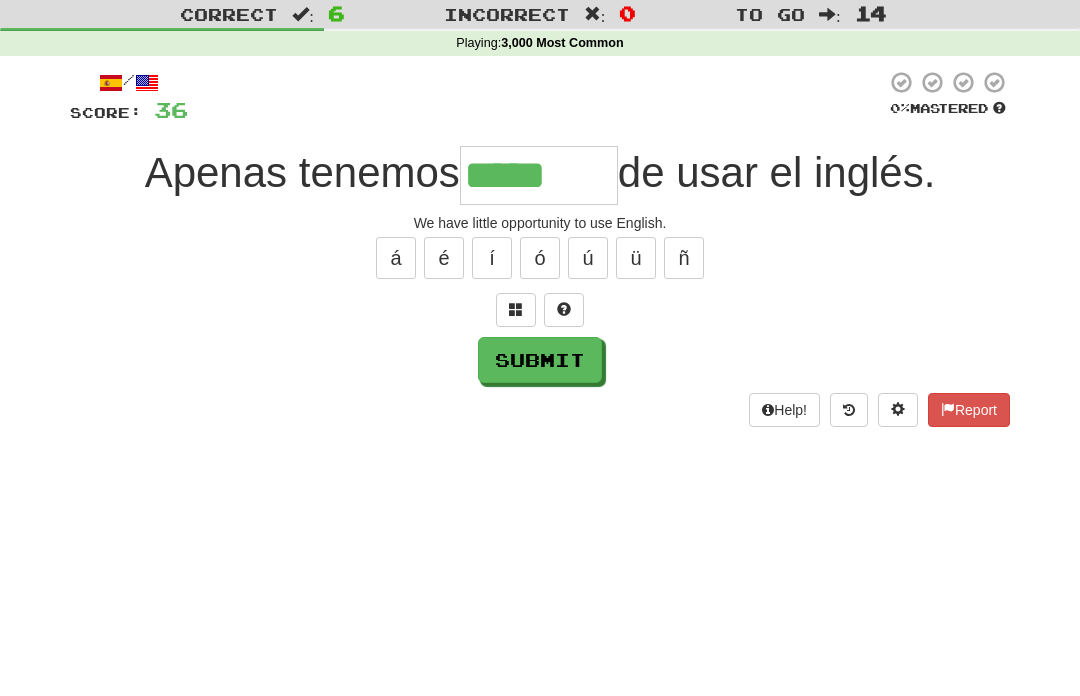 click on "ó" at bounding box center (540, 293) 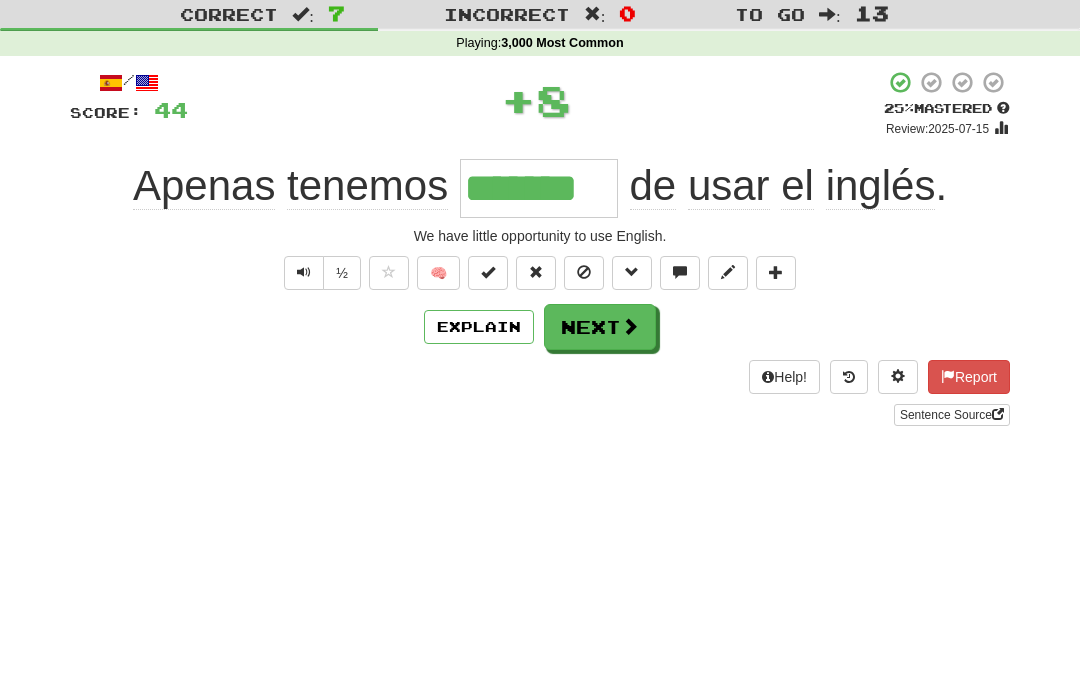 type on "*******" 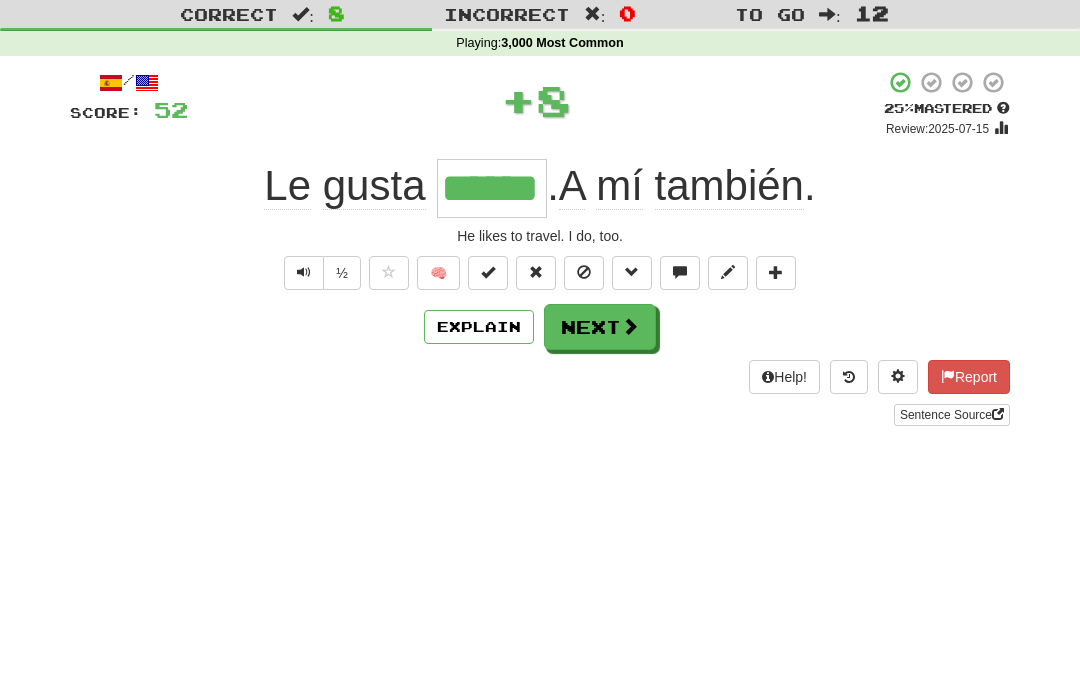type on "******" 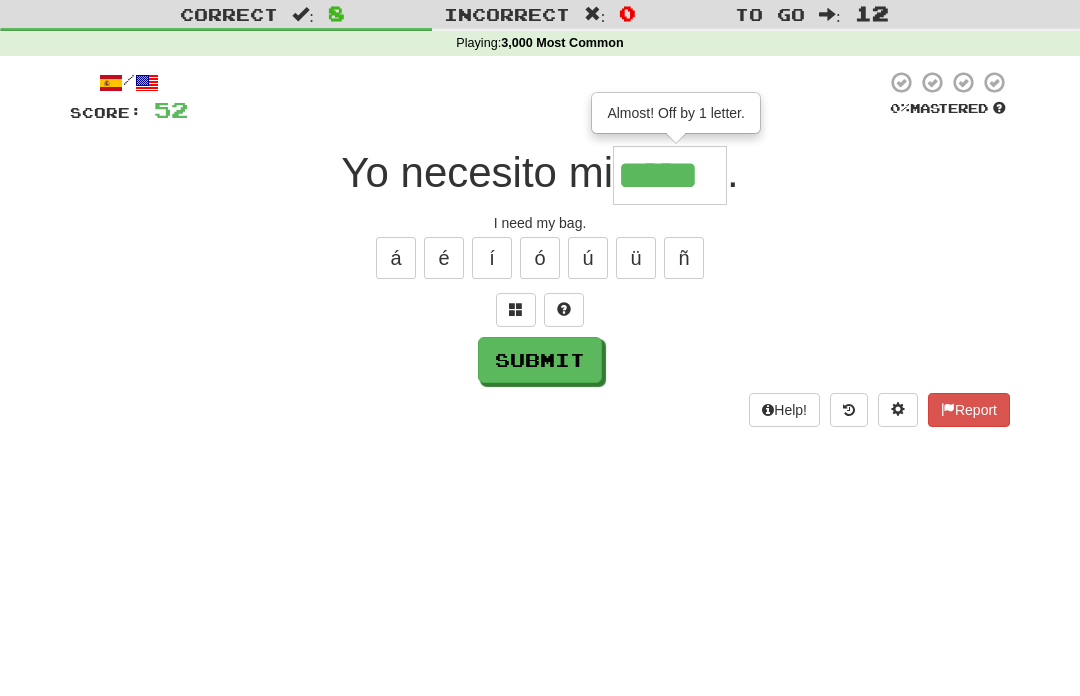 type on "*****" 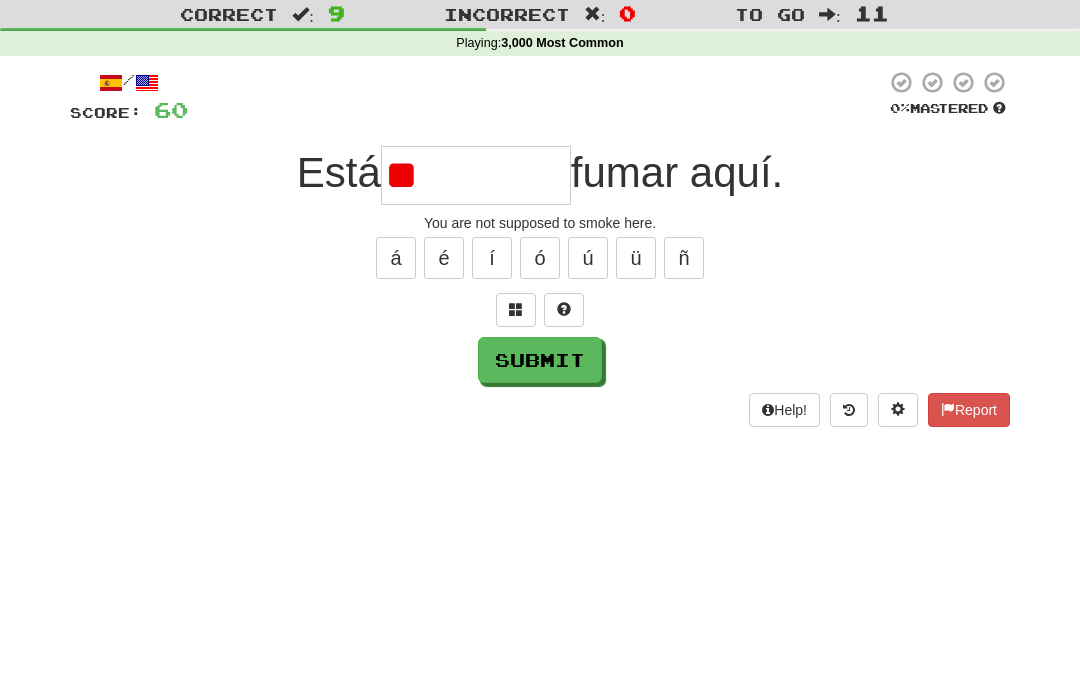 type on "*" 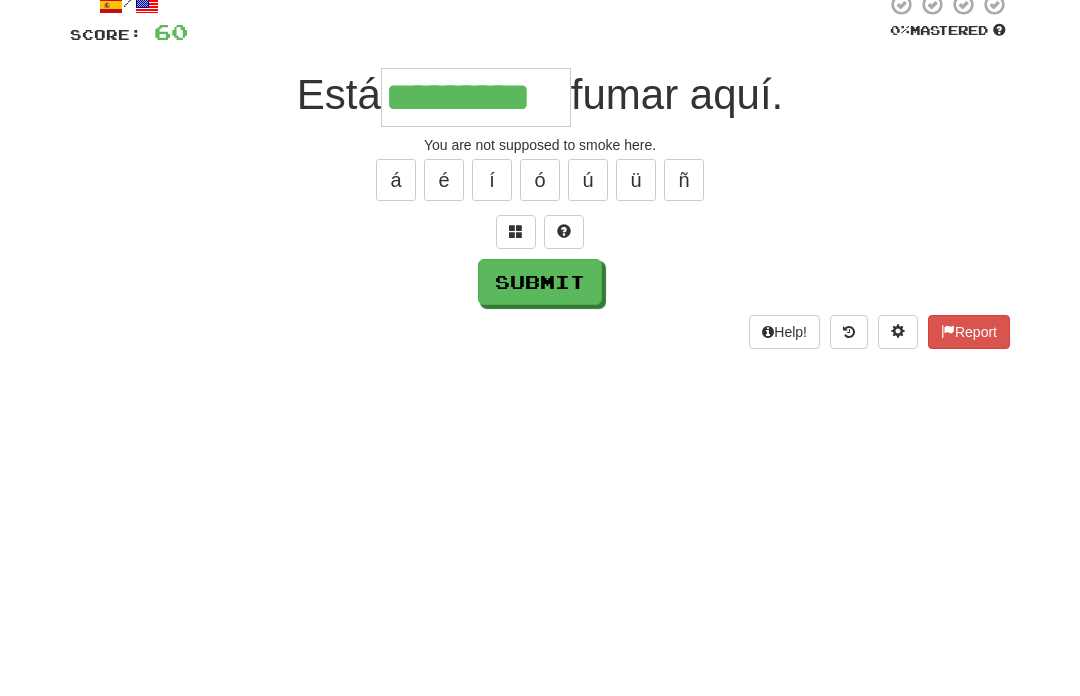 type on "*********" 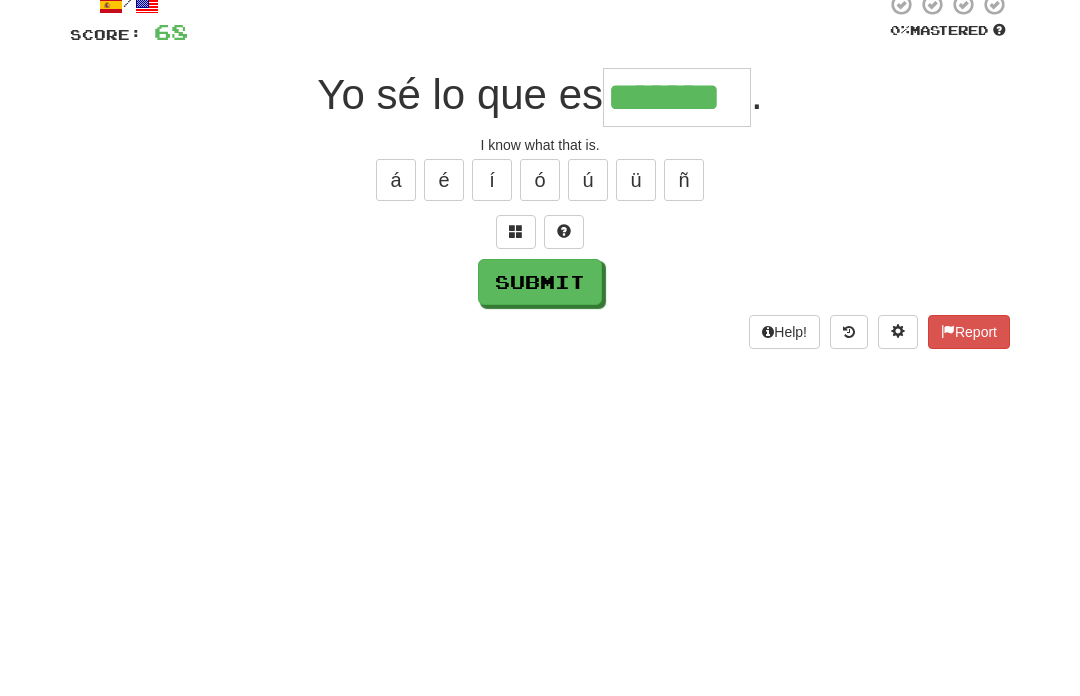 type on "*******" 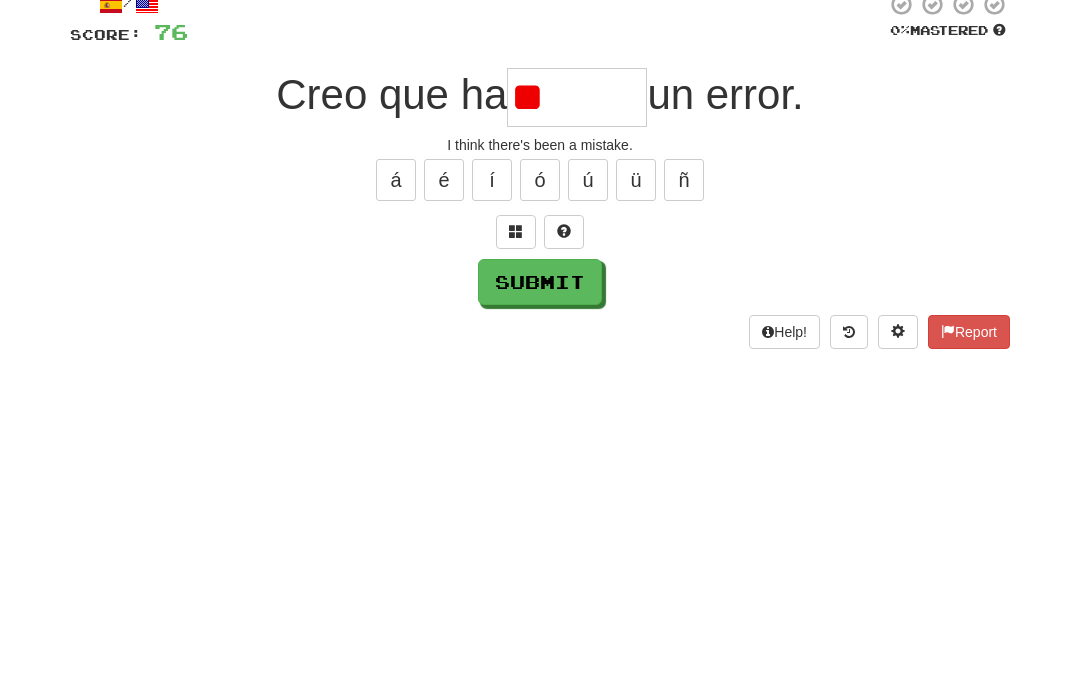 type on "*" 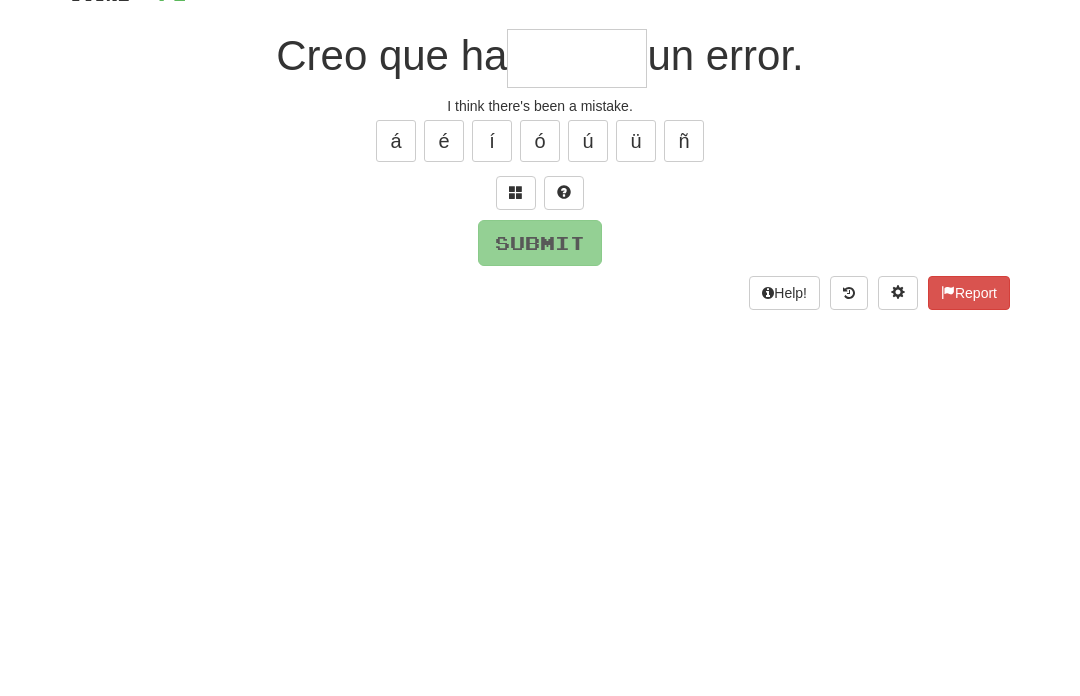 click at bounding box center (516, 345) 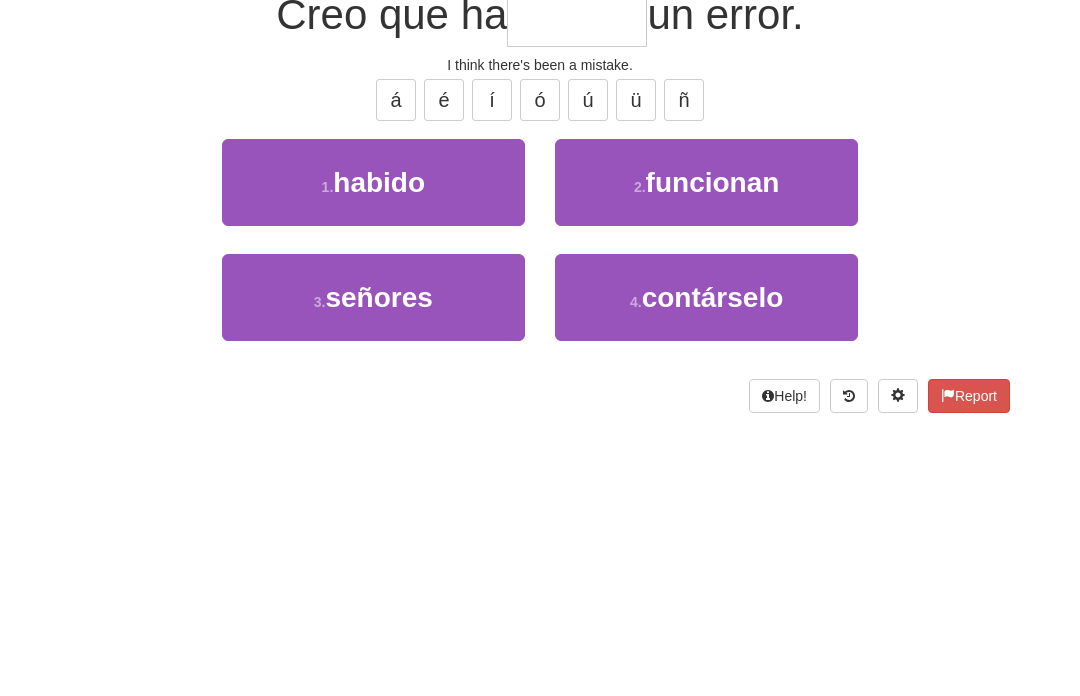 click on "1 .  habido" at bounding box center [373, 375] 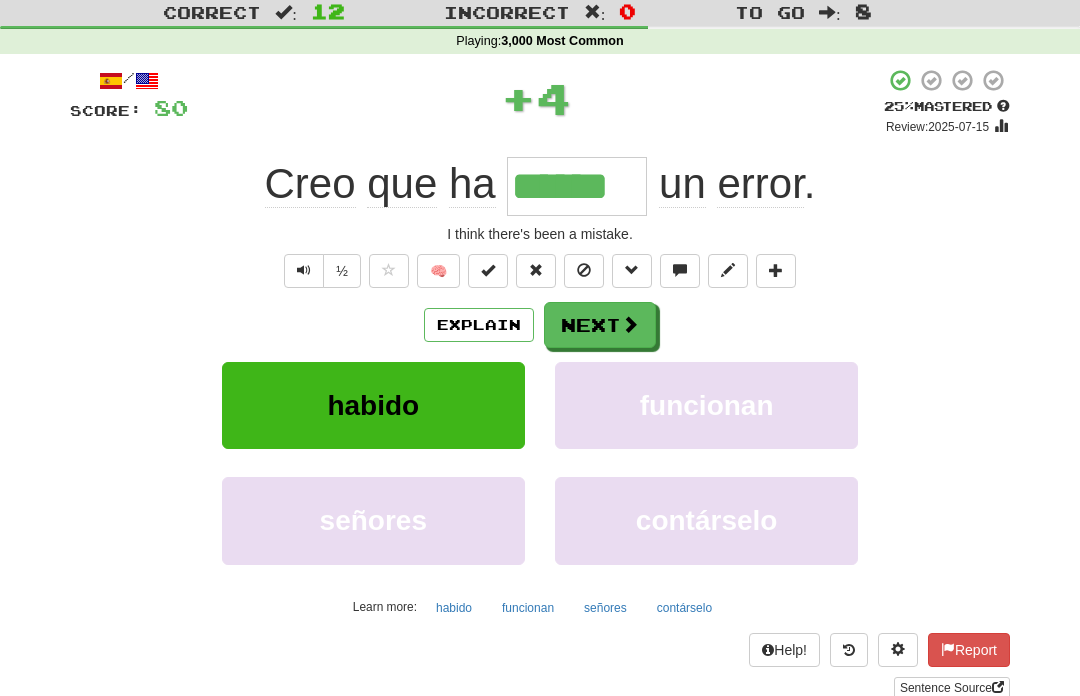 scroll, scrollTop: 53, scrollLeft: 0, axis: vertical 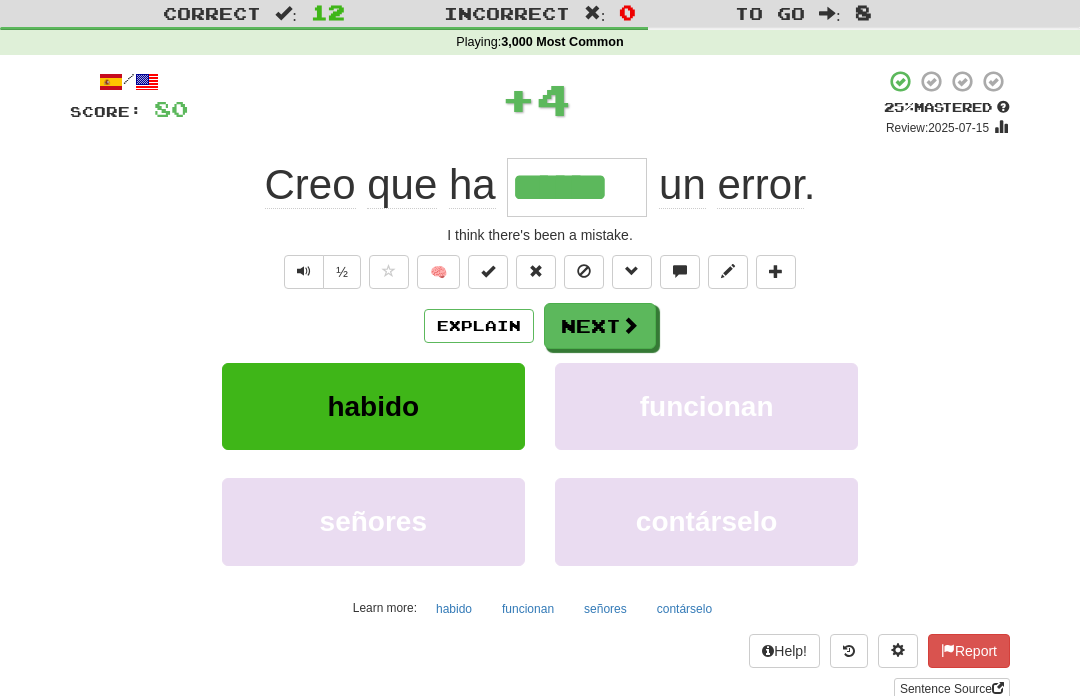 click at bounding box center (630, 325) 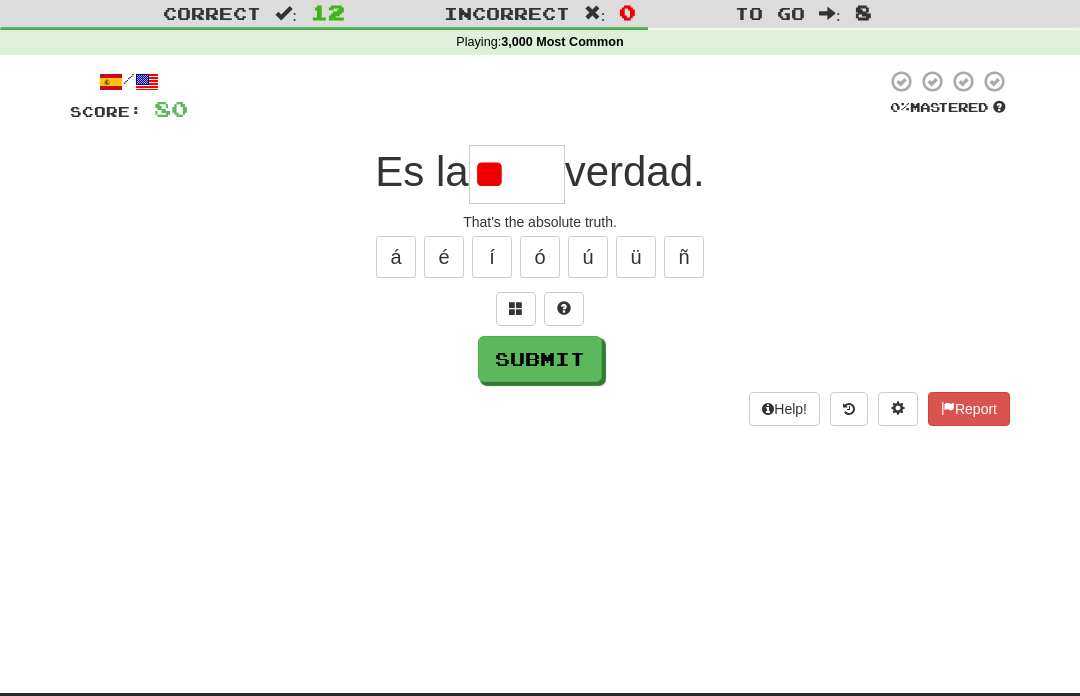 type on "*" 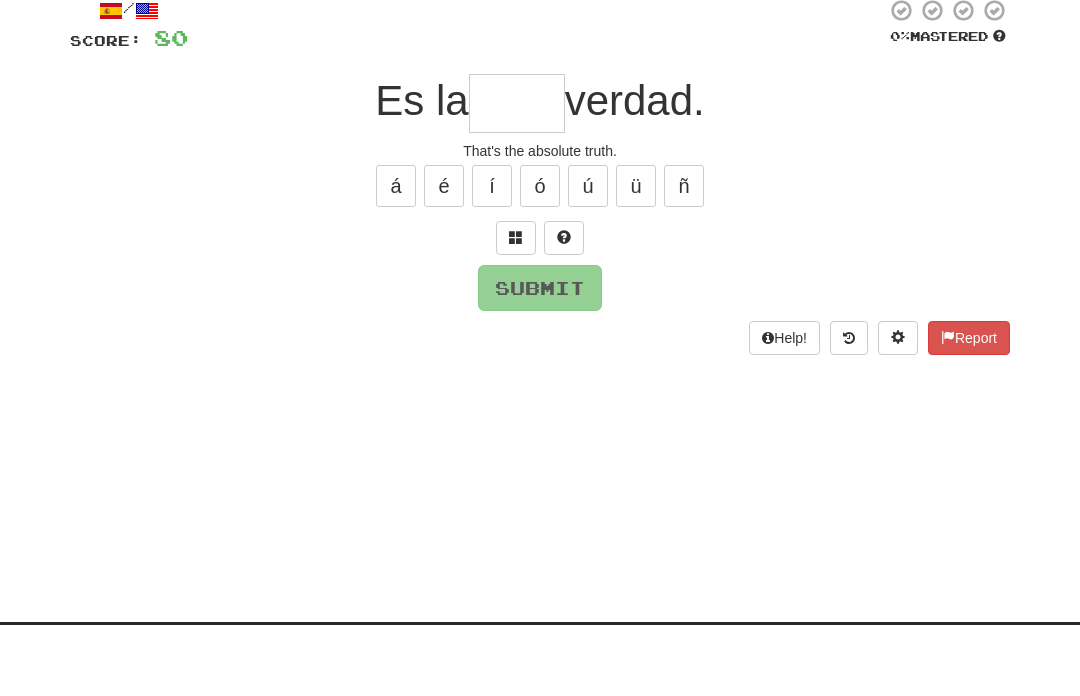click at bounding box center (516, 309) 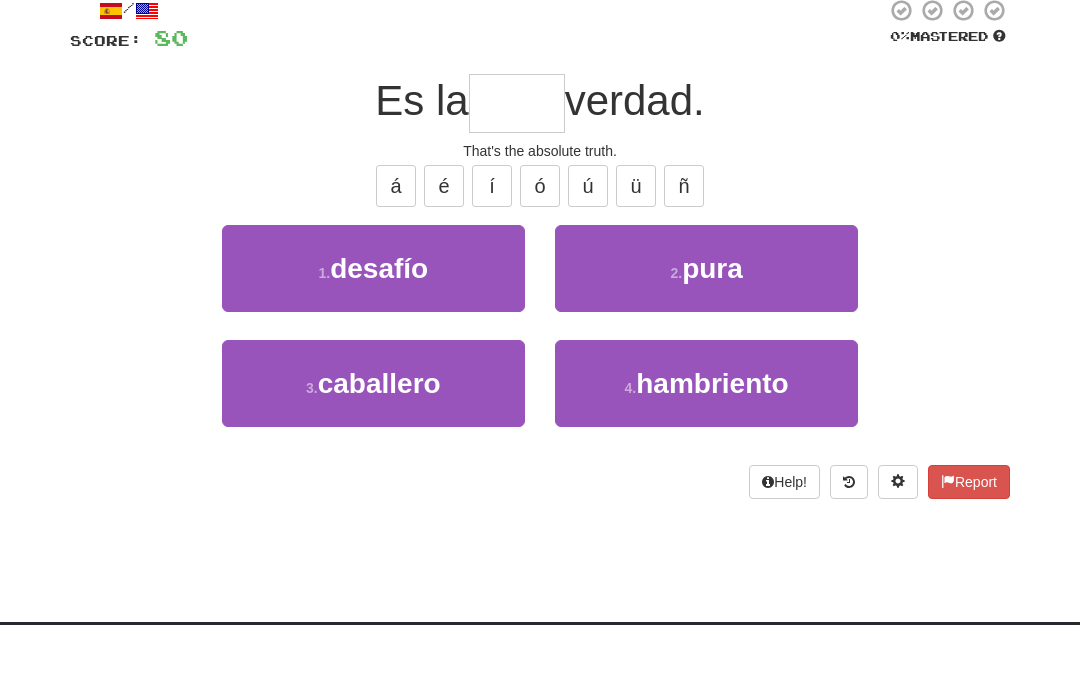 click on "2 .  pura" at bounding box center [706, 339] 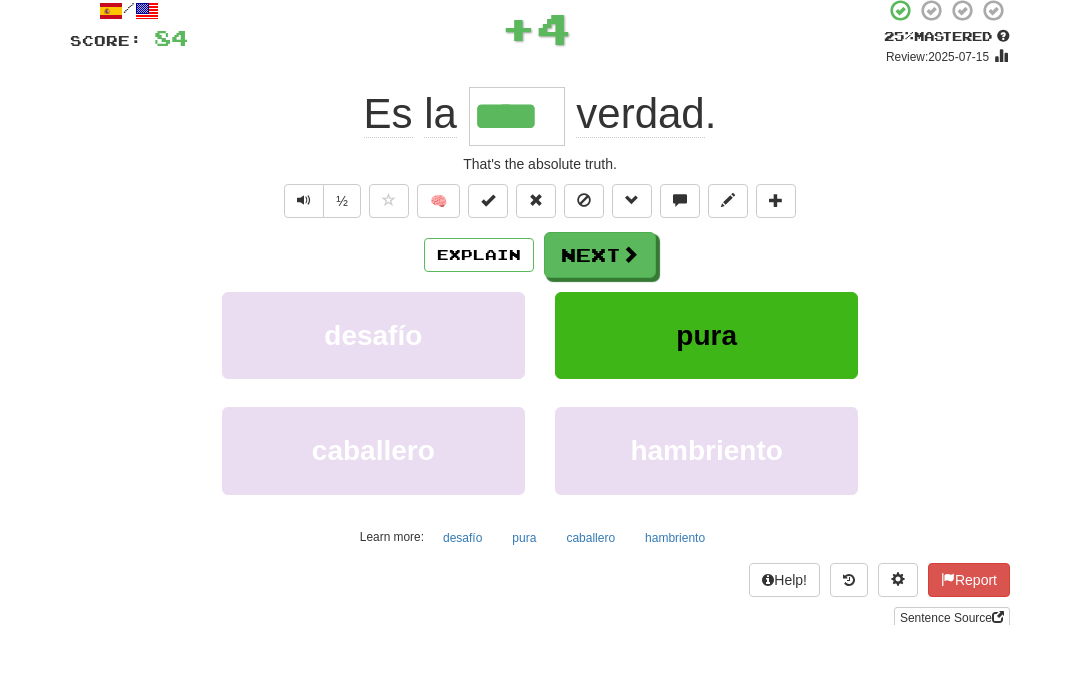 scroll, scrollTop: 124, scrollLeft: 0, axis: vertical 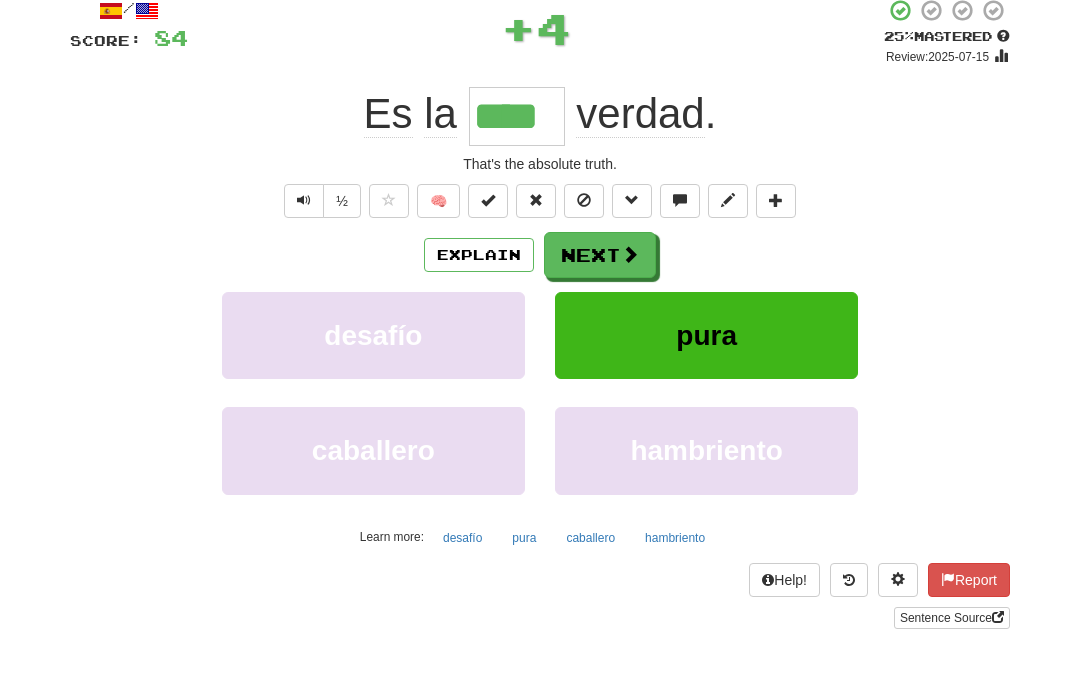 click at bounding box center [630, 254] 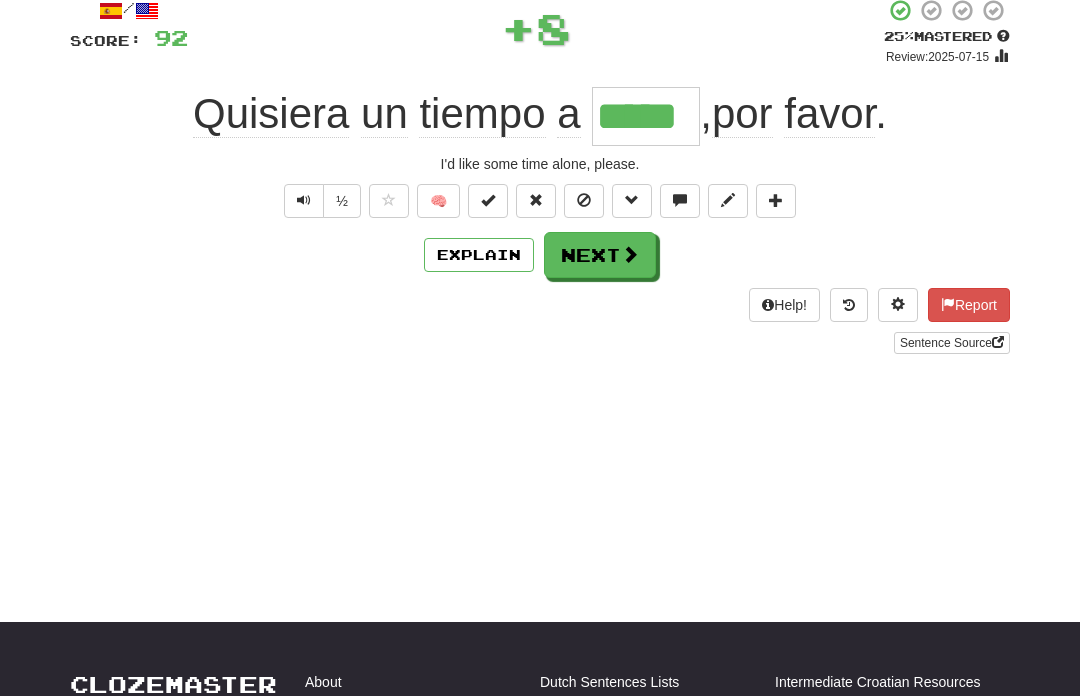 type on "*****" 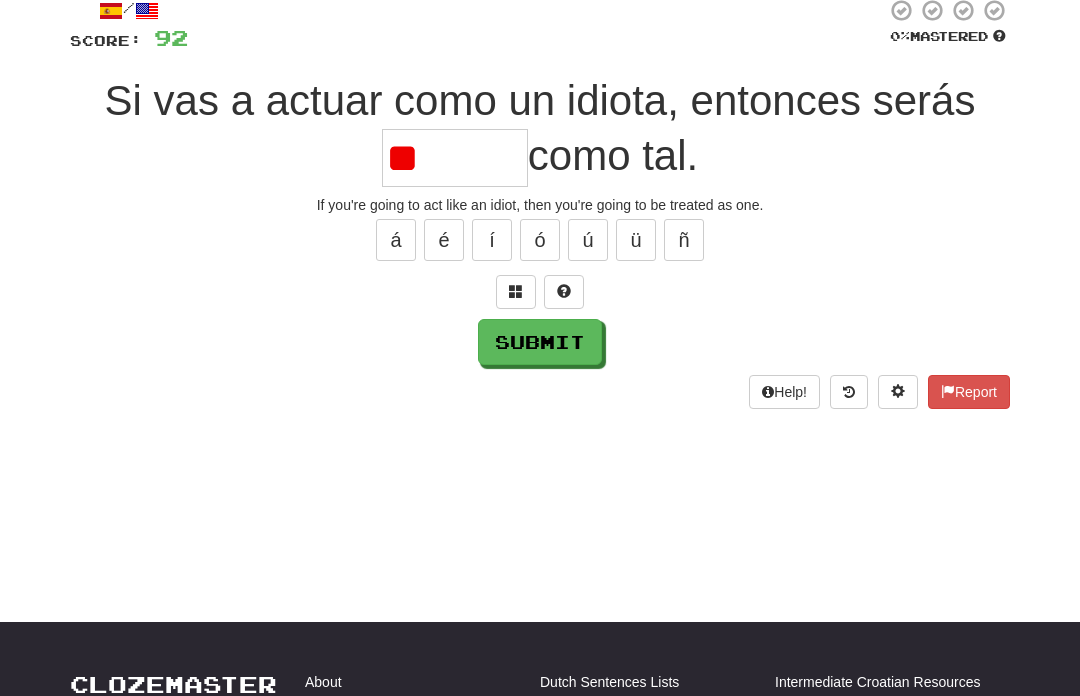 type on "*" 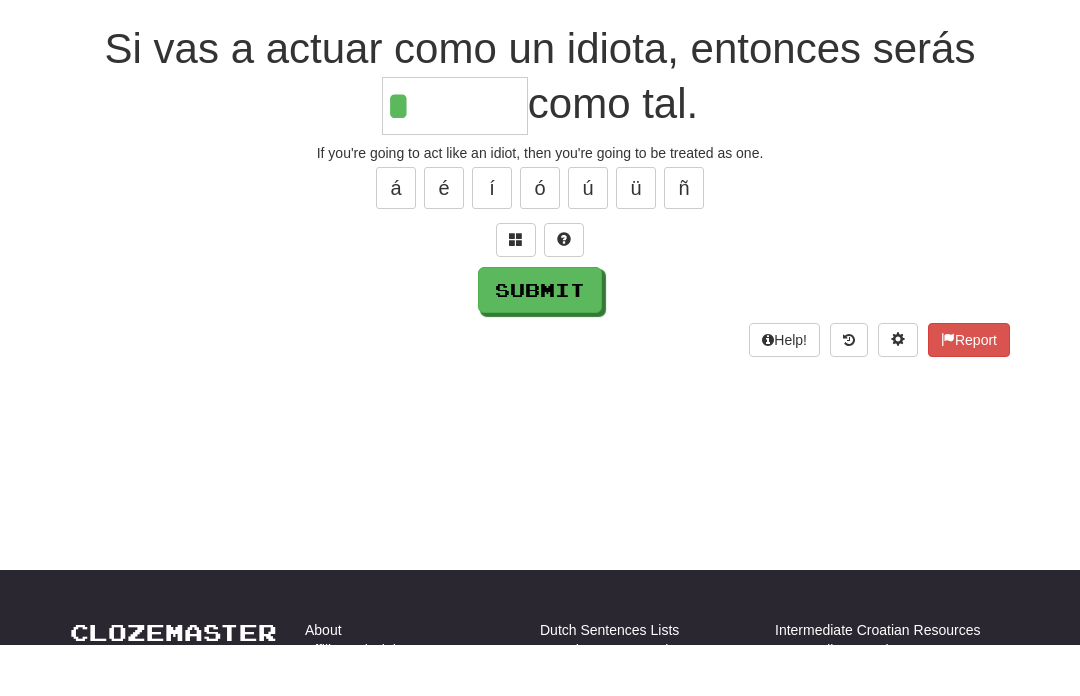 click on "/  Score:   92 0 %  Mastered Si vas a actuar como un idiota, entonces serás  *  como tal. If you're going to act like an idiot, then you're going to be treated as one. á é í ó ú ü ñ Submit  Help!  Report" at bounding box center [540, 203] 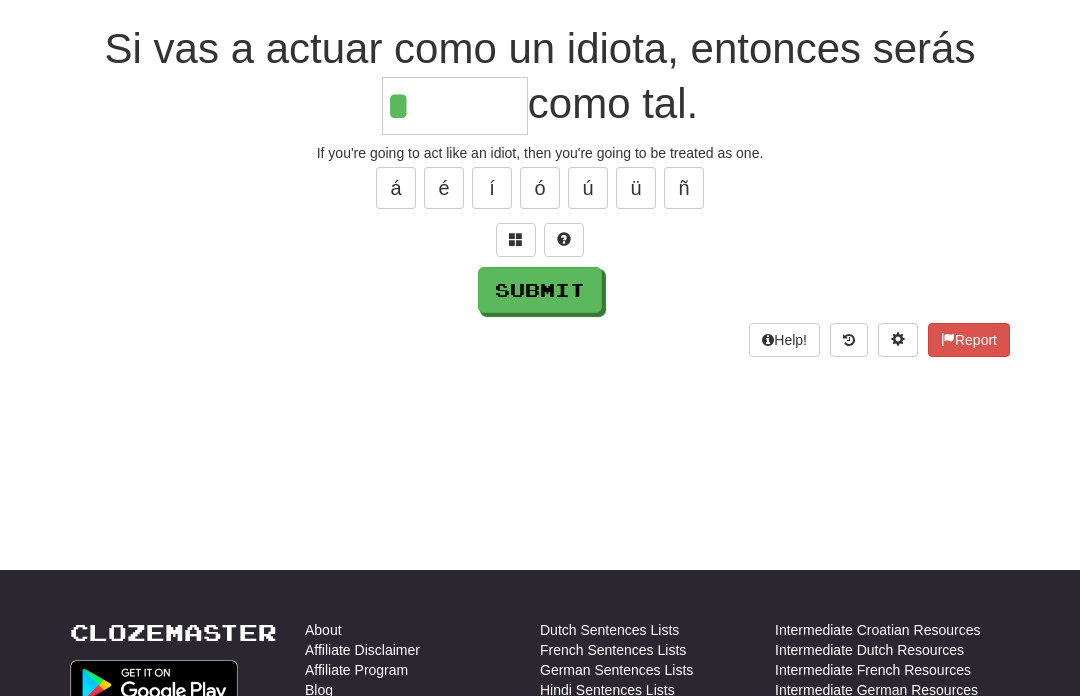click at bounding box center [516, 239] 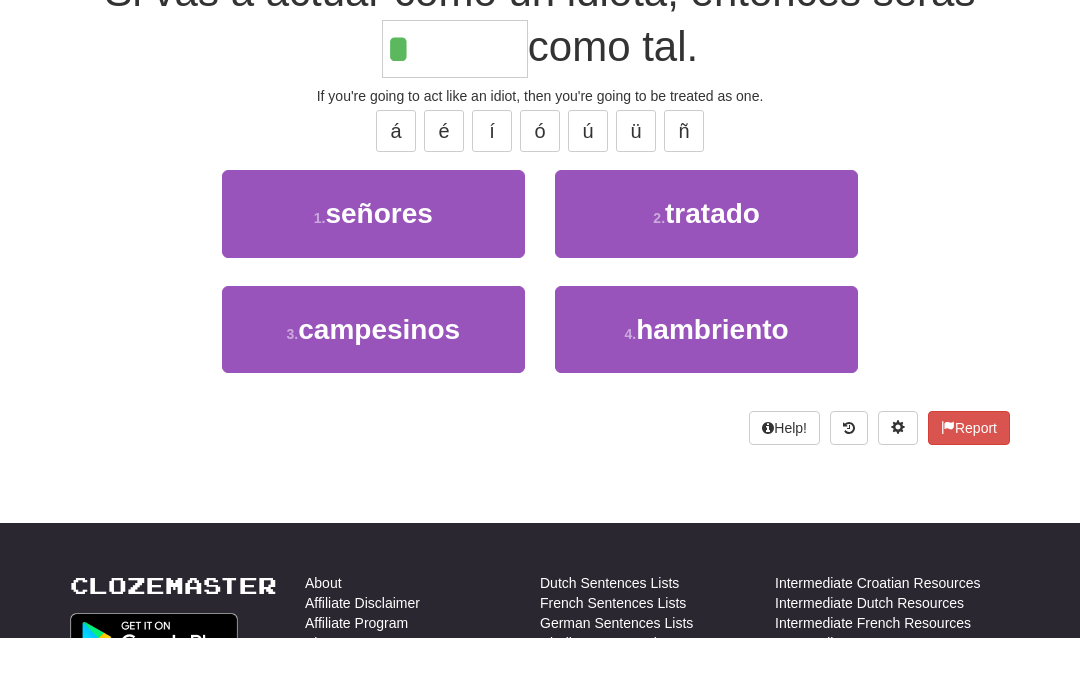 click on "tratado" at bounding box center [712, 271] 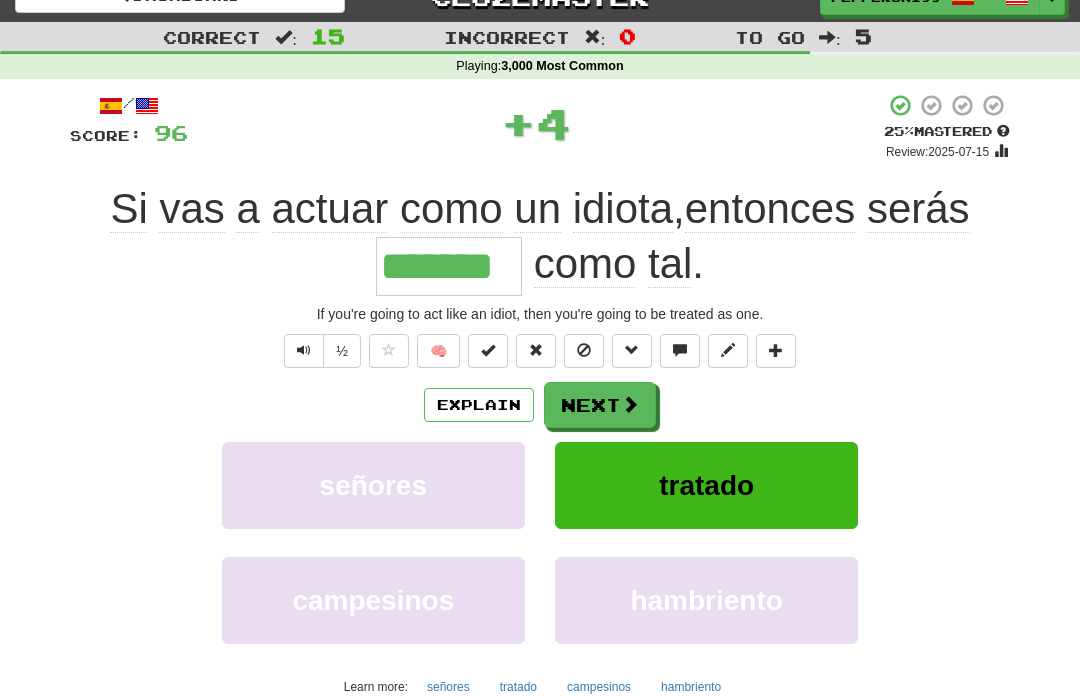 scroll, scrollTop: 30, scrollLeft: 0, axis: vertical 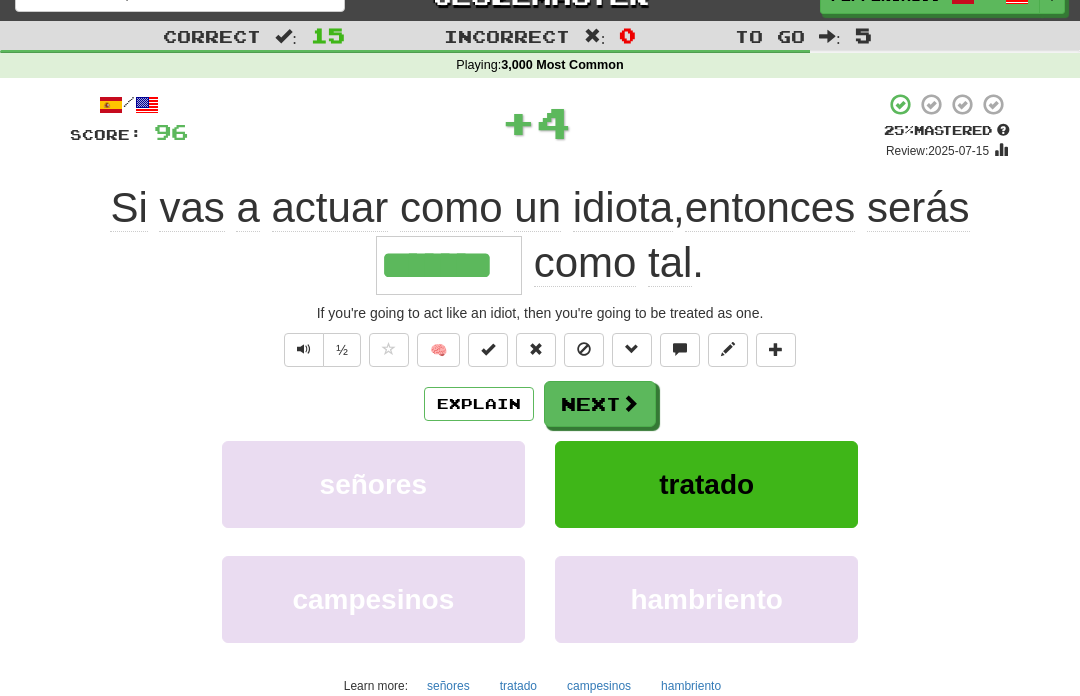 click on "Next" at bounding box center (600, 404) 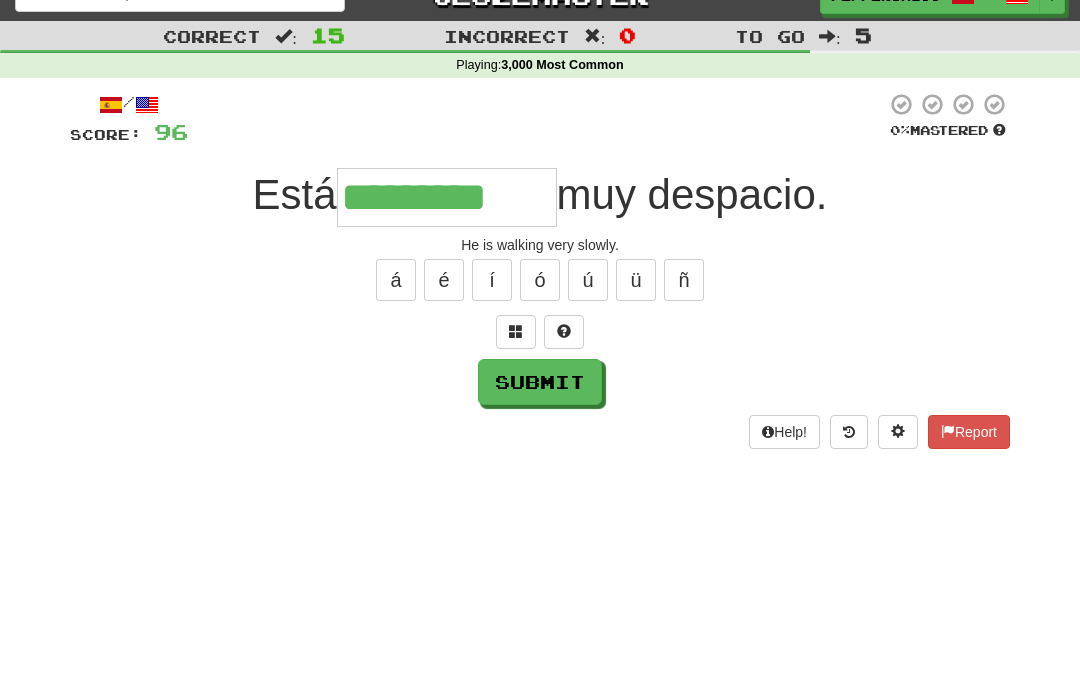 type on "*********" 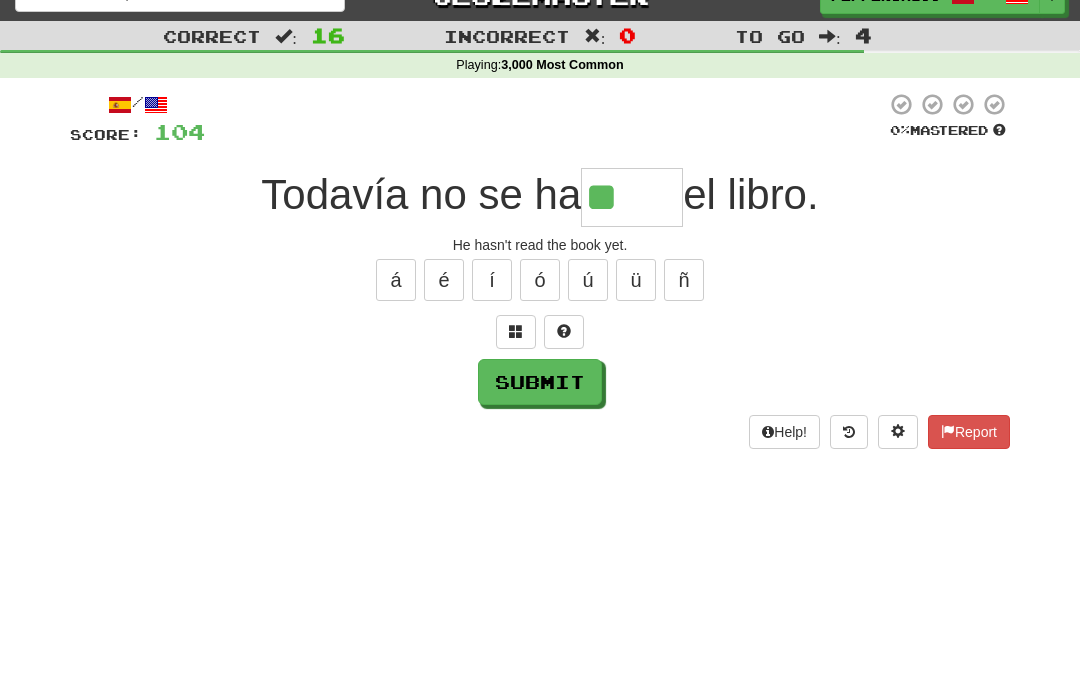 click on "í" at bounding box center [492, 280] 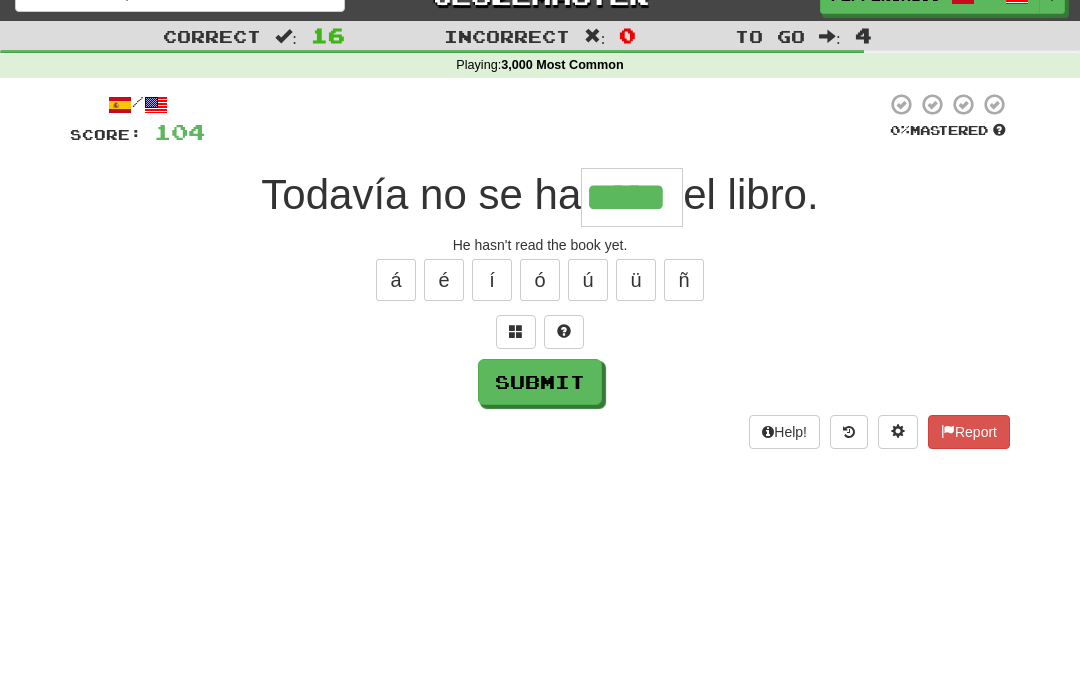 type on "*****" 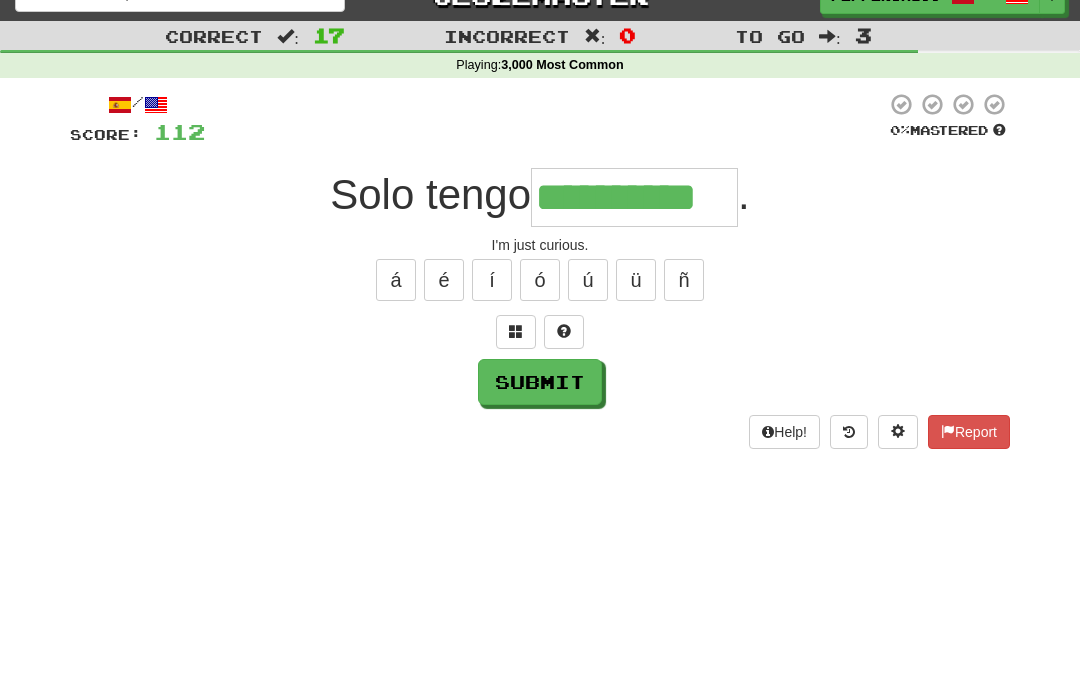 type on "**********" 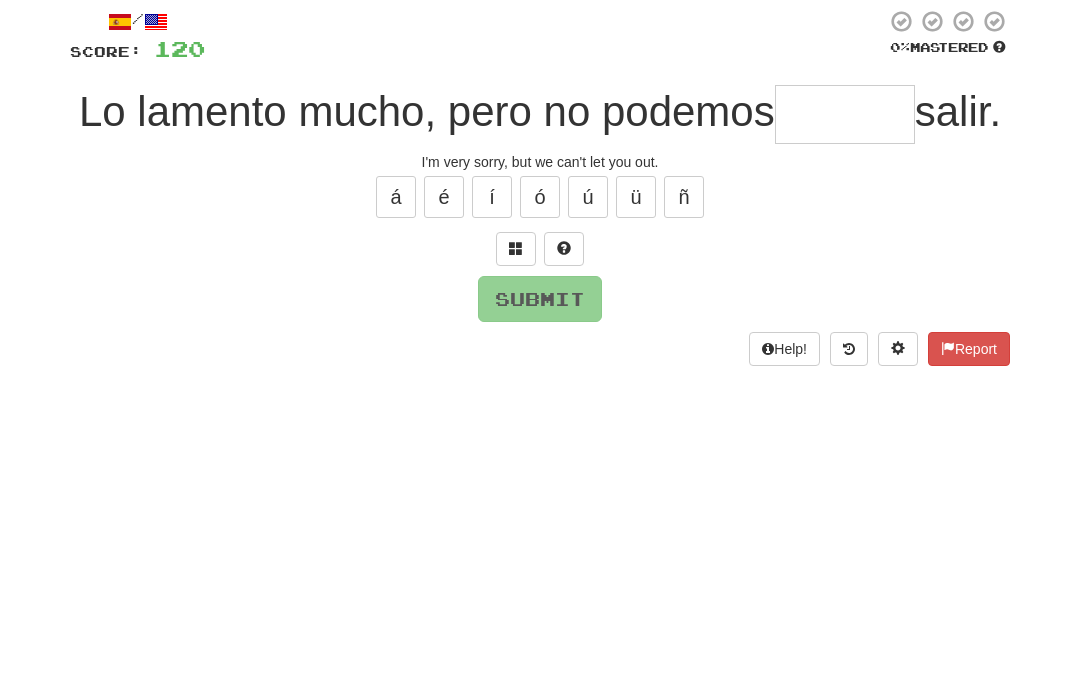 click at bounding box center (516, 331) 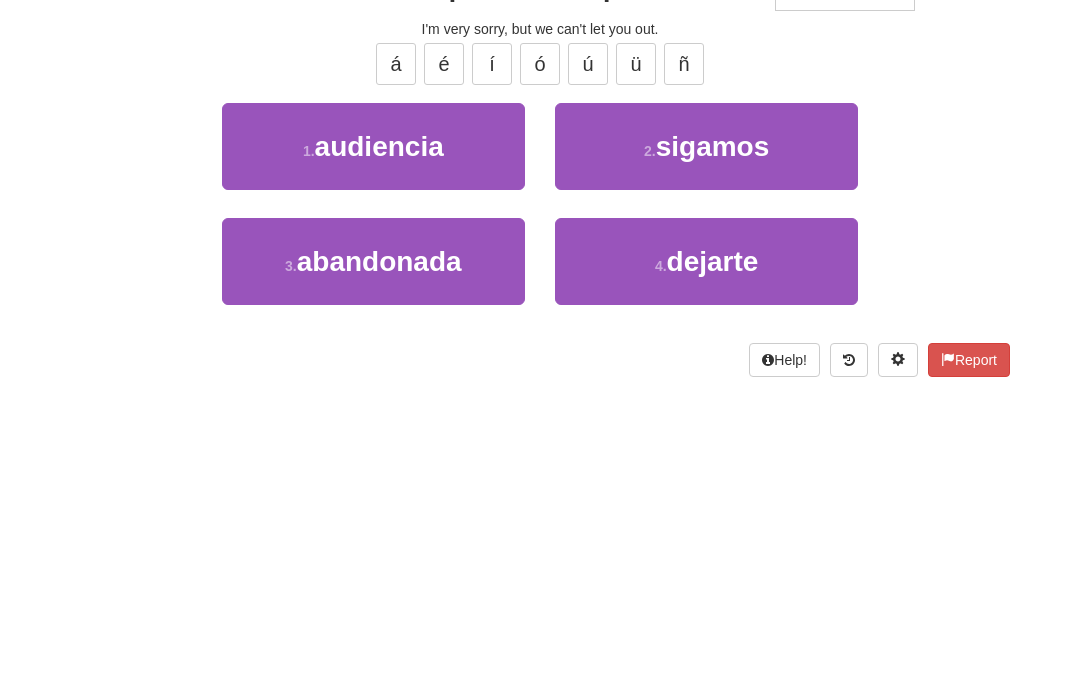 click on "4 .  dejarte" at bounding box center (706, 477) 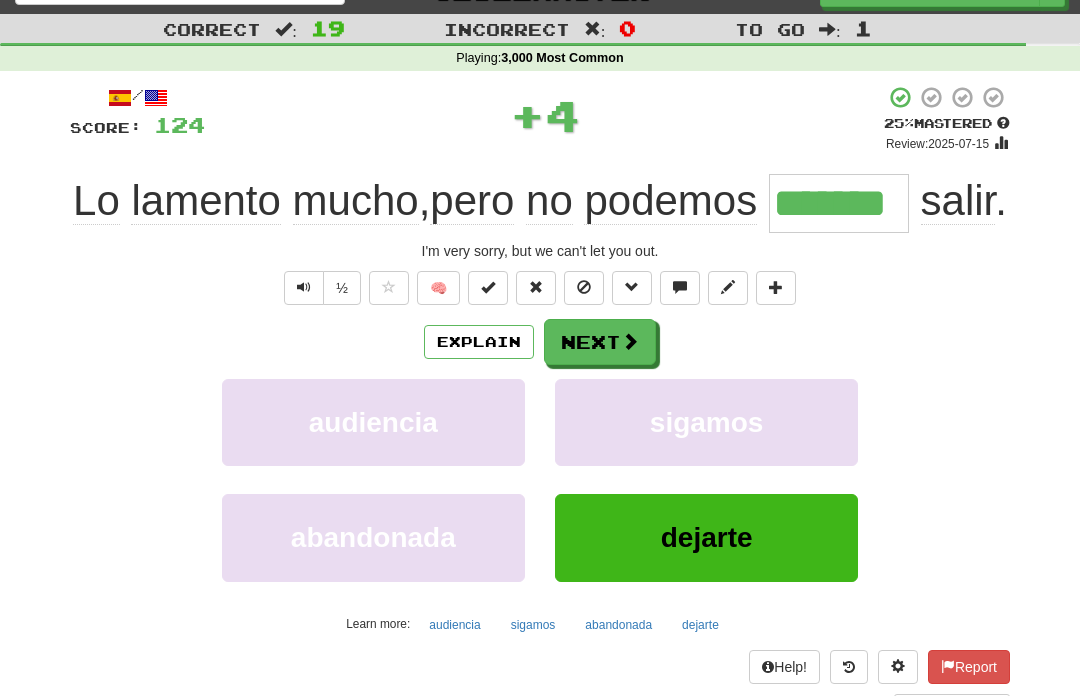 click on "Next" at bounding box center (600, 343) 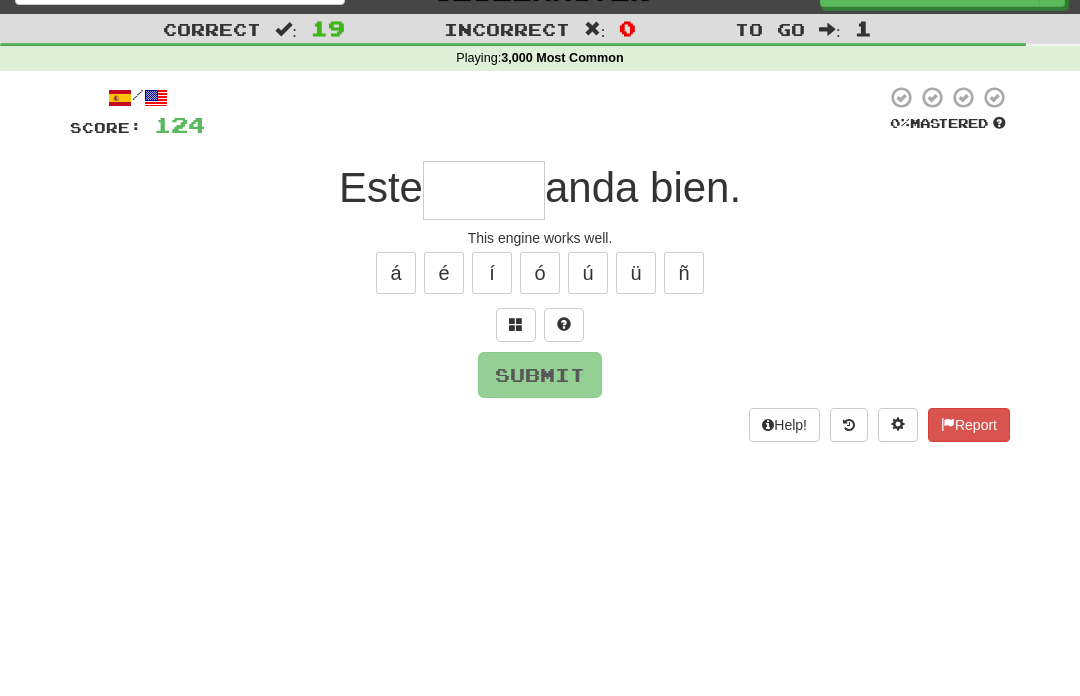 scroll, scrollTop: 36, scrollLeft: 0, axis: vertical 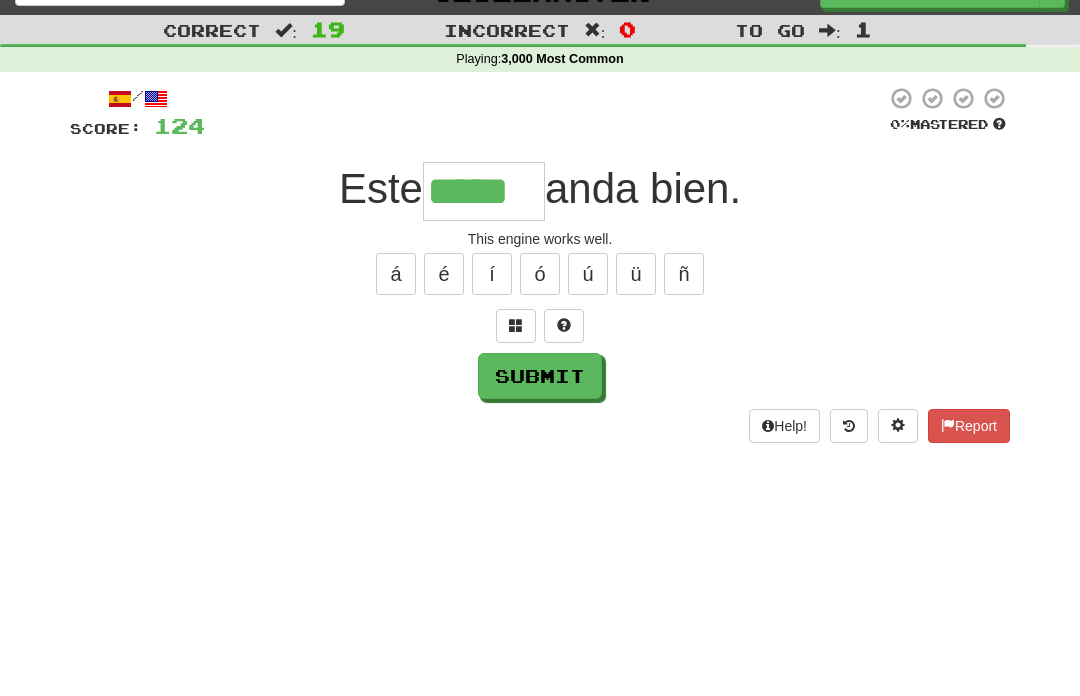 type on "*****" 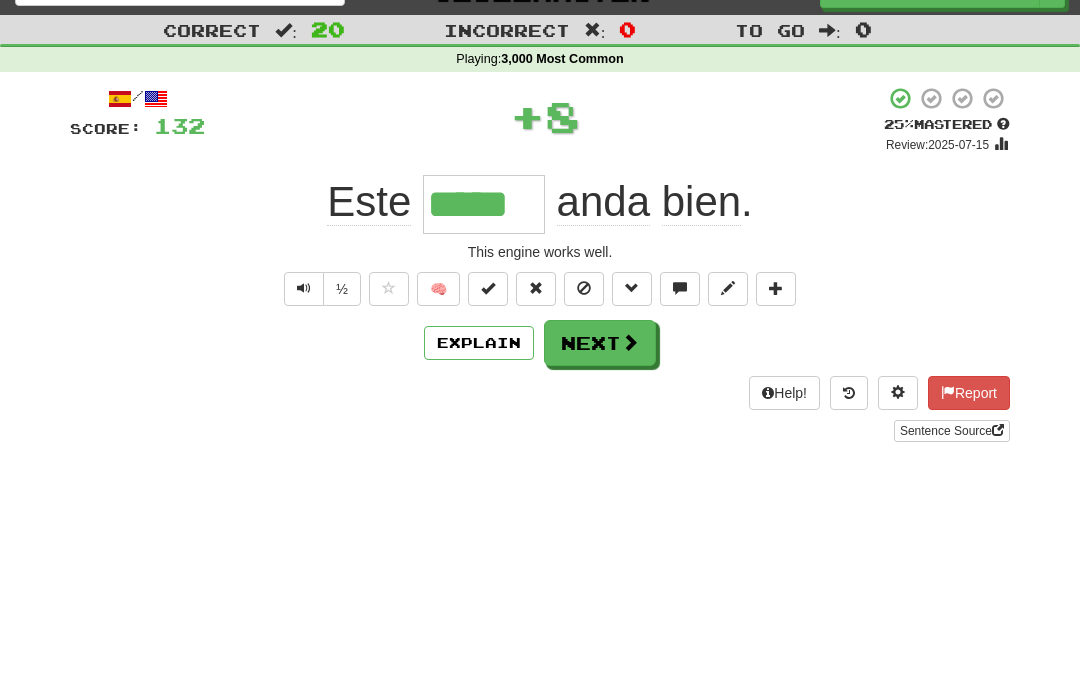 scroll, scrollTop: 37, scrollLeft: 0, axis: vertical 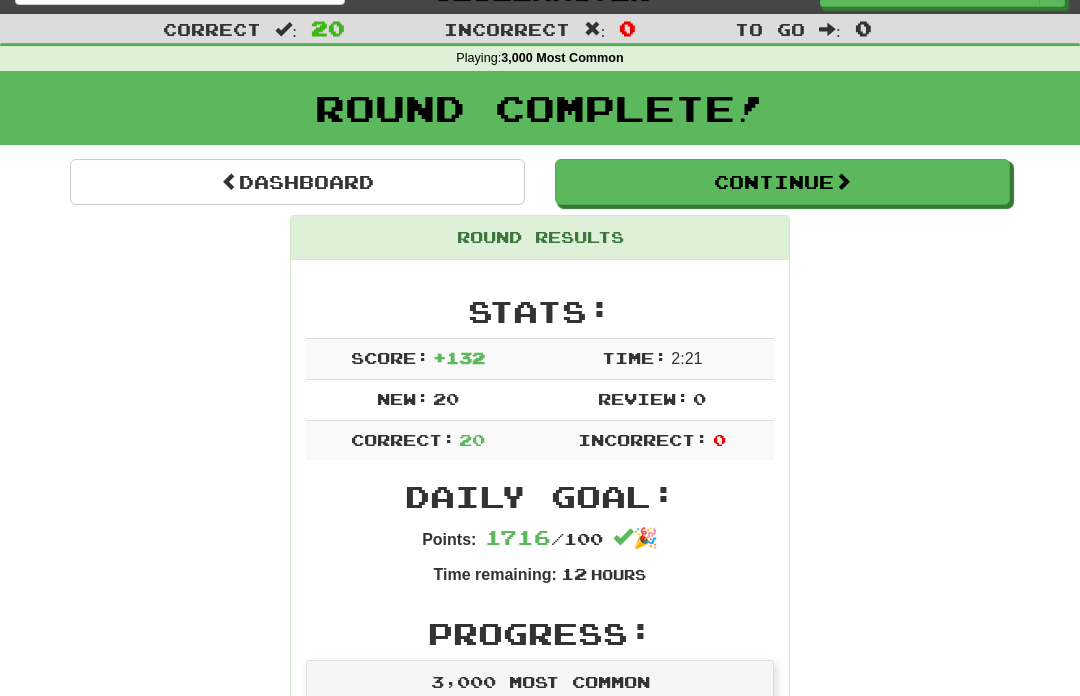 click on "Continue" at bounding box center [782, 182] 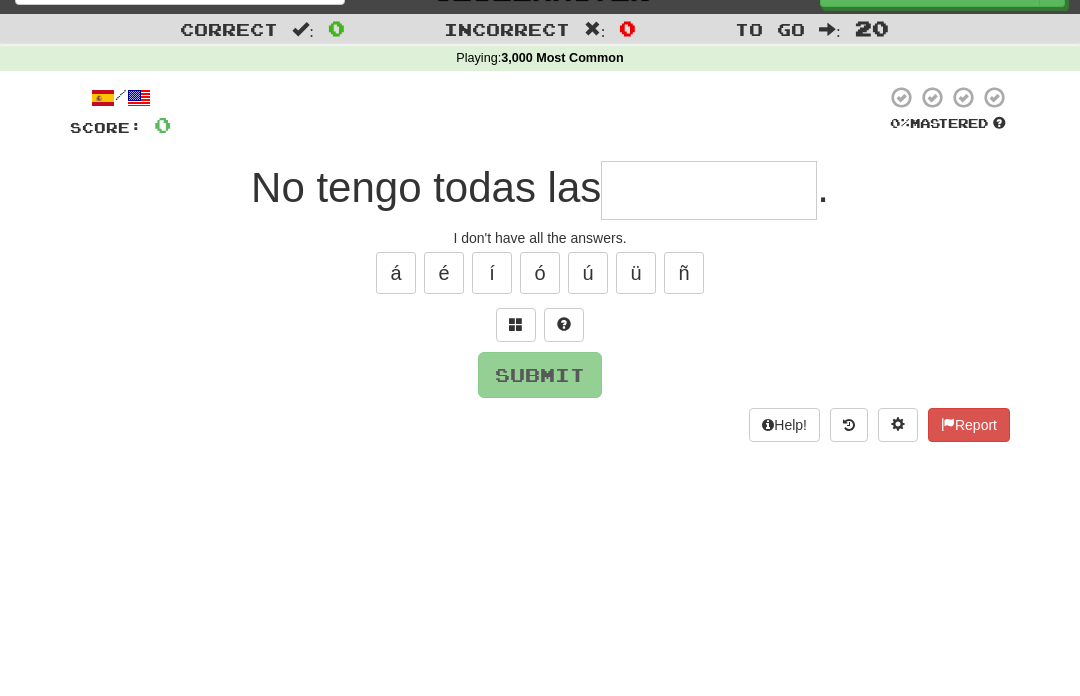 click at bounding box center (709, 190) 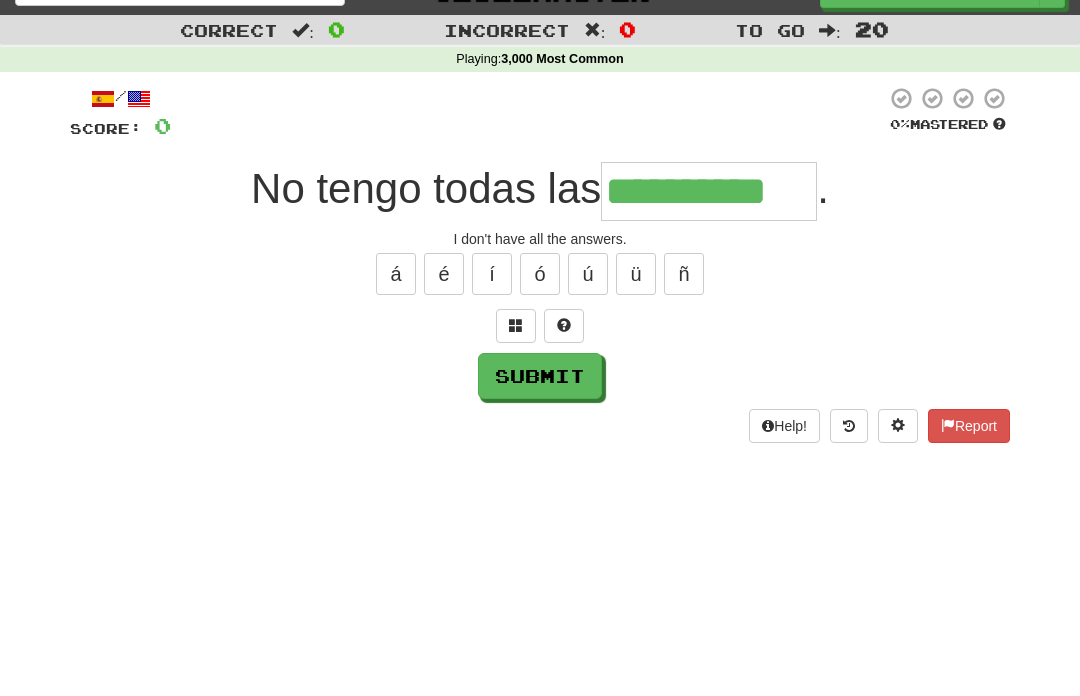 type on "**********" 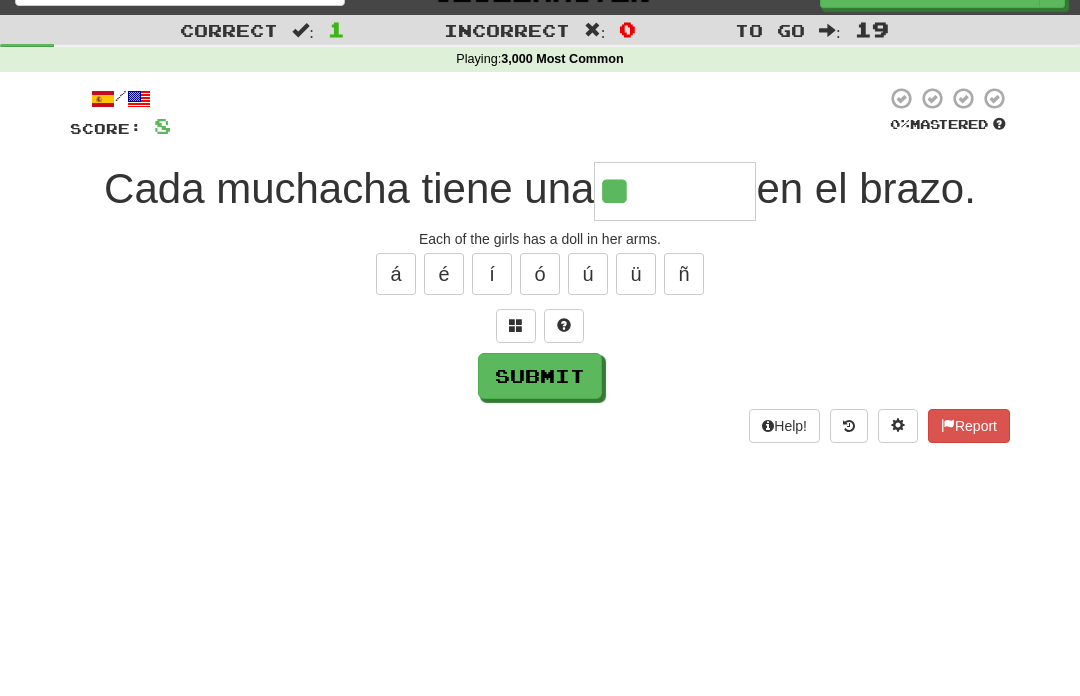 click on "ñ" at bounding box center (684, 274) 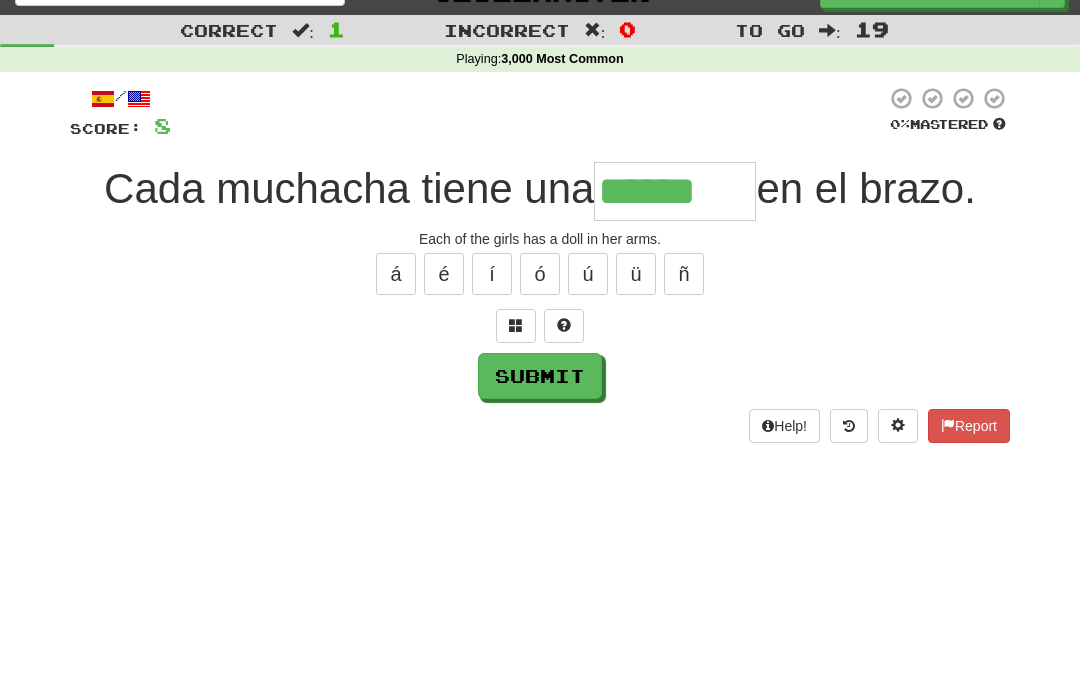 type on "******" 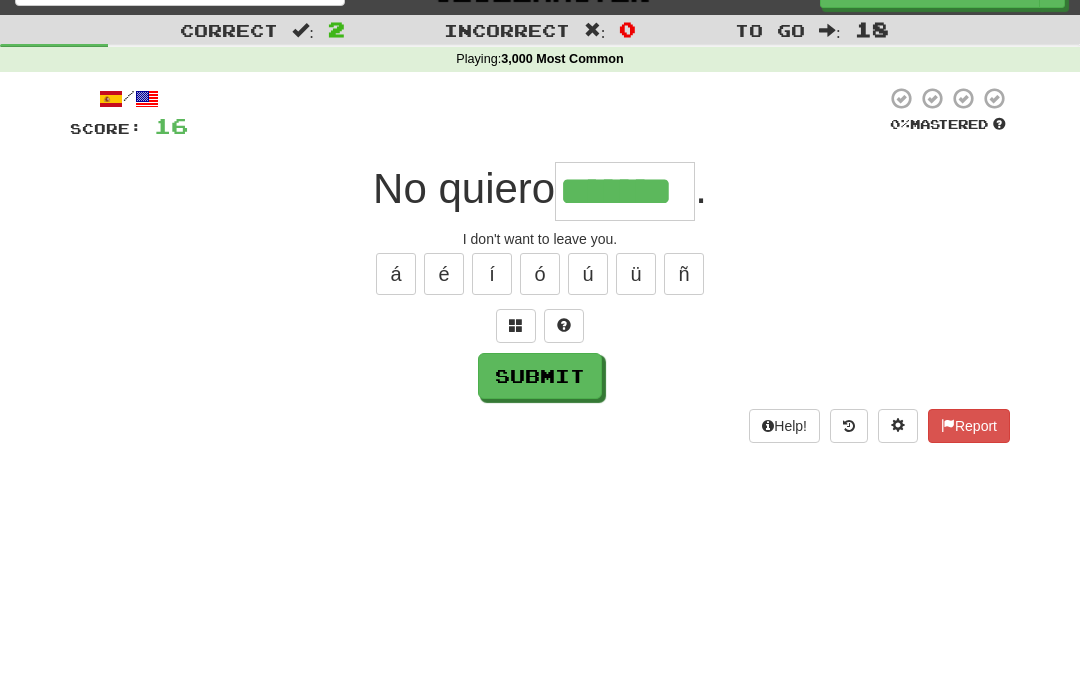 type on "*******" 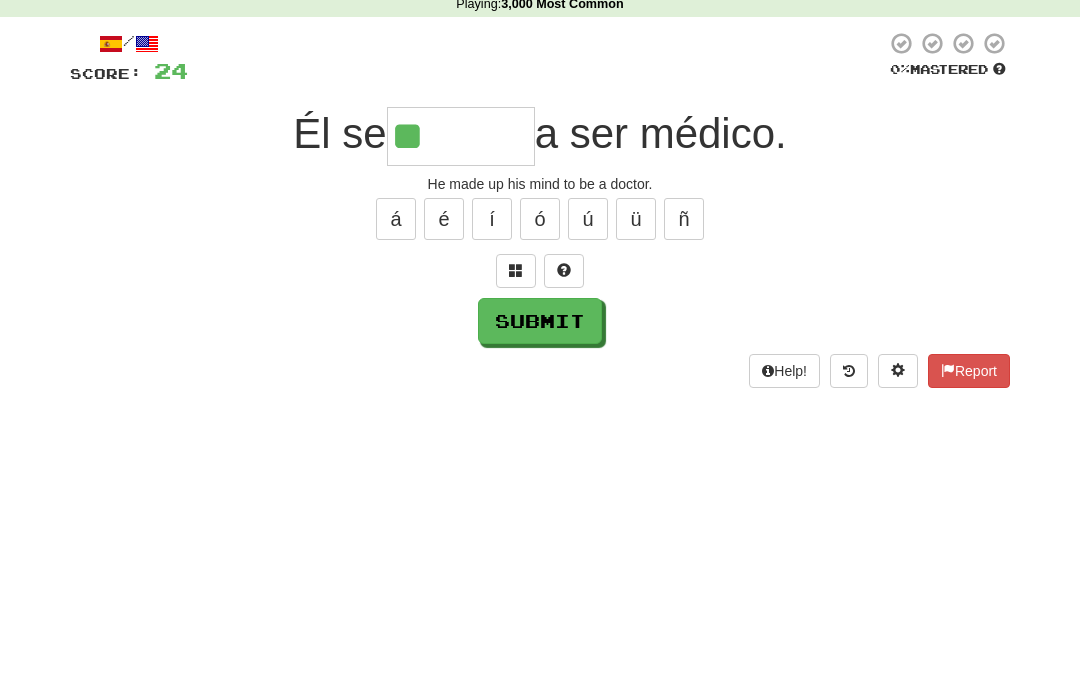 click at bounding box center (516, 326) 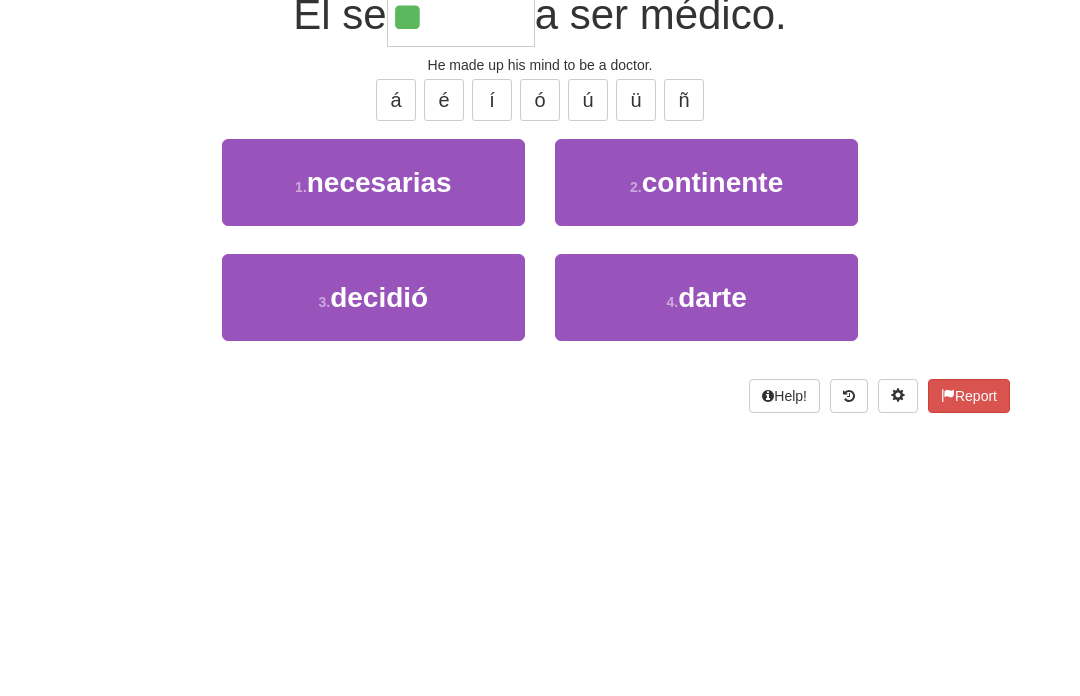 click on "3 .  decidió" at bounding box center [373, 471] 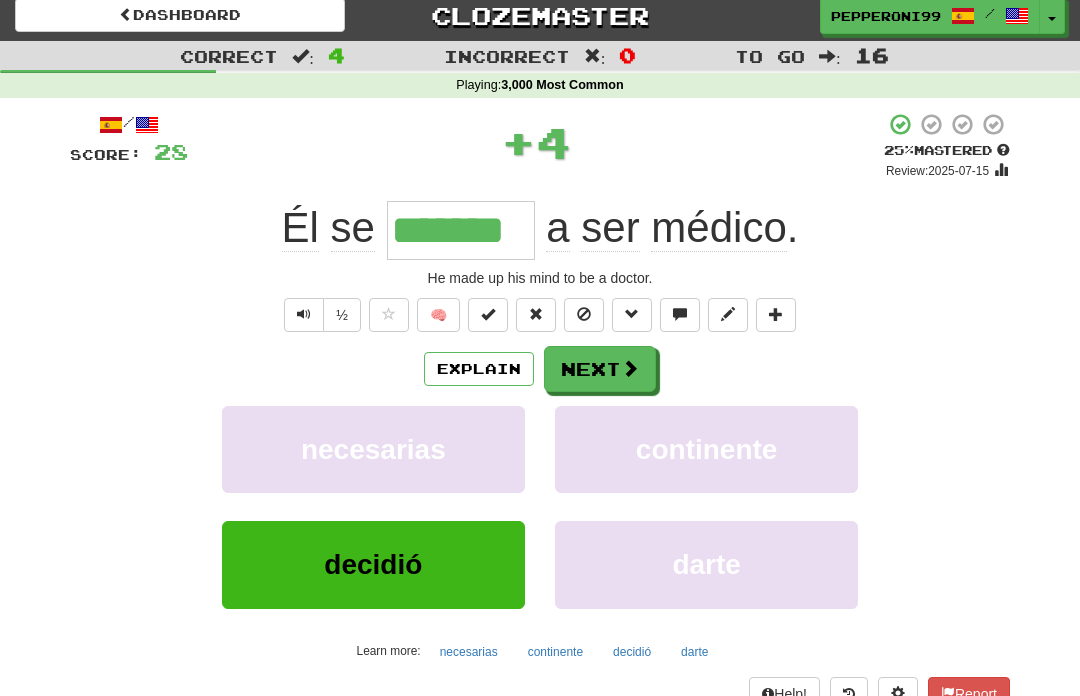 scroll, scrollTop: 9, scrollLeft: 0, axis: vertical 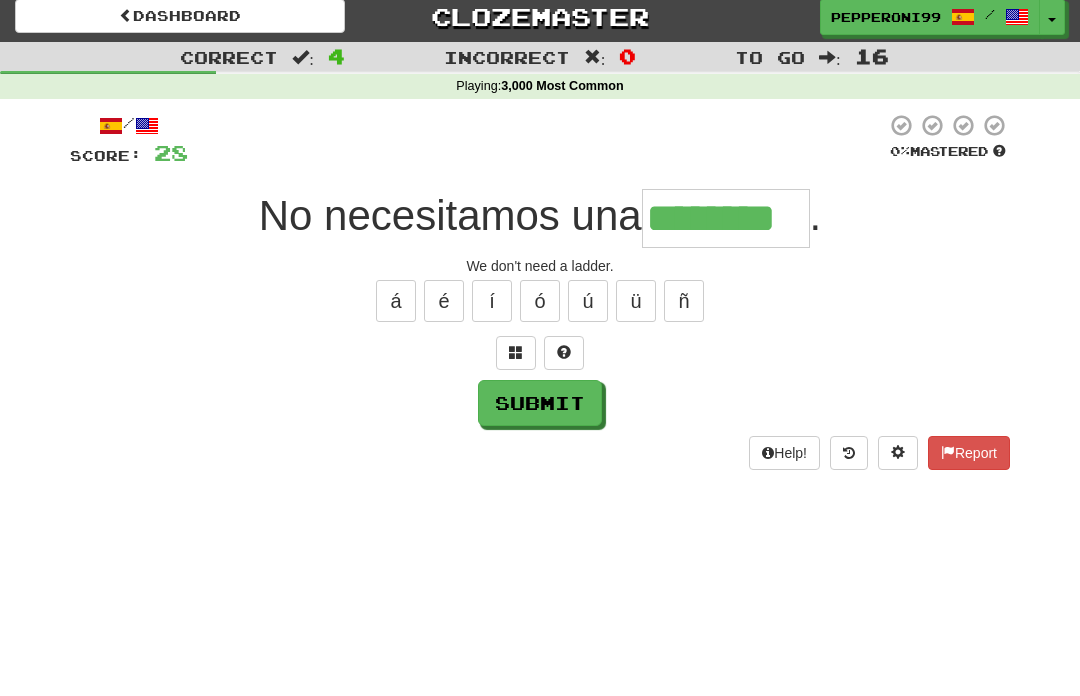type on "********" 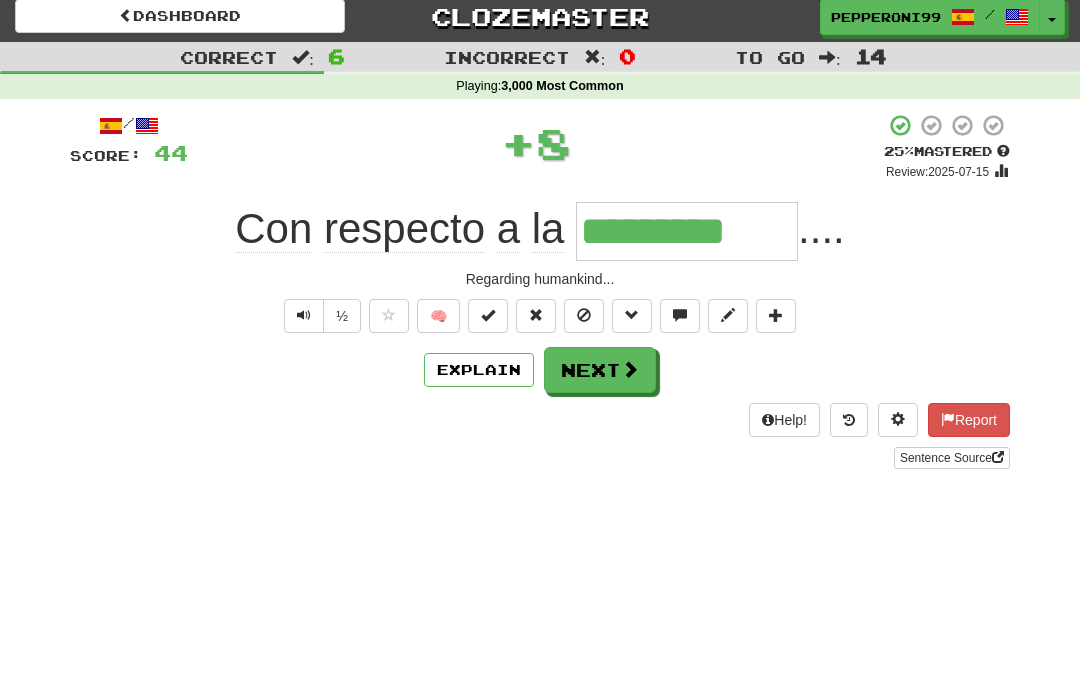 type on "*********" 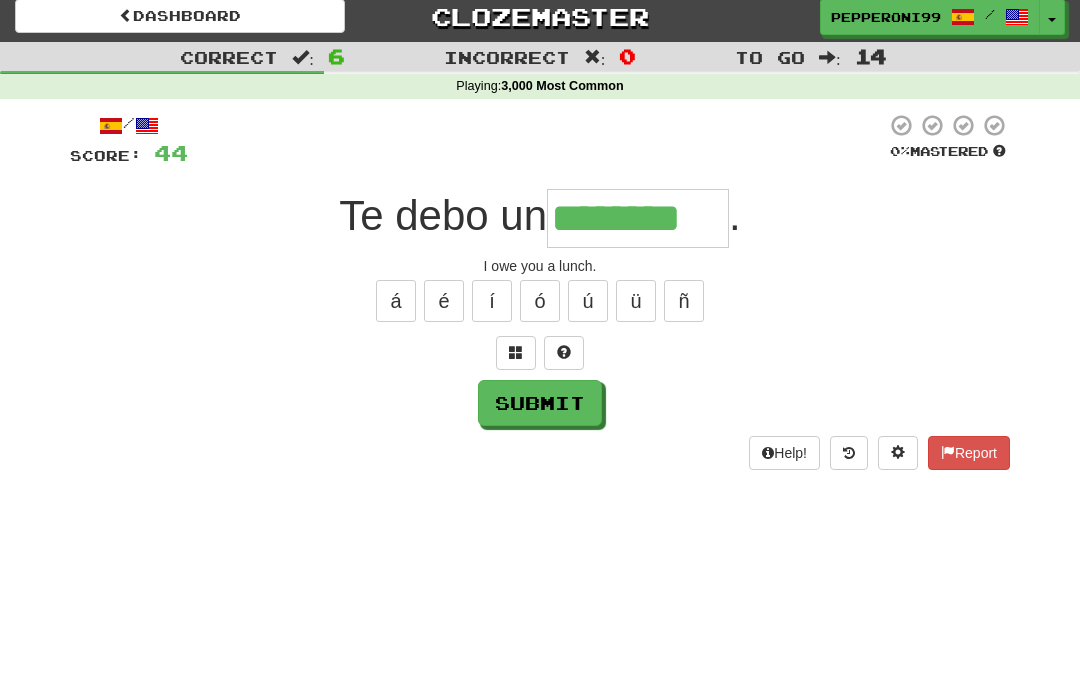 type on "********" 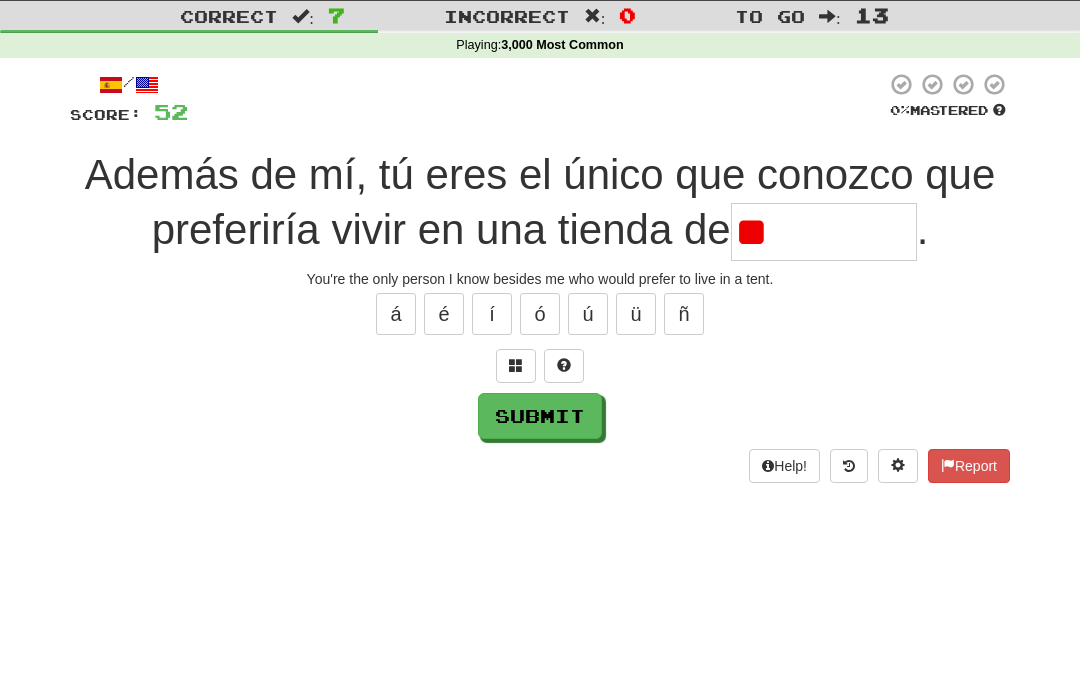 type on "*" 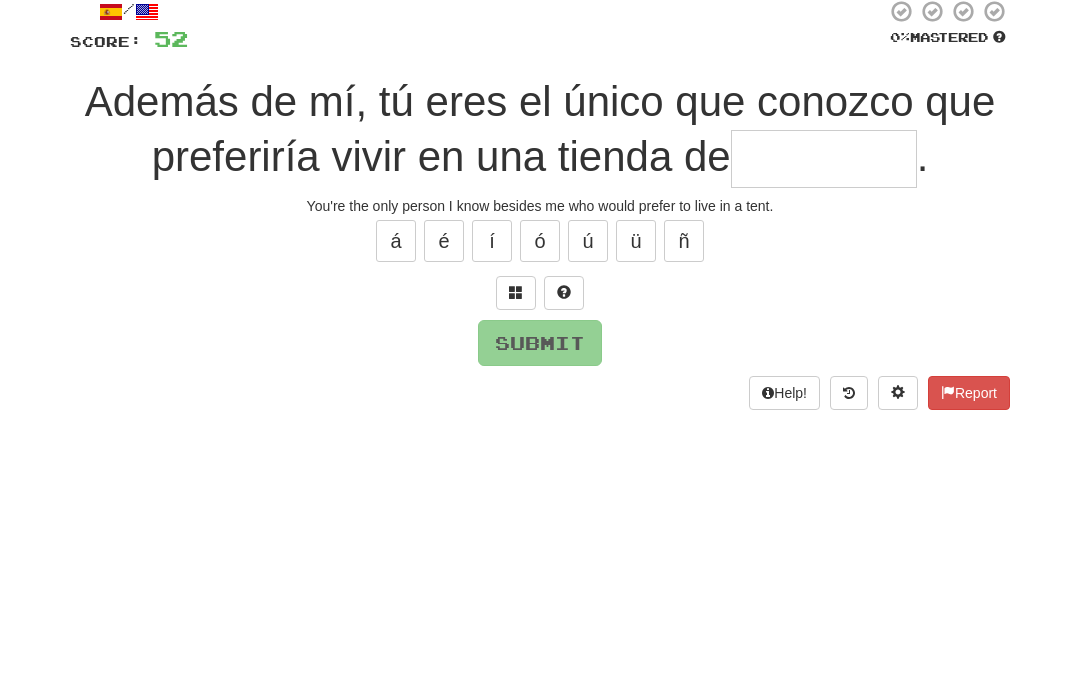 click at bounding box center (516, 406) 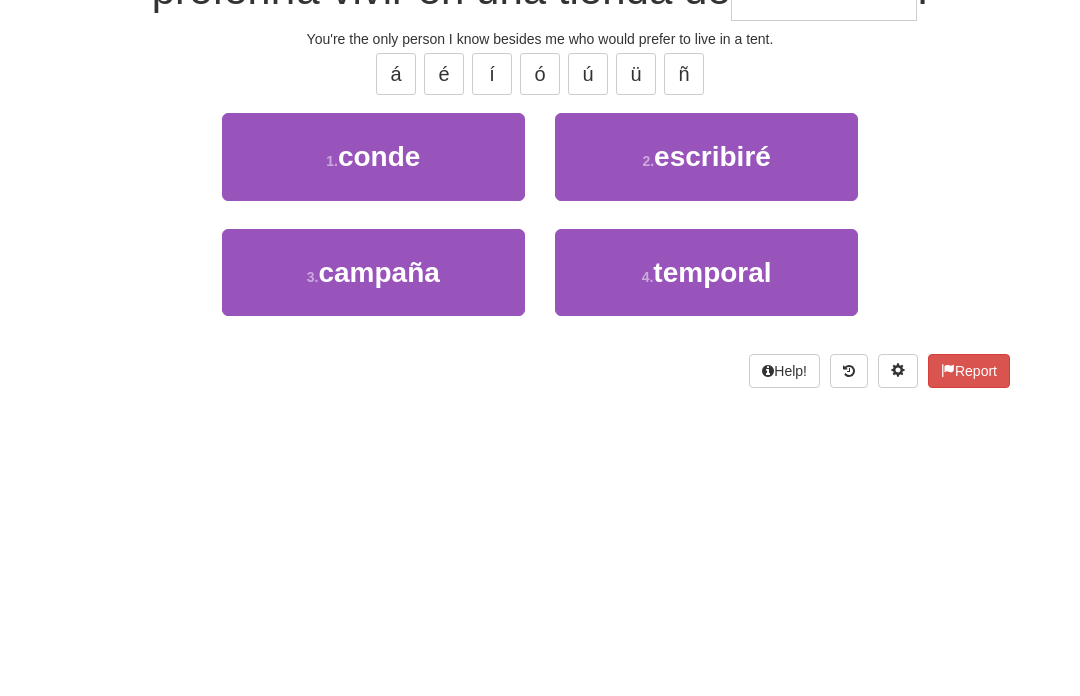 click on "3 .  campaña" at bounding box center [373, 553] 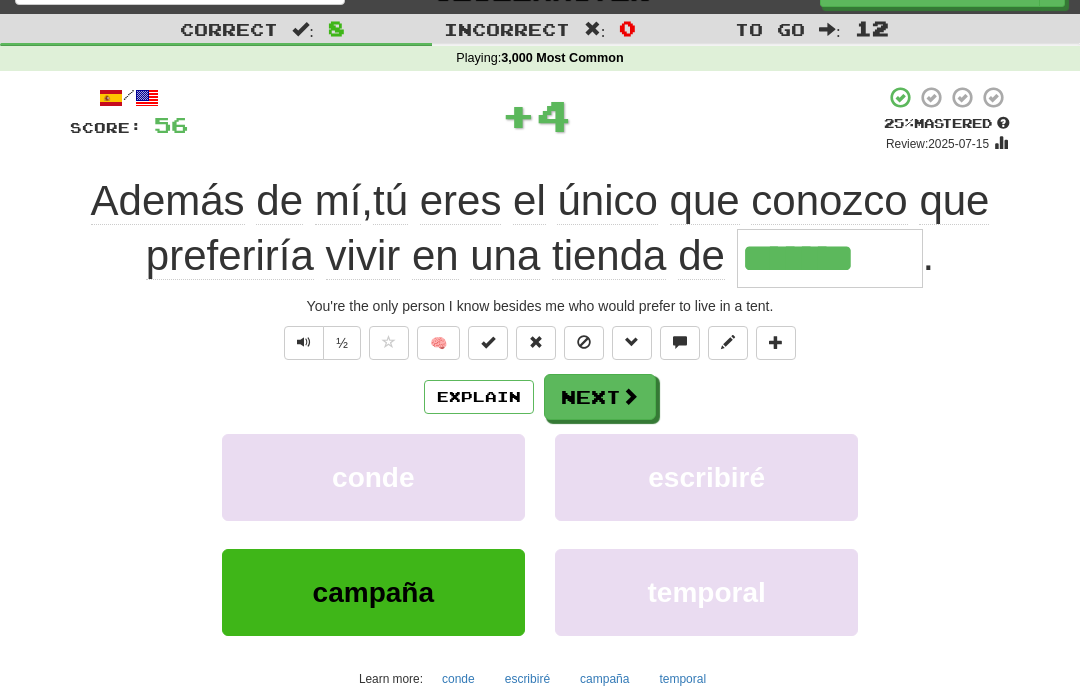 scroll, scrollTop: 36, scrollLeft: 0, axis: vertical 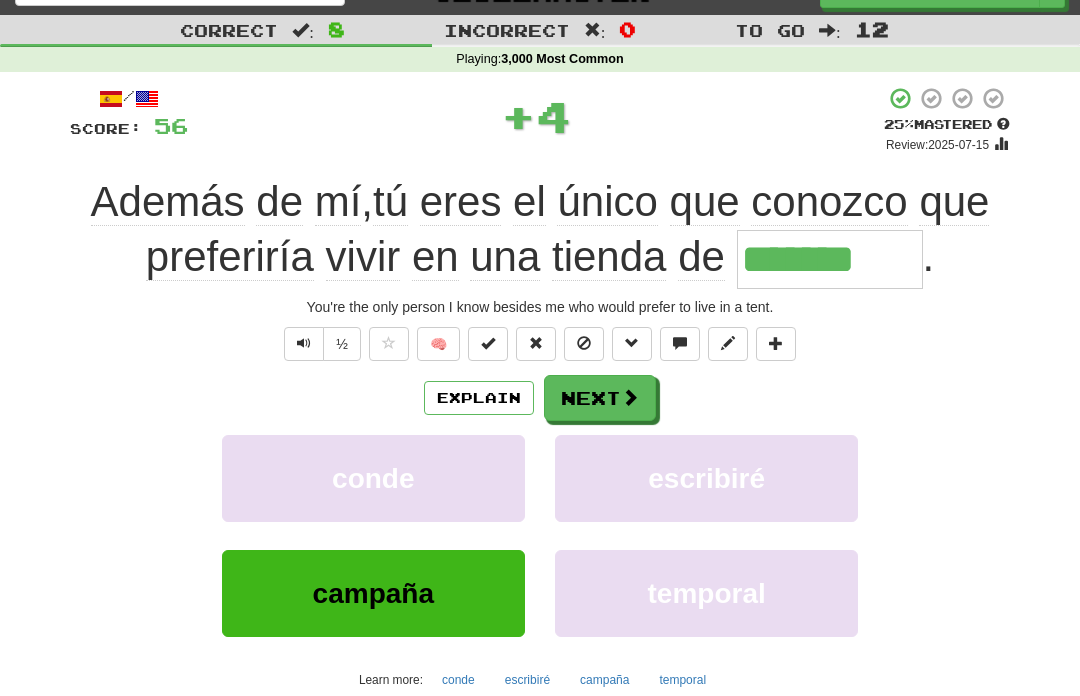 click at bounding box center [630, 397] 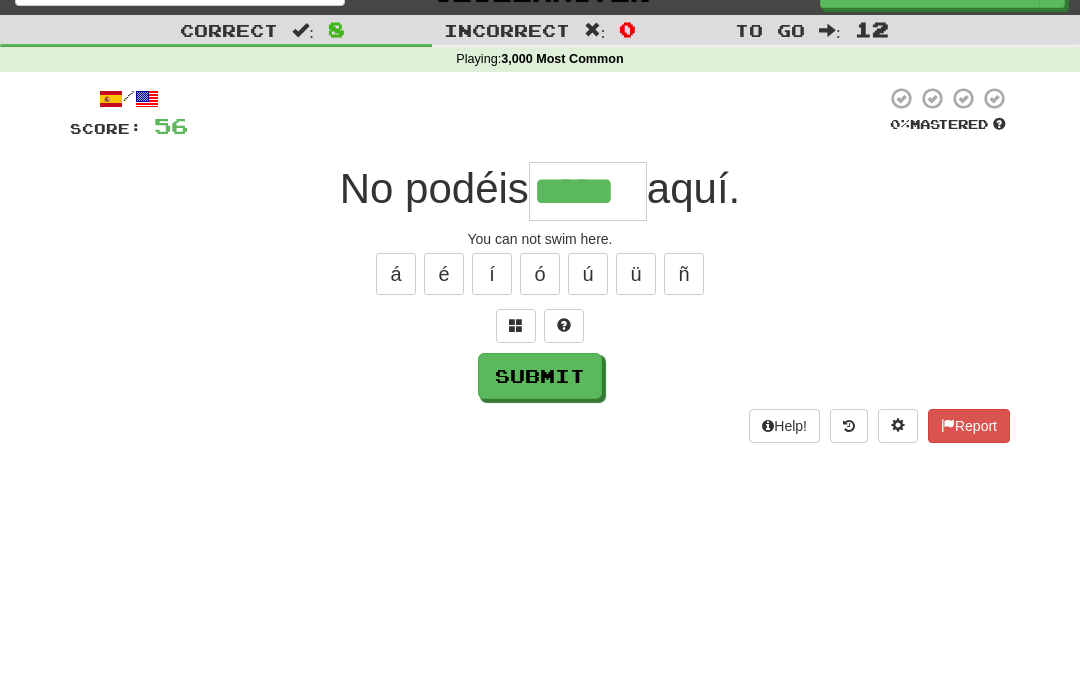 type on "*****" 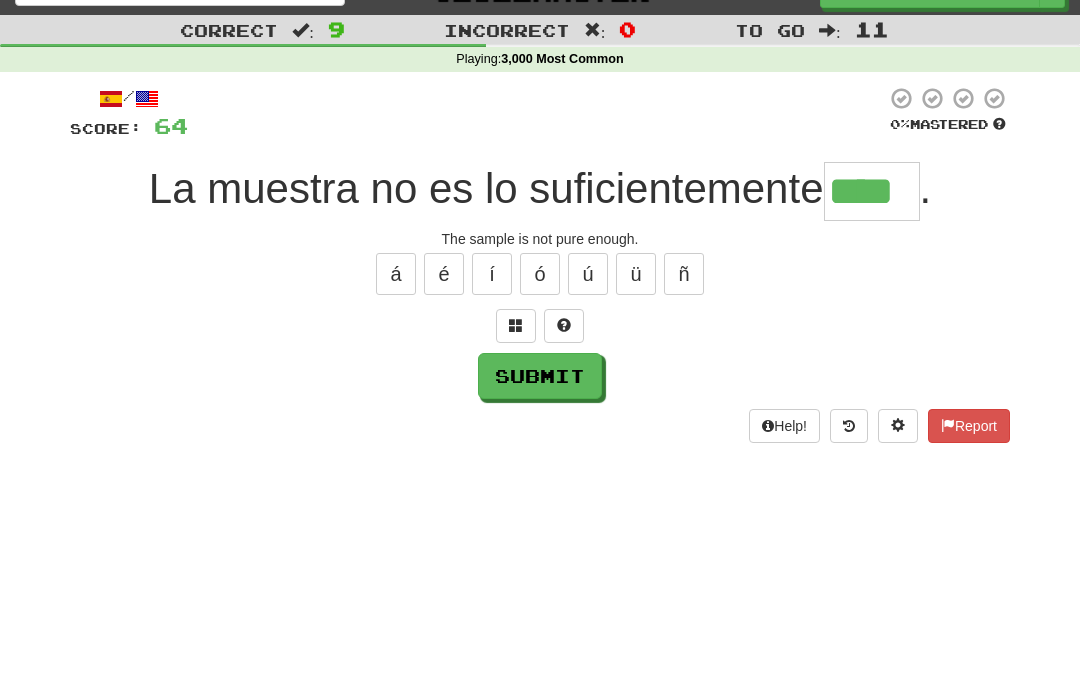 type on "****" 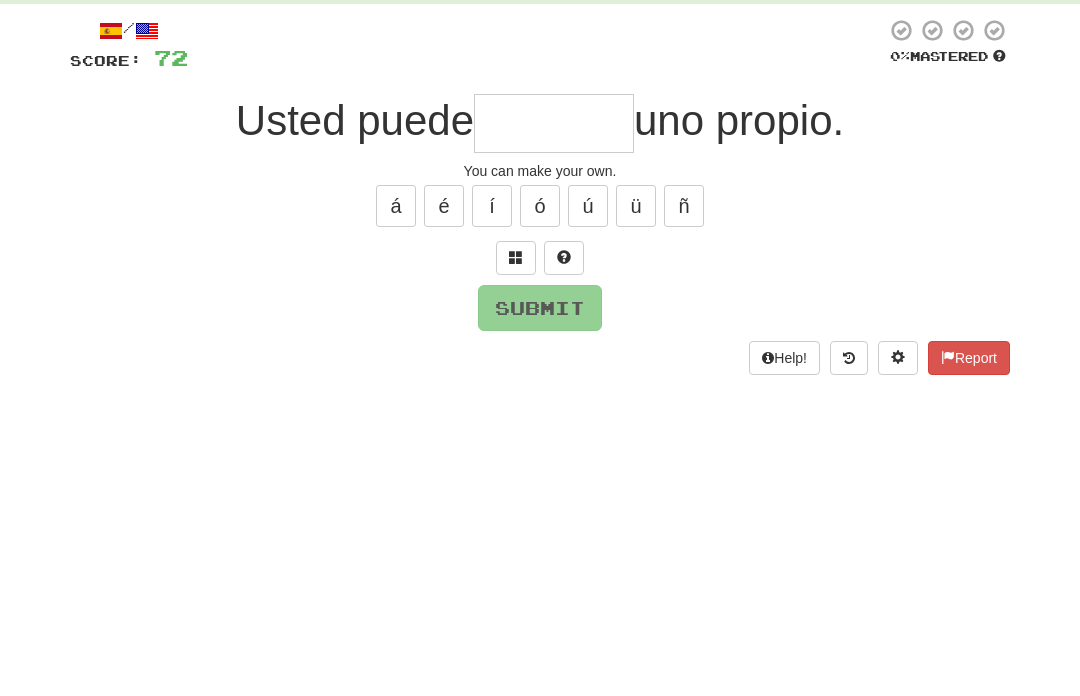 click at bounding box center (516, 325) 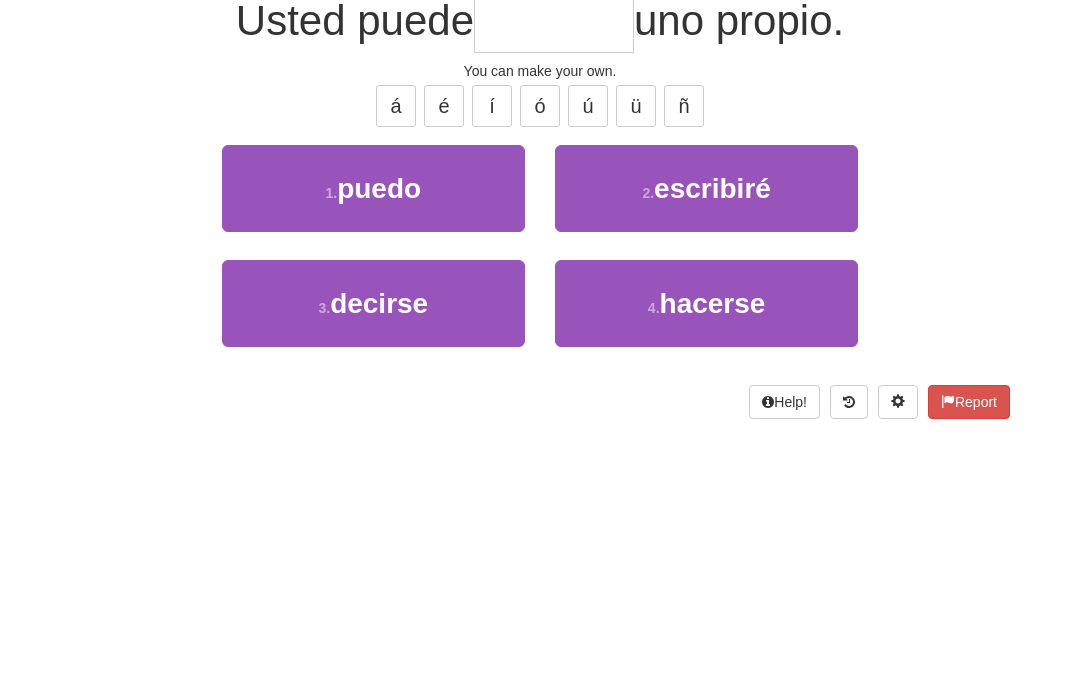 click on "4 .  hacerse" at bounding box center [706, 471] 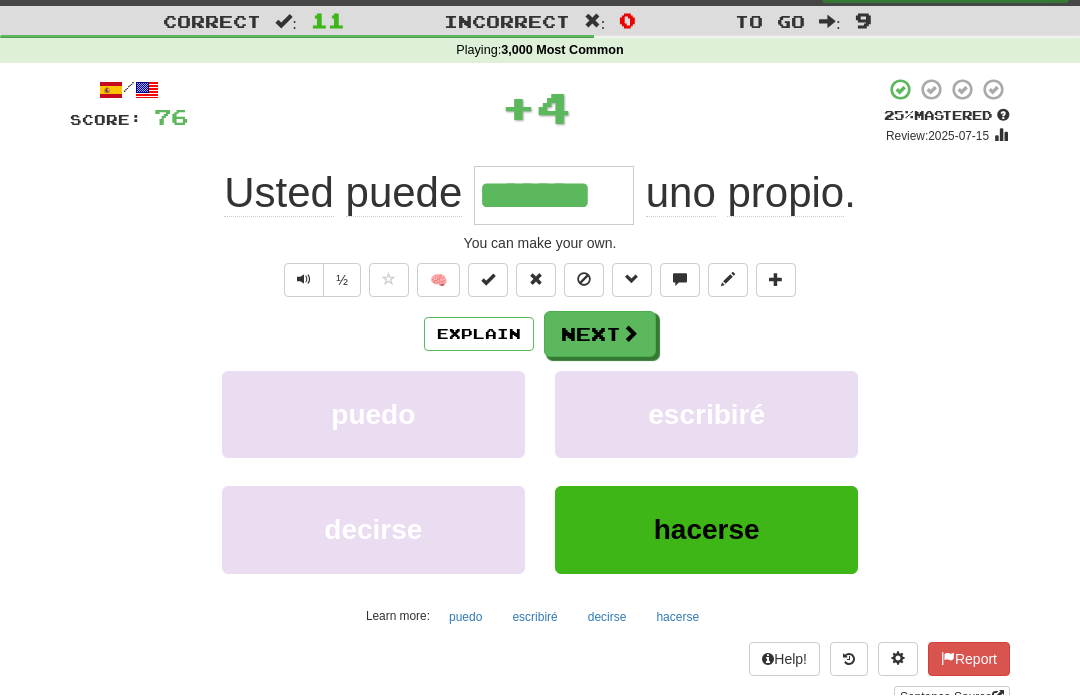 click on "Next" at bounding box center [600, 335] 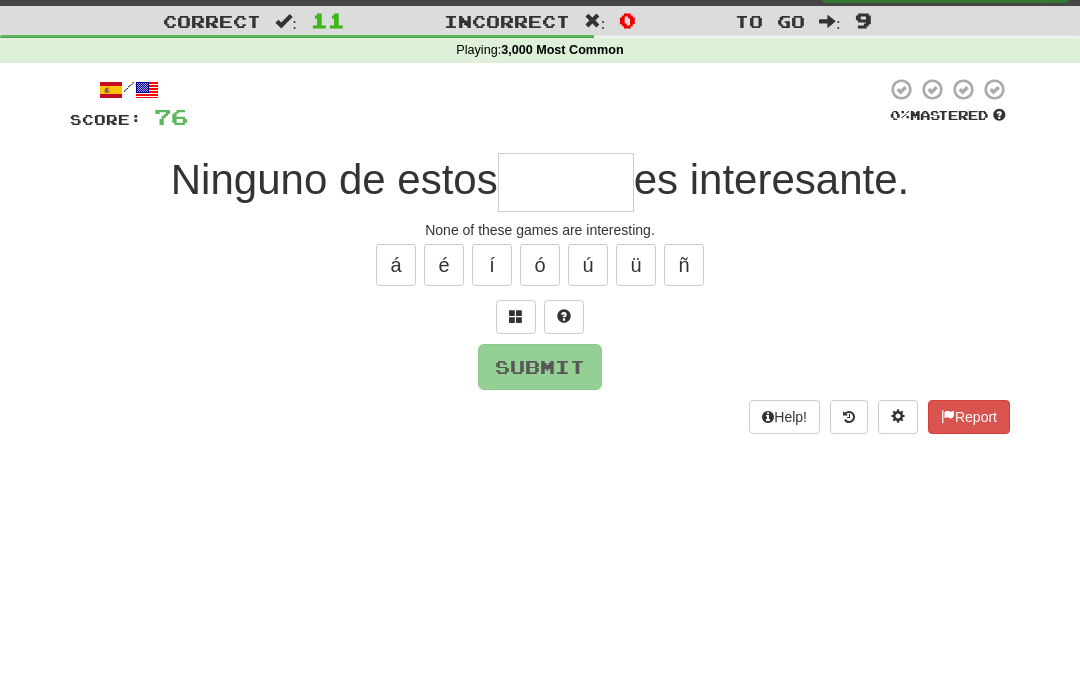 scroll, scrollTop: 44, scrollLeft: 0, axis: vertical 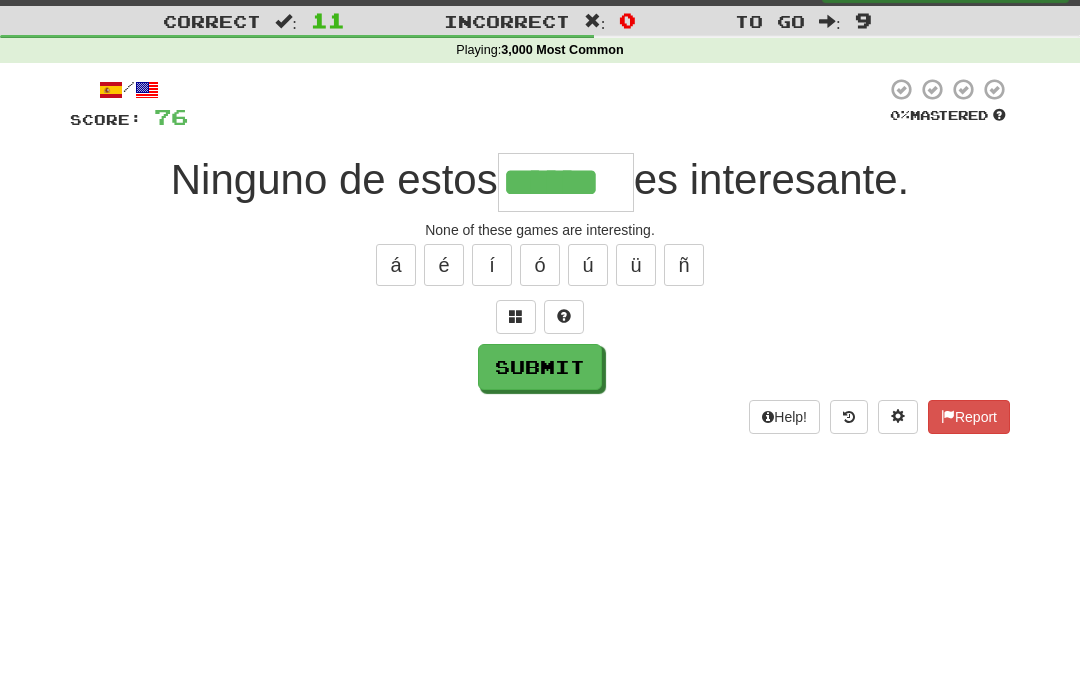 type on "******" 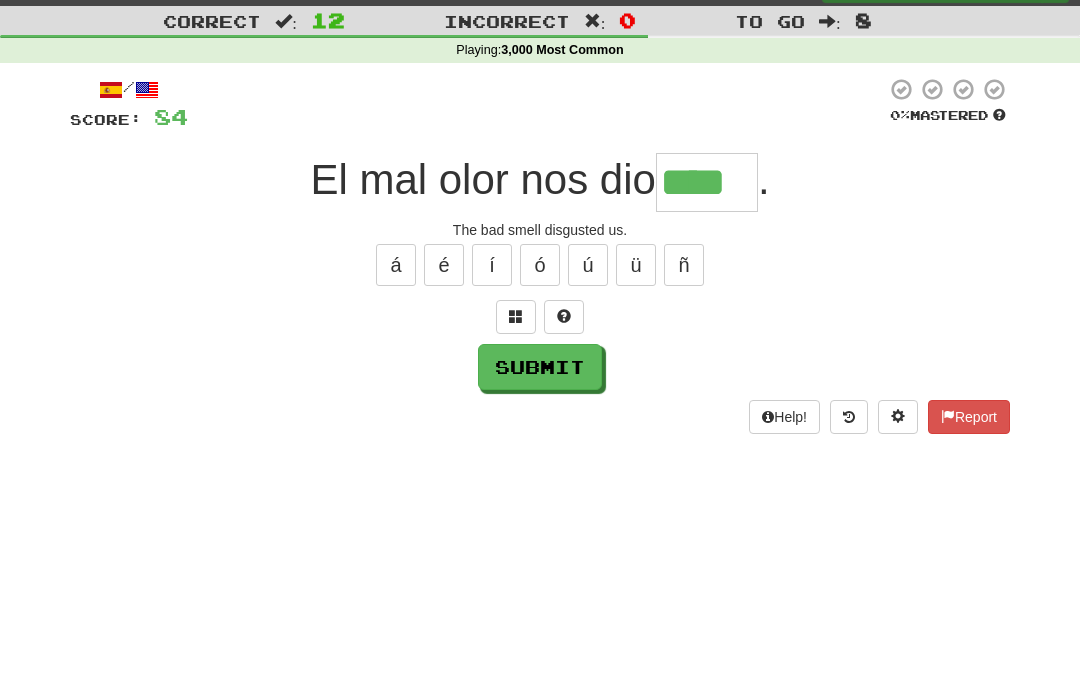 type on "****" 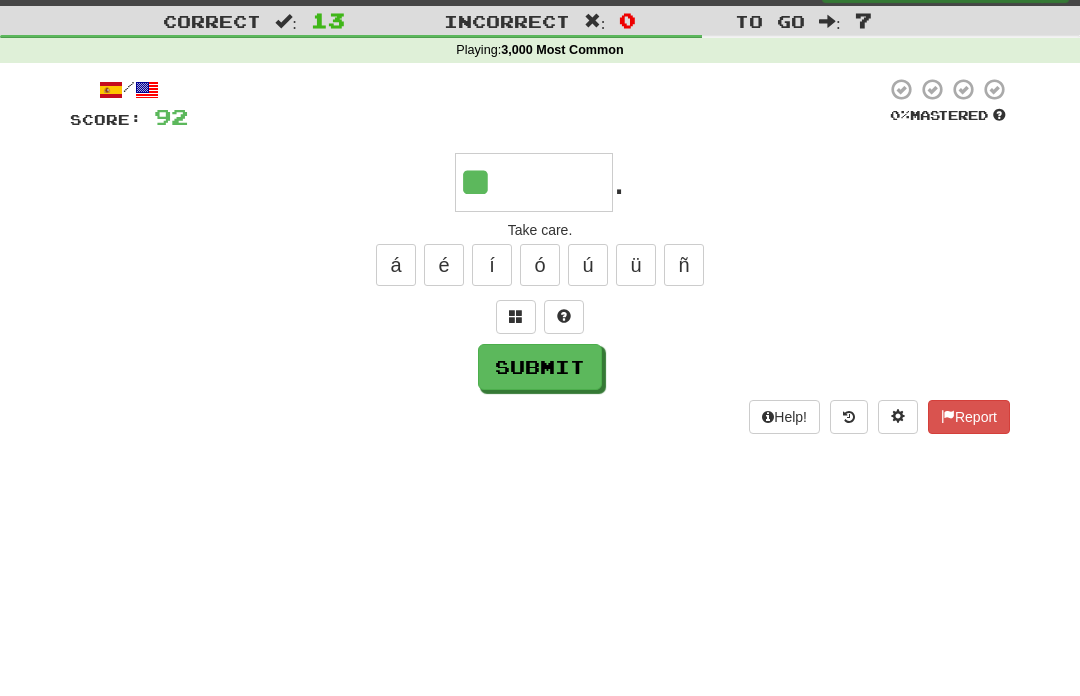 click on "í" at bounding box center (492, 266) 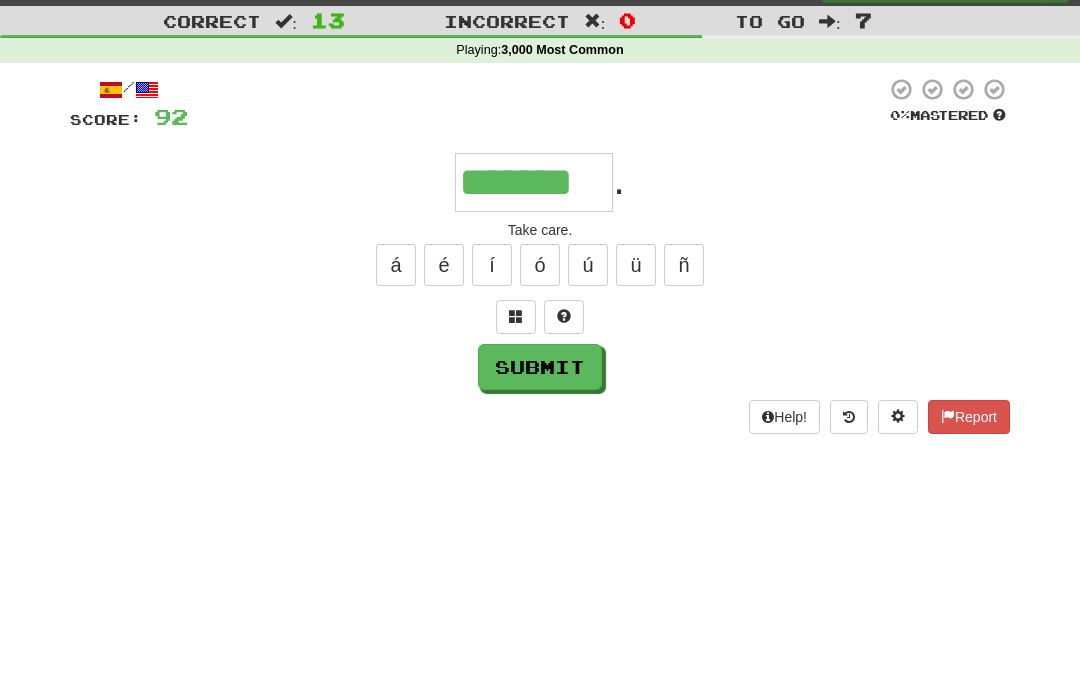 type on "*******" 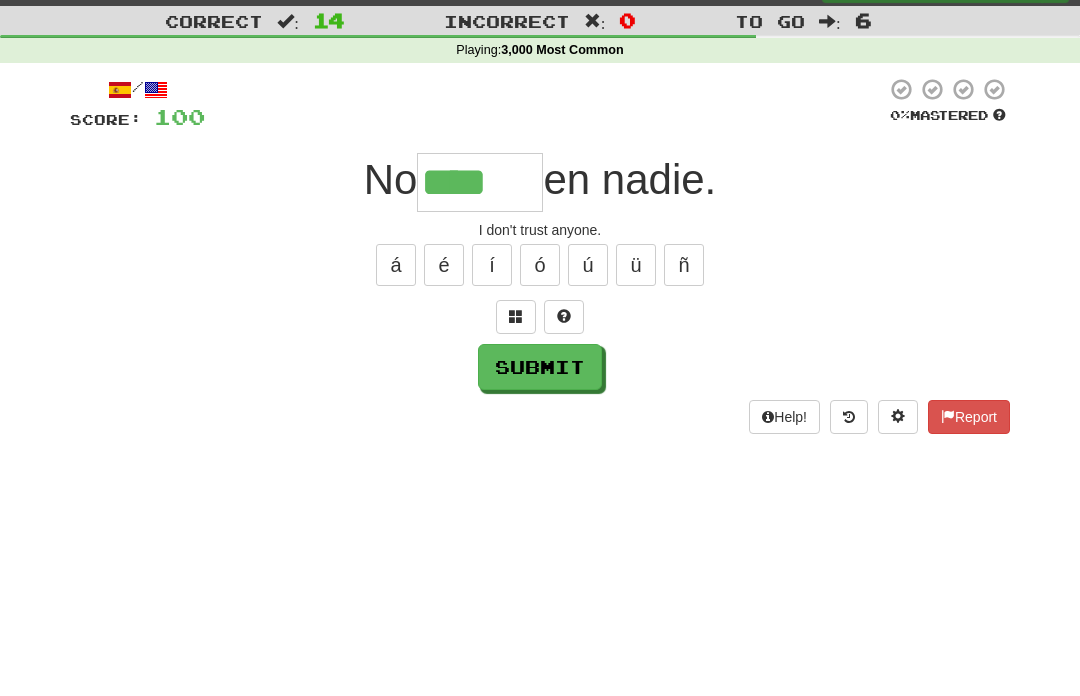 click on "í" at bounding box center (492, 266) 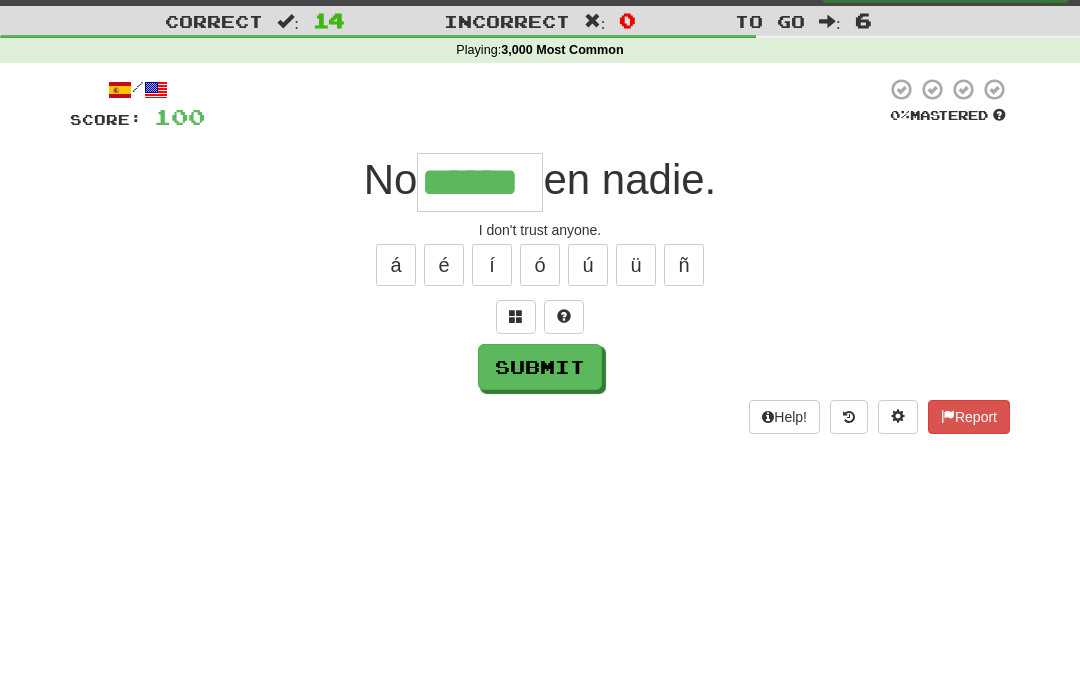 type on "******" 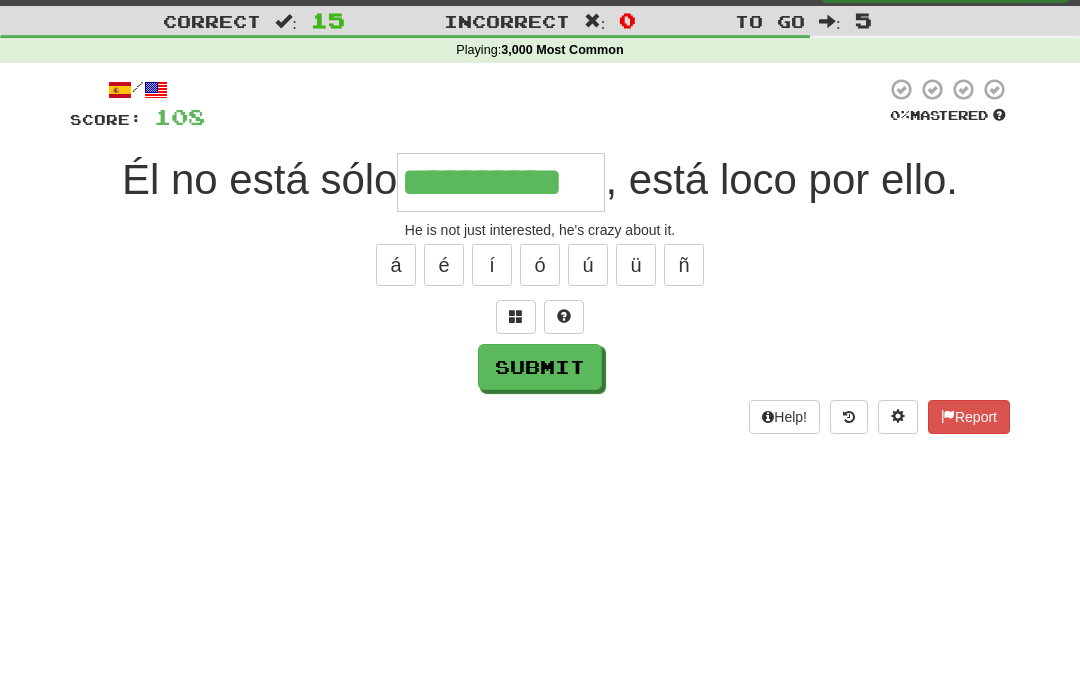 type on "**********" 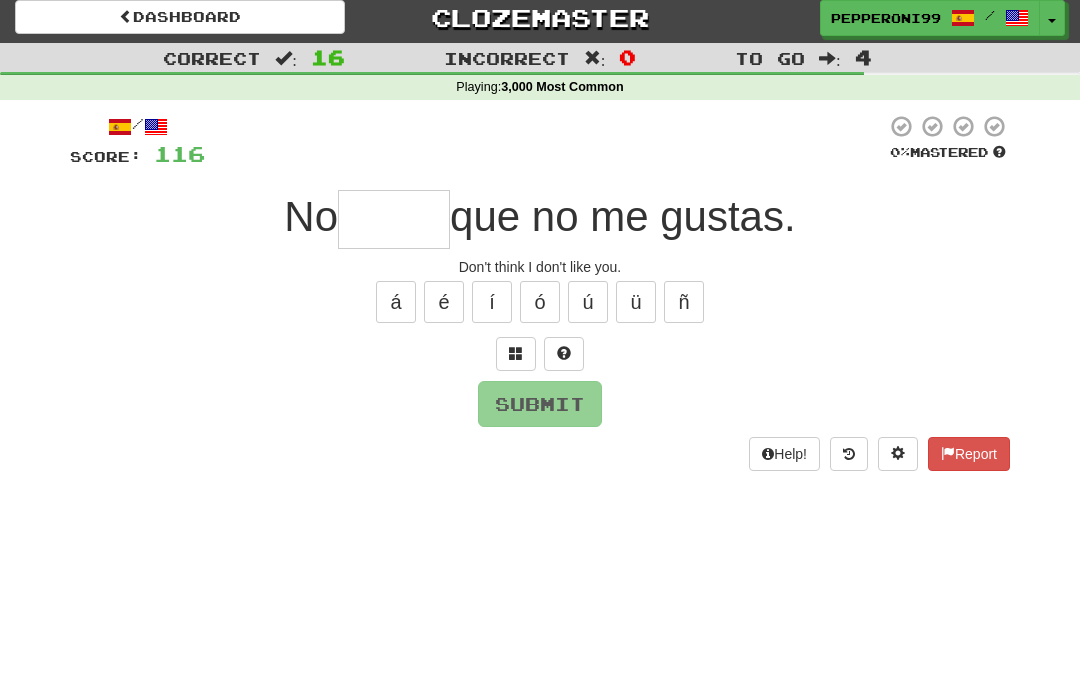 scroll, scrollTop: 7, scrollLeft: 0, axis: vertical 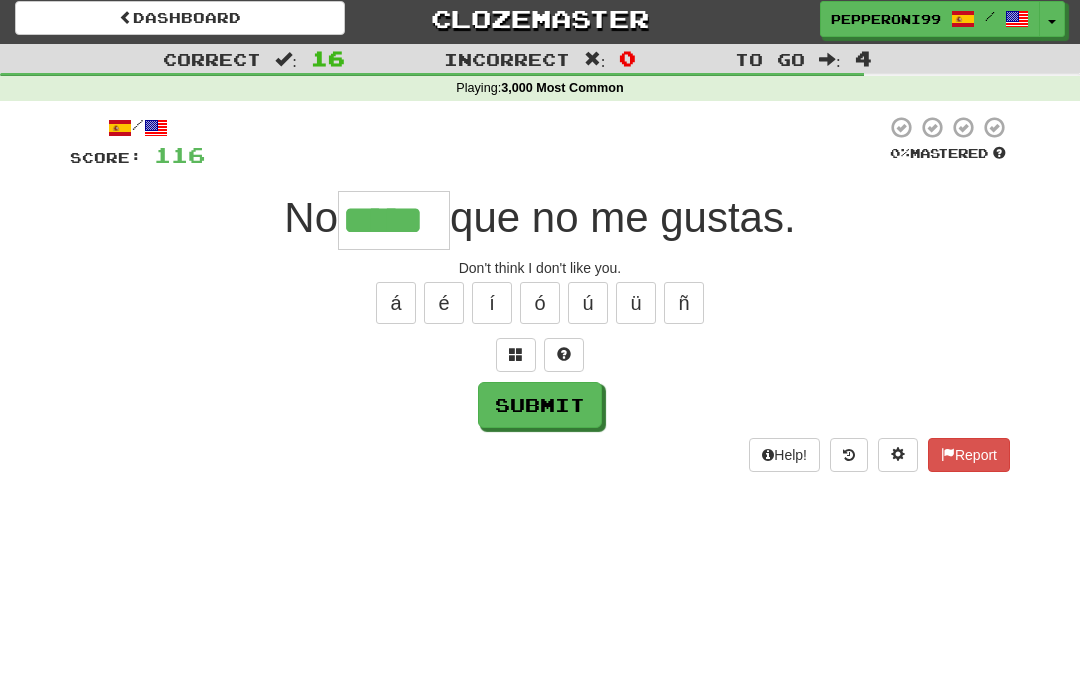 type on "*****" 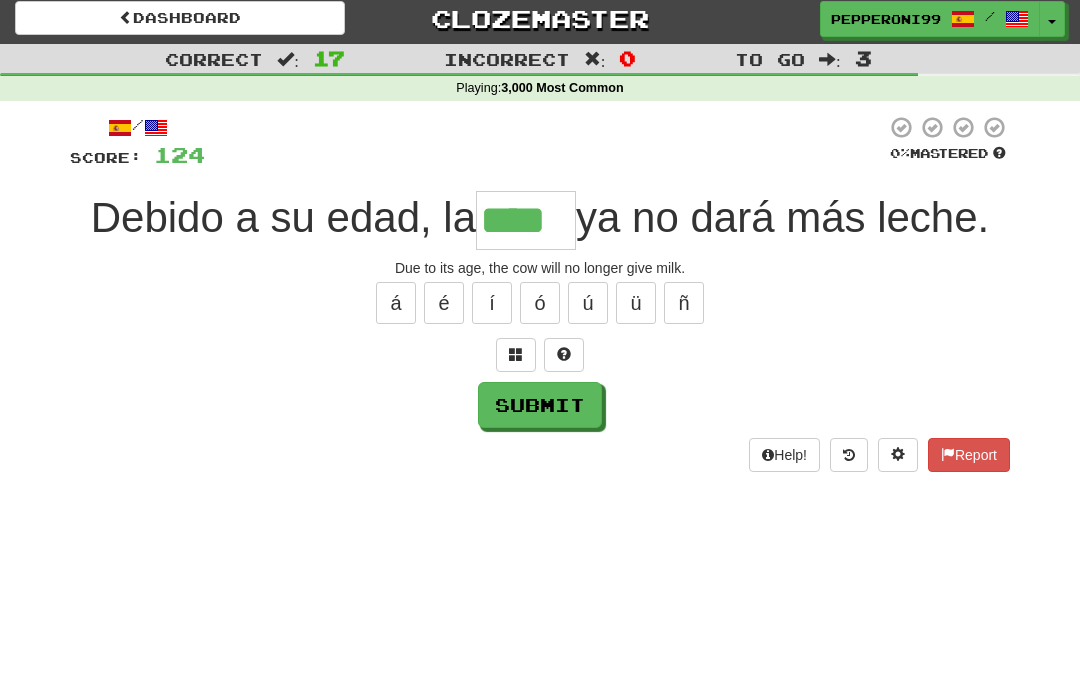 type on "****" 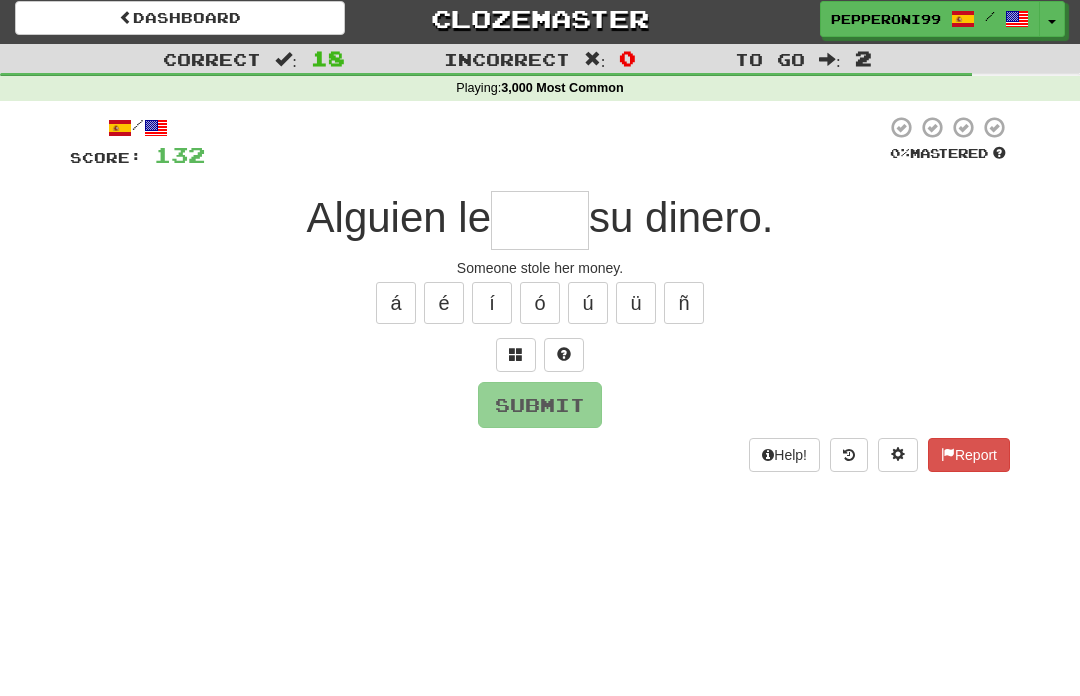 type on "*" 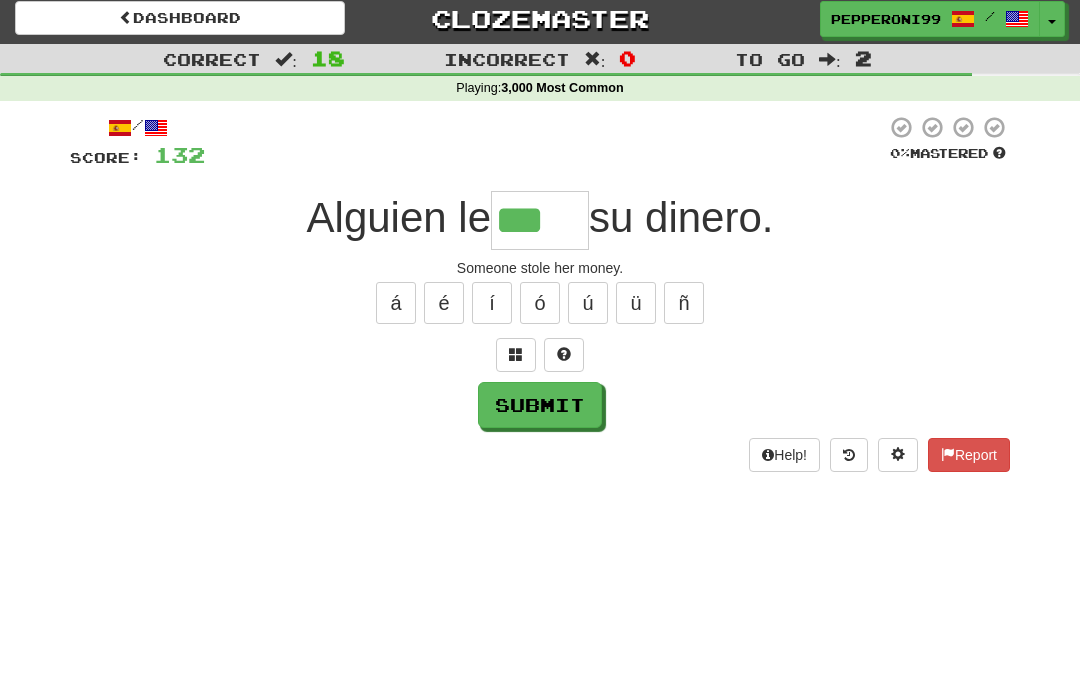 click on "á é í ó ú ü ñ" at bounding box center (540, 303) 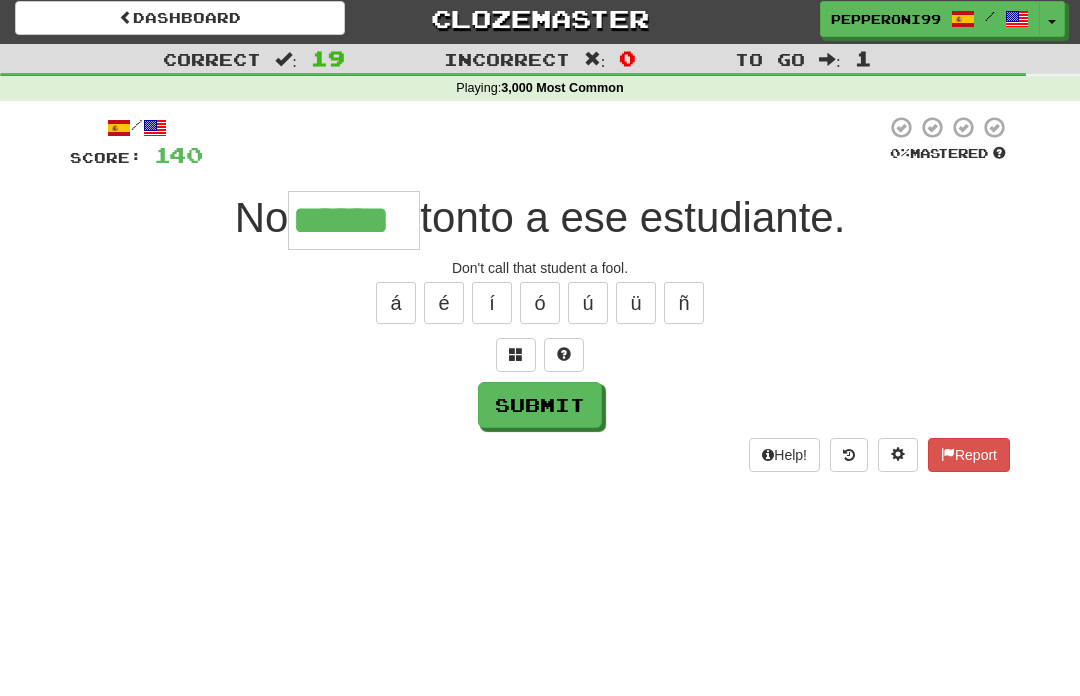 type on "******" 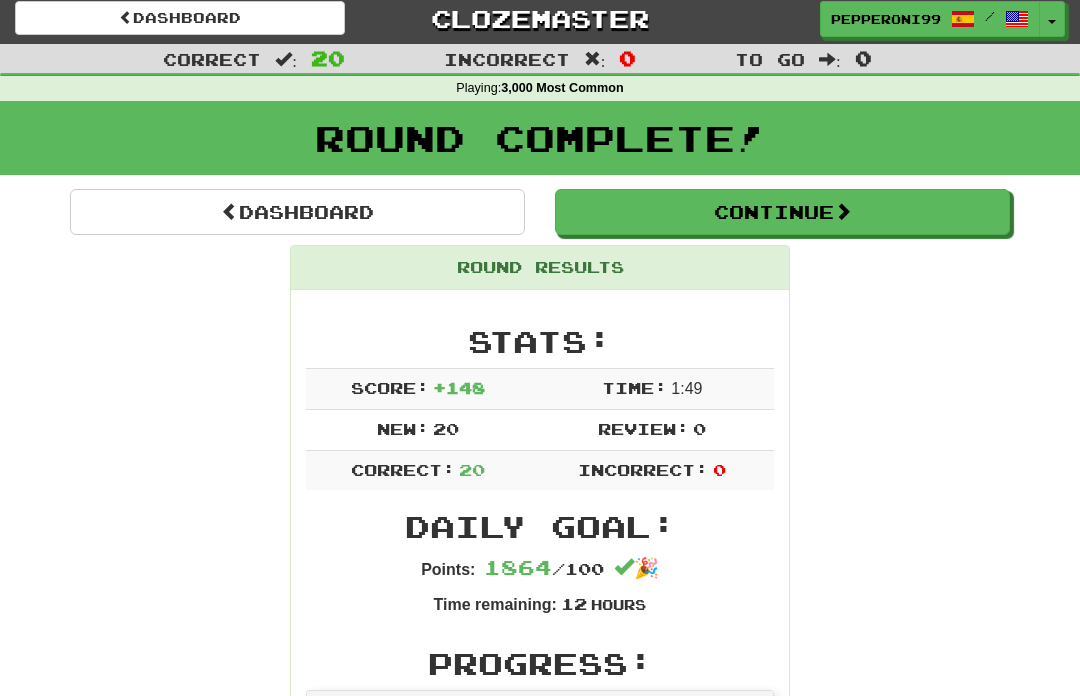 click on "Continue" at bounding box center (782, 212) 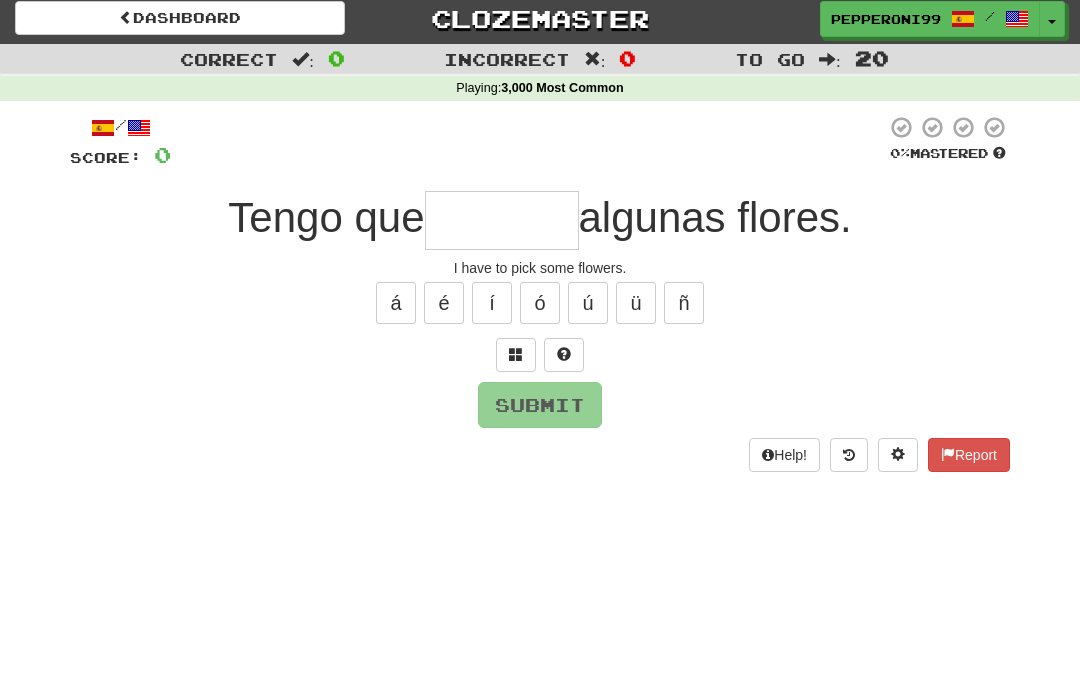 click at bounding box center [502, 220] 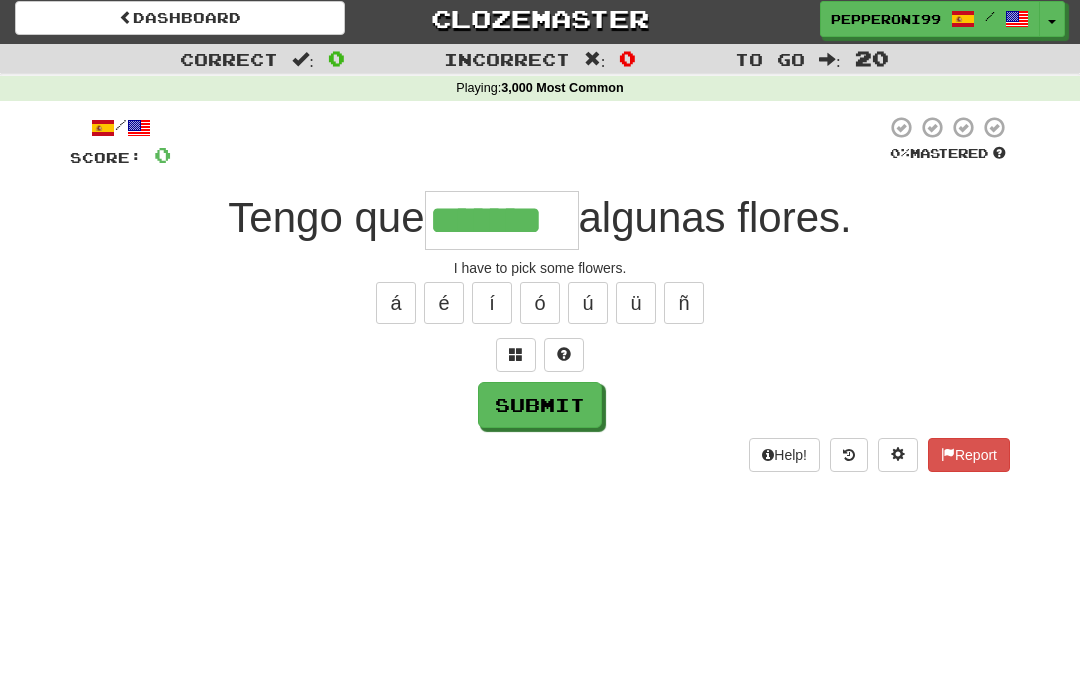 type on "*******" 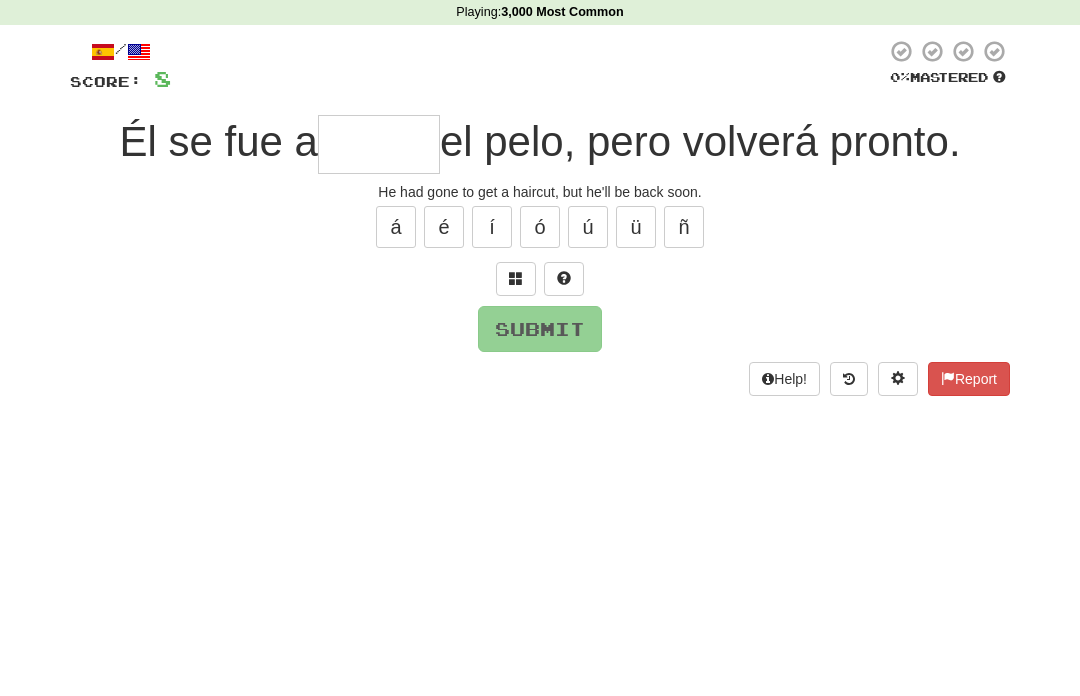 type on "*" 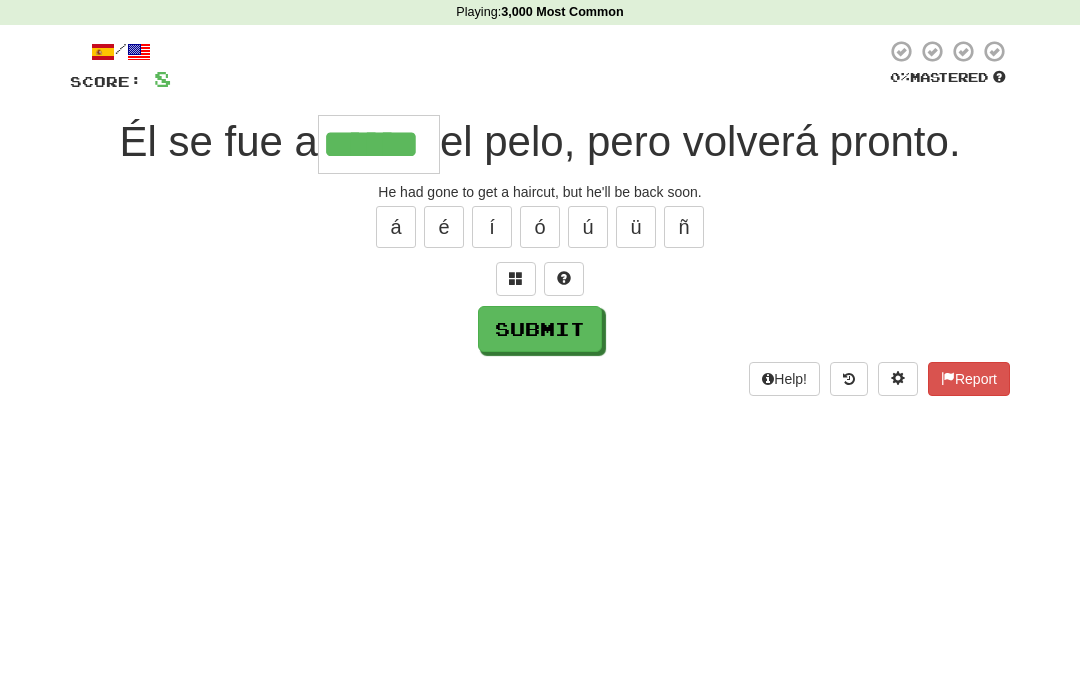 type on "******" 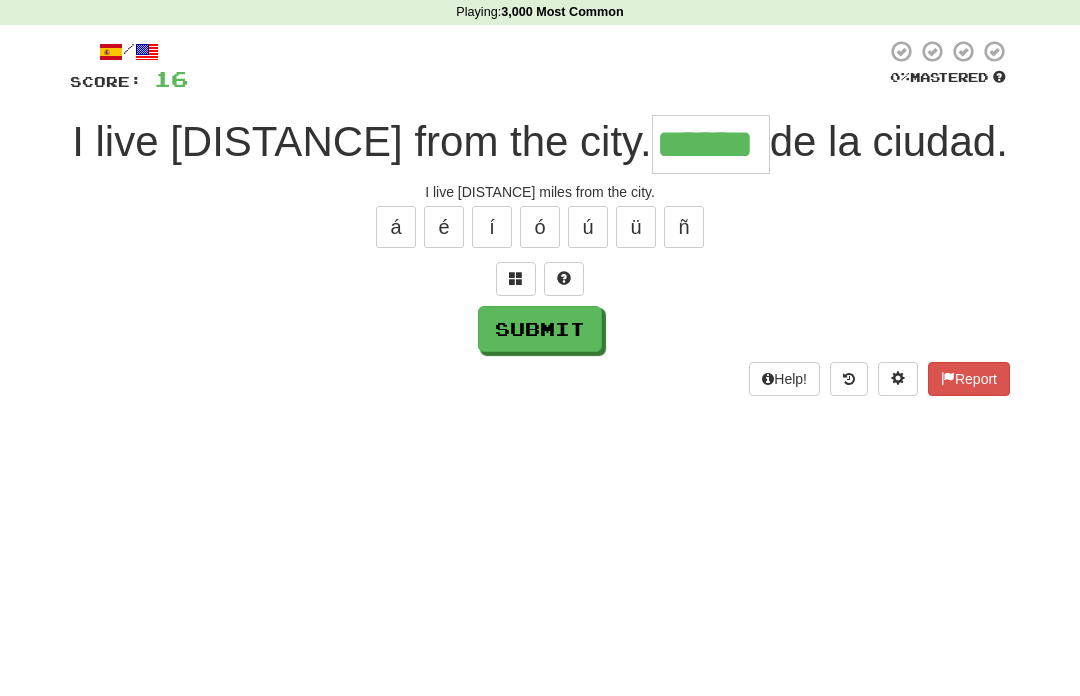 type on "******" 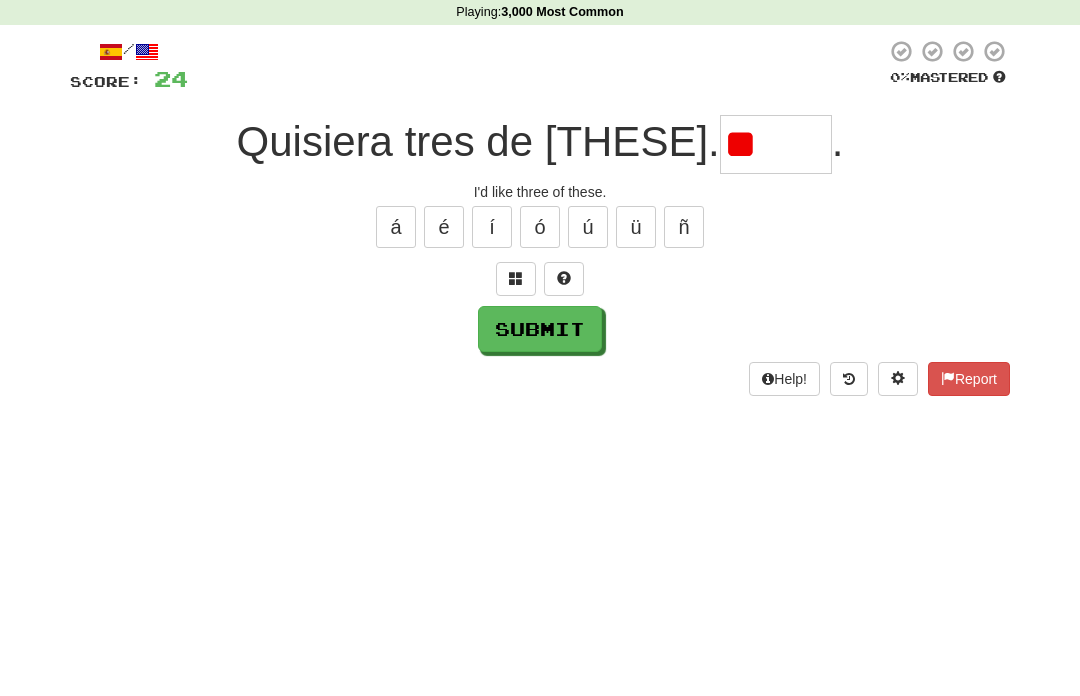 type on "*" 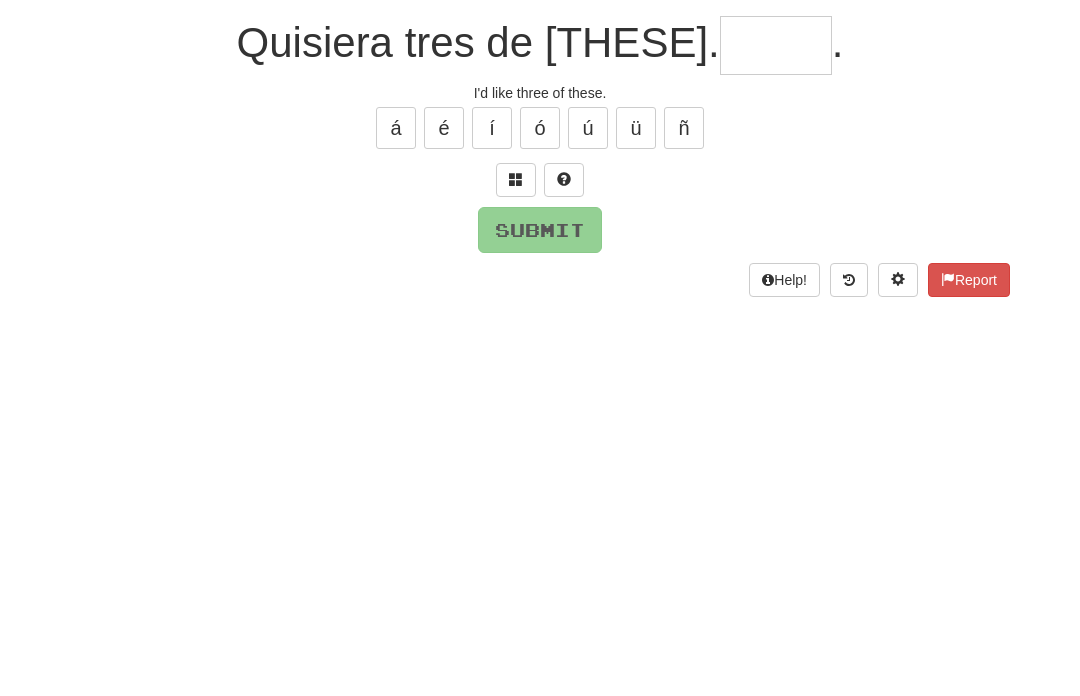 click on "é" at bounding box center [444, 303] 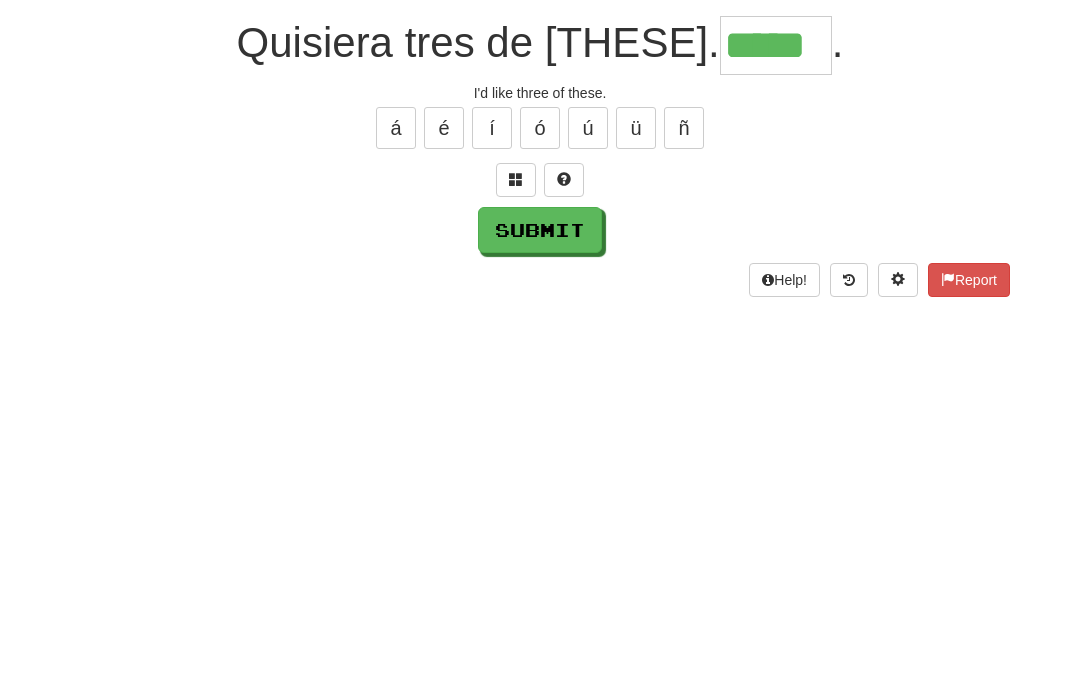 type on "*****" 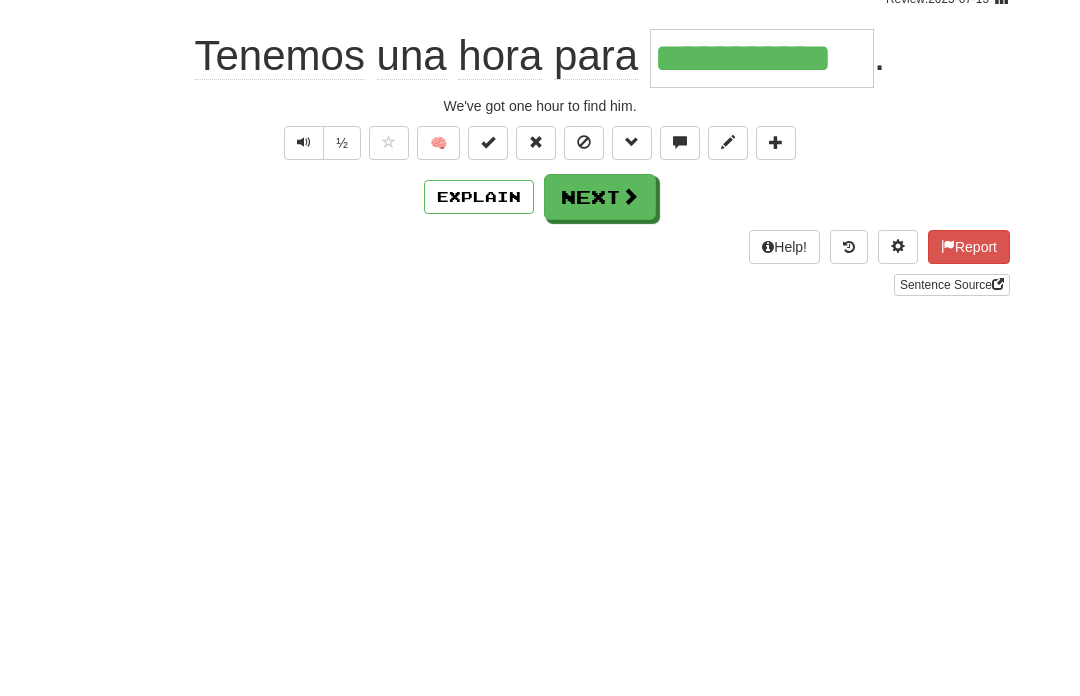type on "**********" 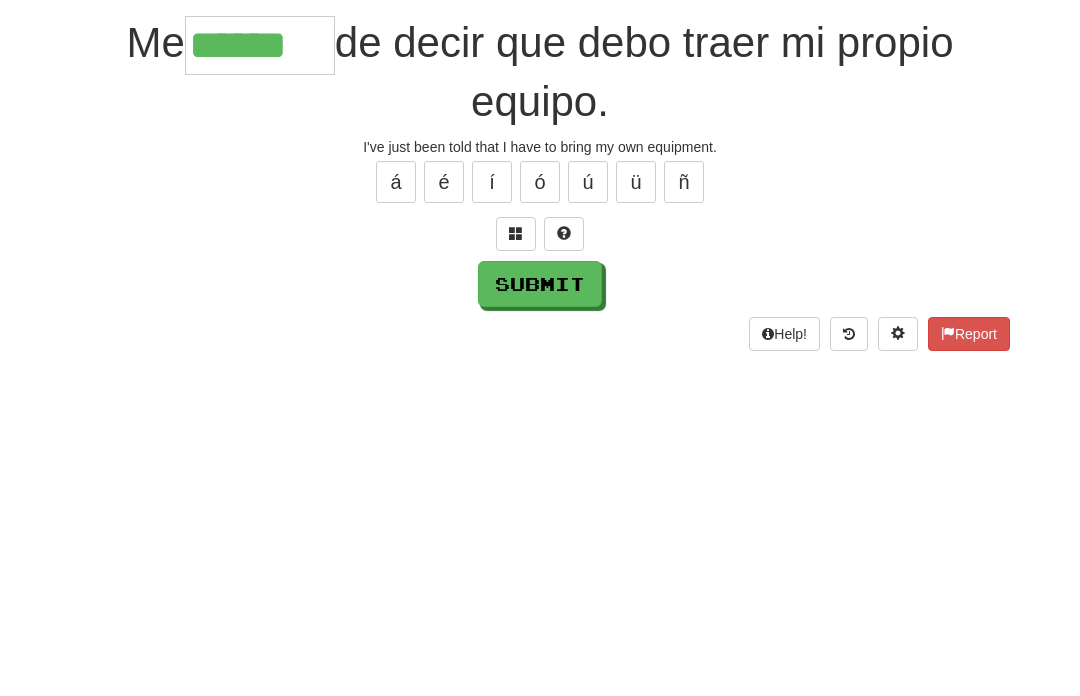 type on "******" 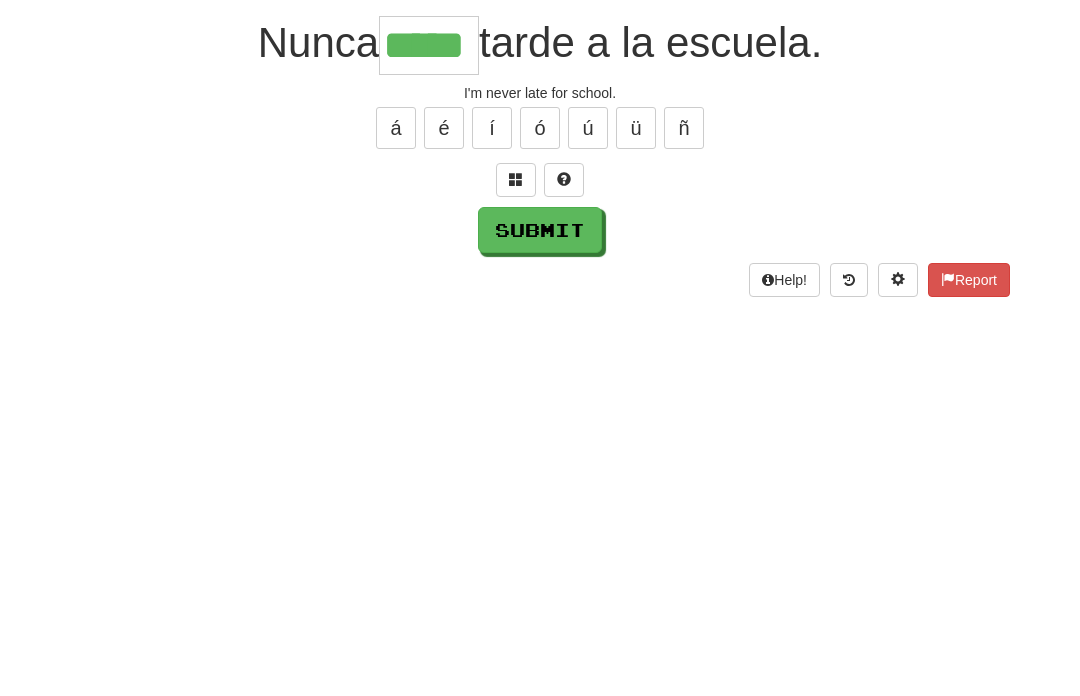 type on "*****" 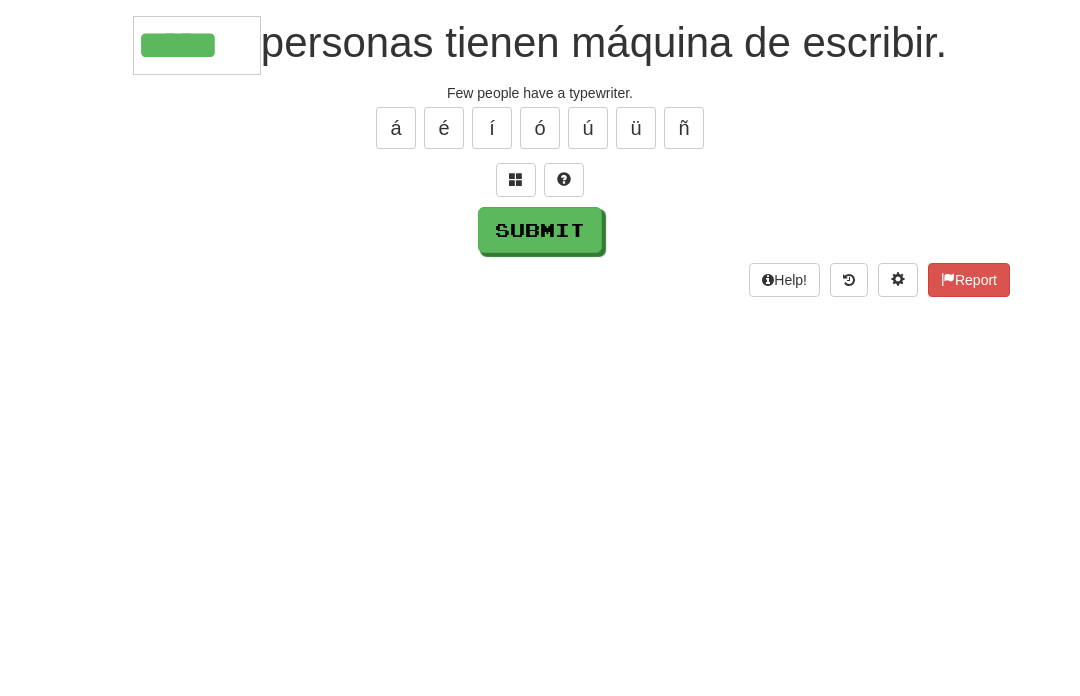 type on "*****" 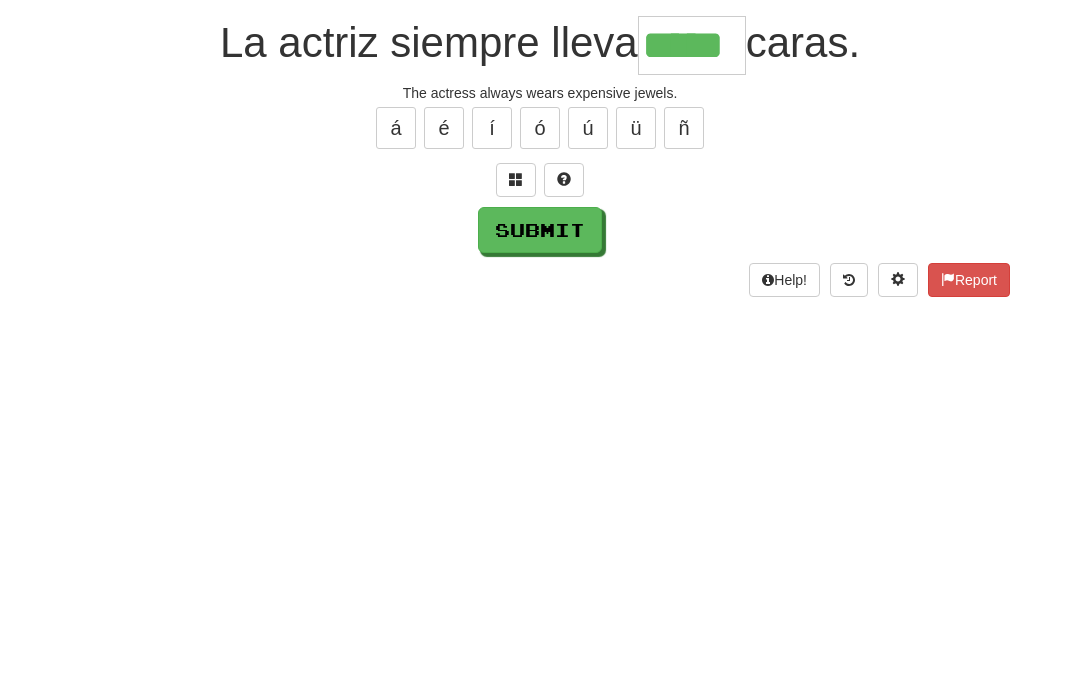type on "*****" 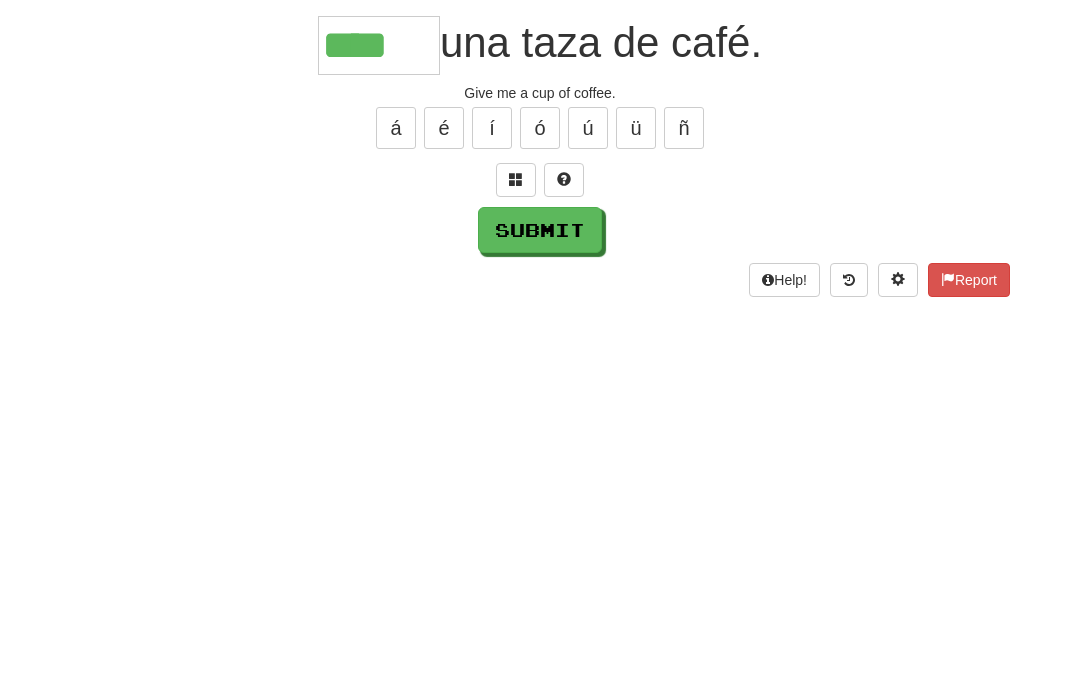type on "****" 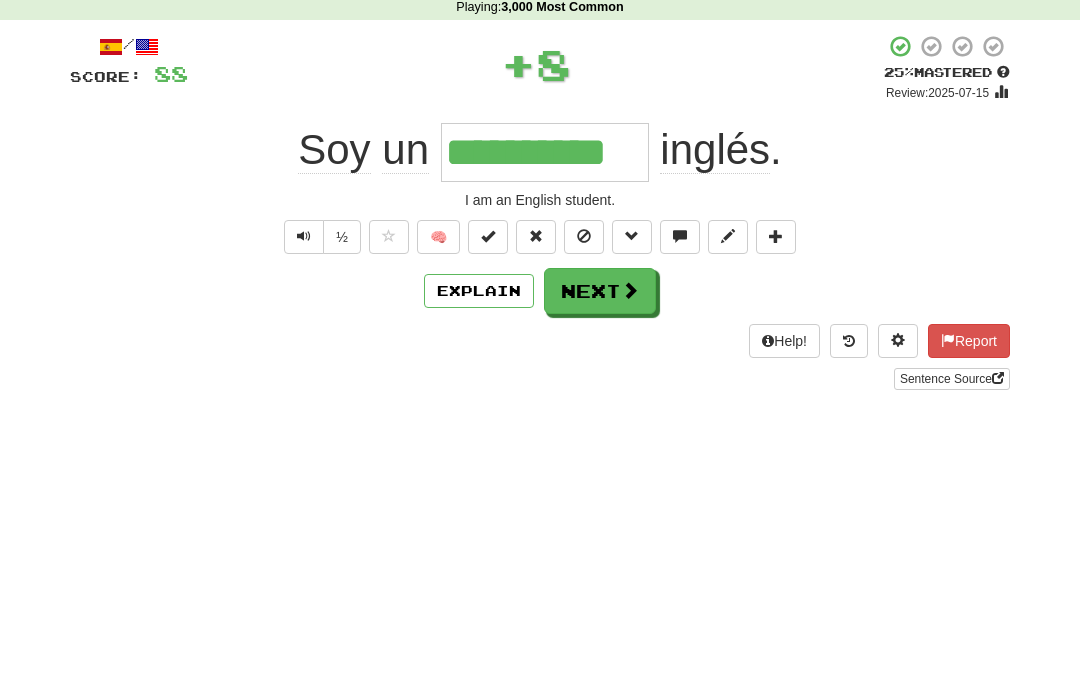 type on "**********" 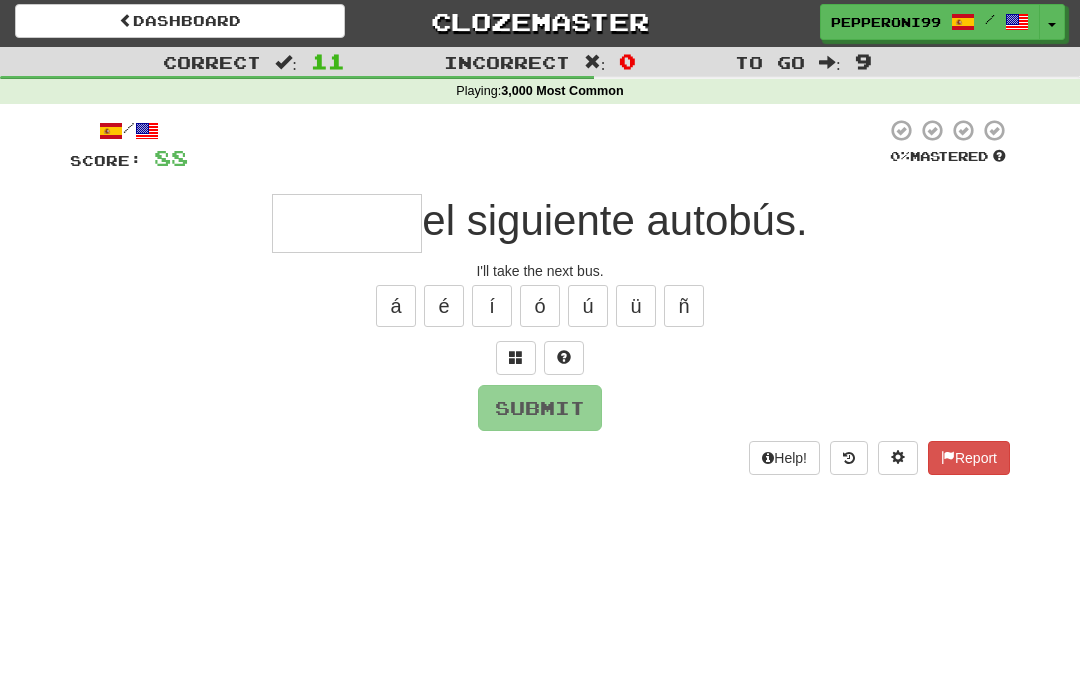 scroll, scrollTop: 0, scrollLeft: 0, axis: both 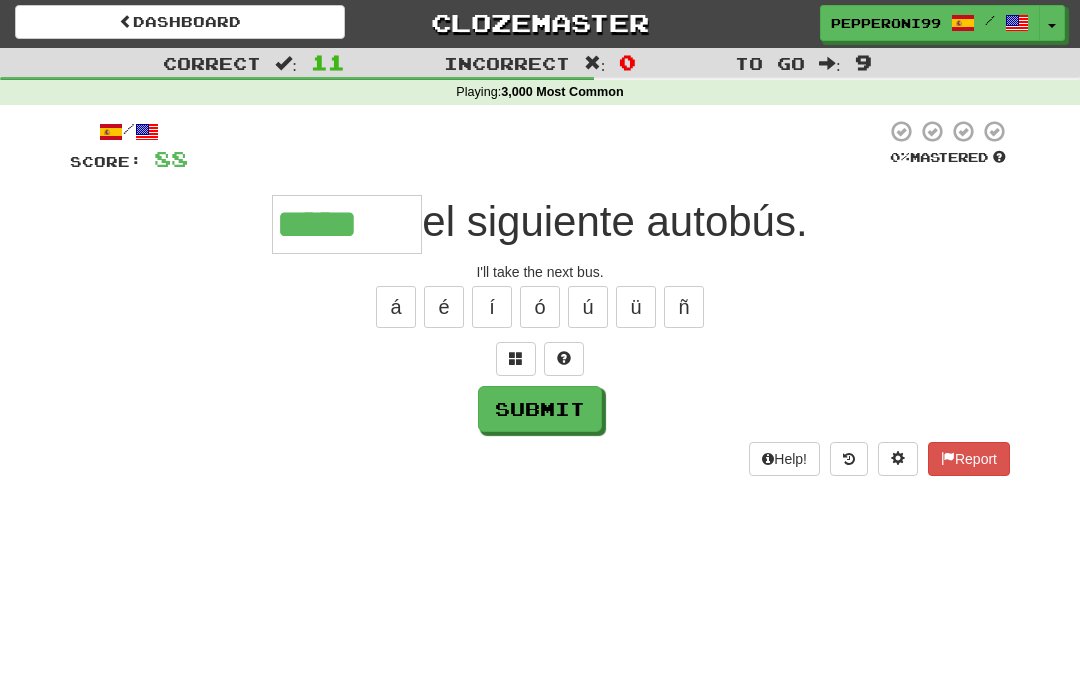click on "é" at bounding box center (444, 310) 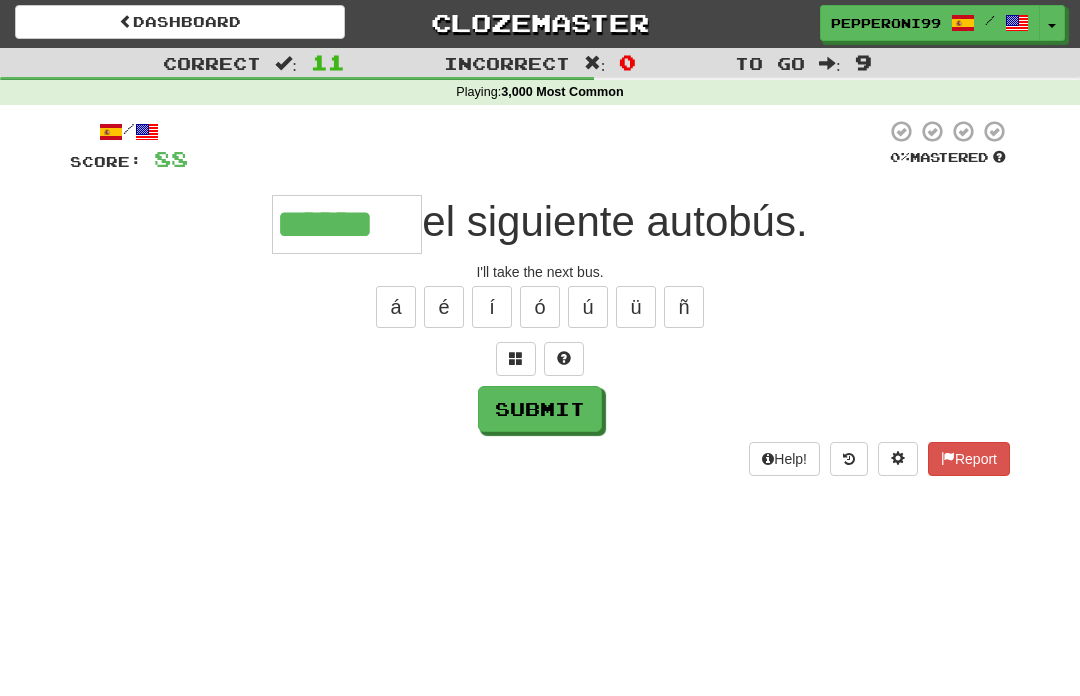 type on "******" 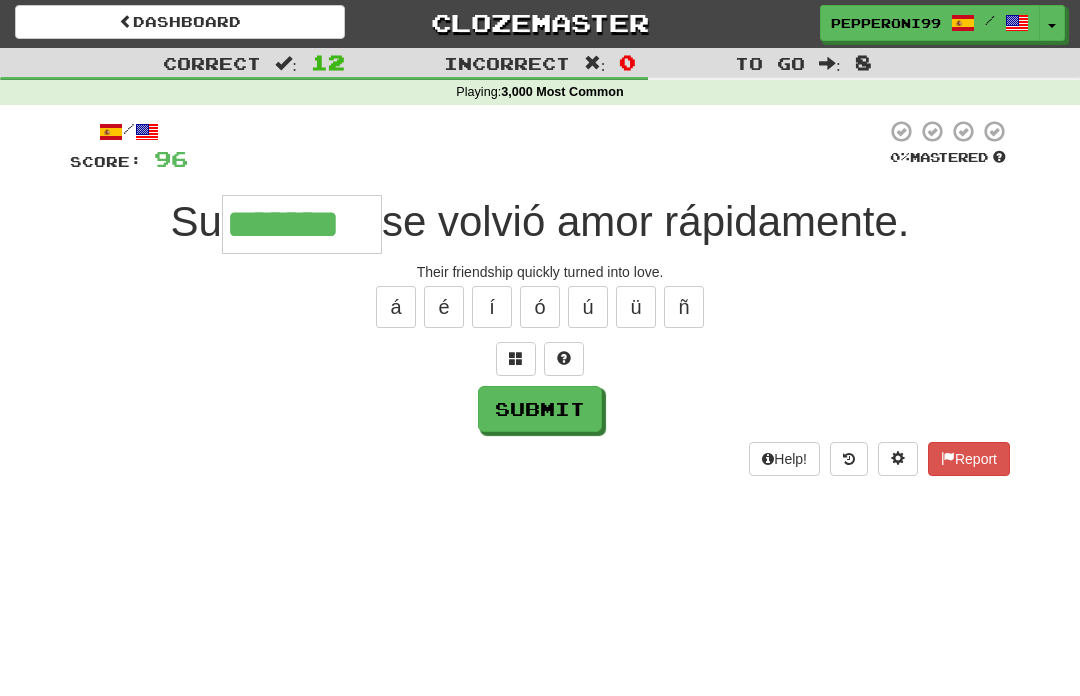 type on "*******" 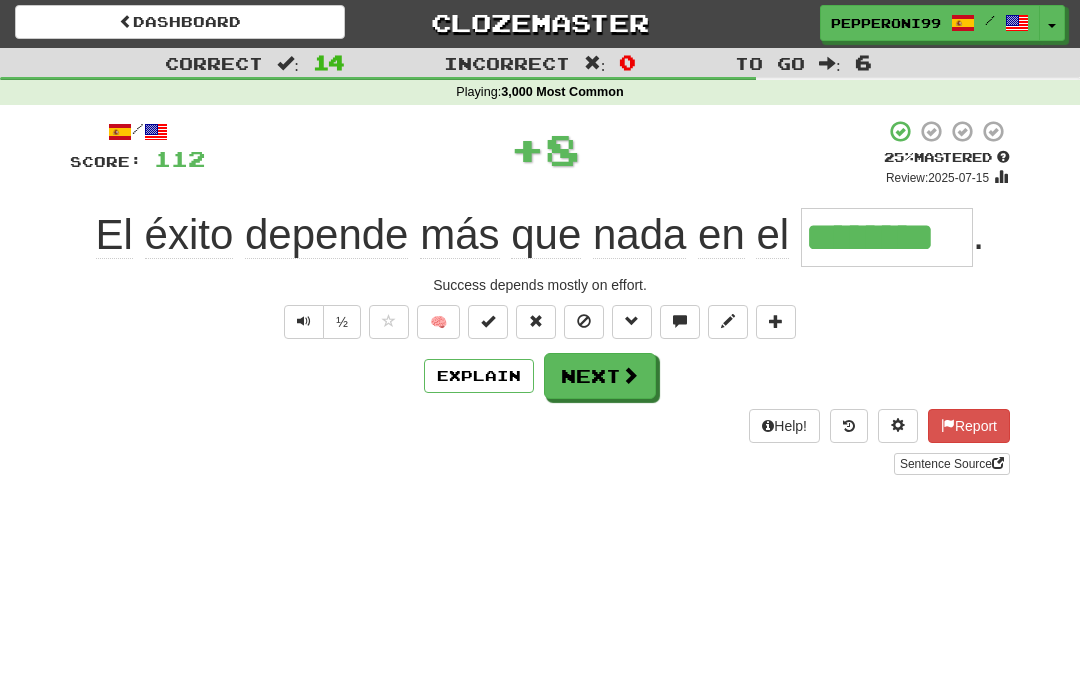 type on "********" 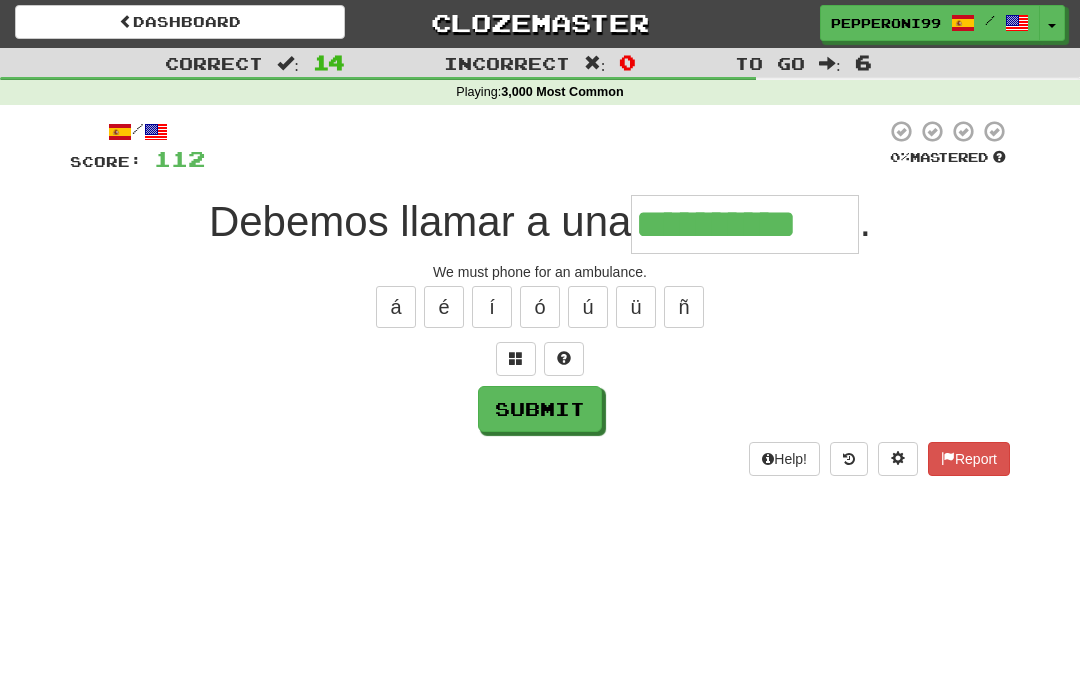 type on "**********" 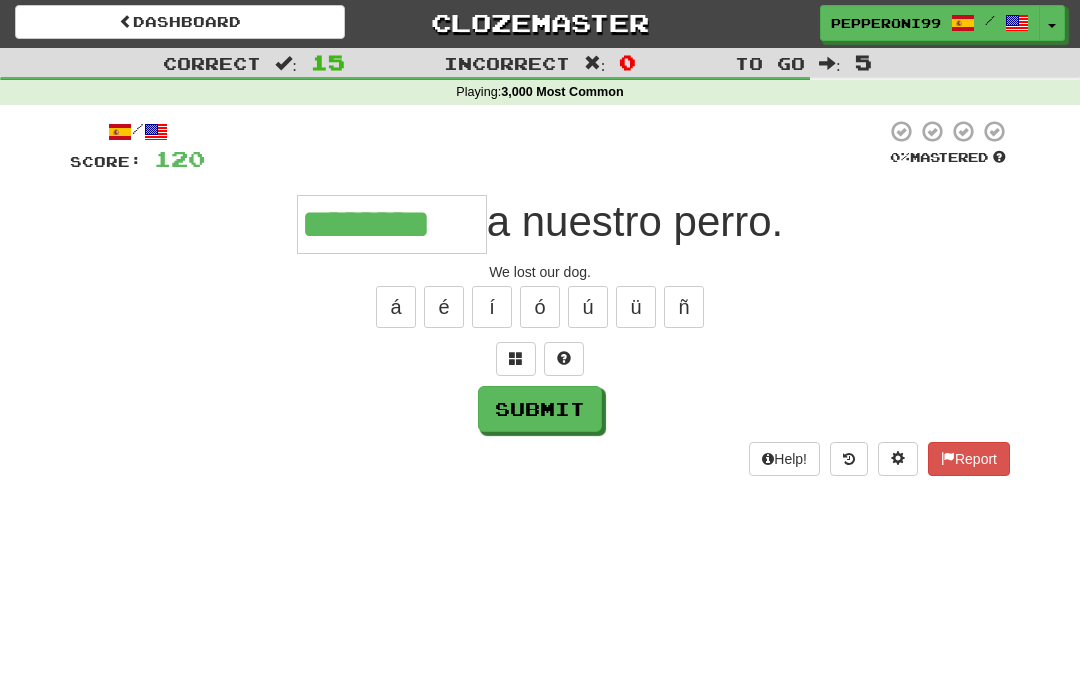 type on "********" 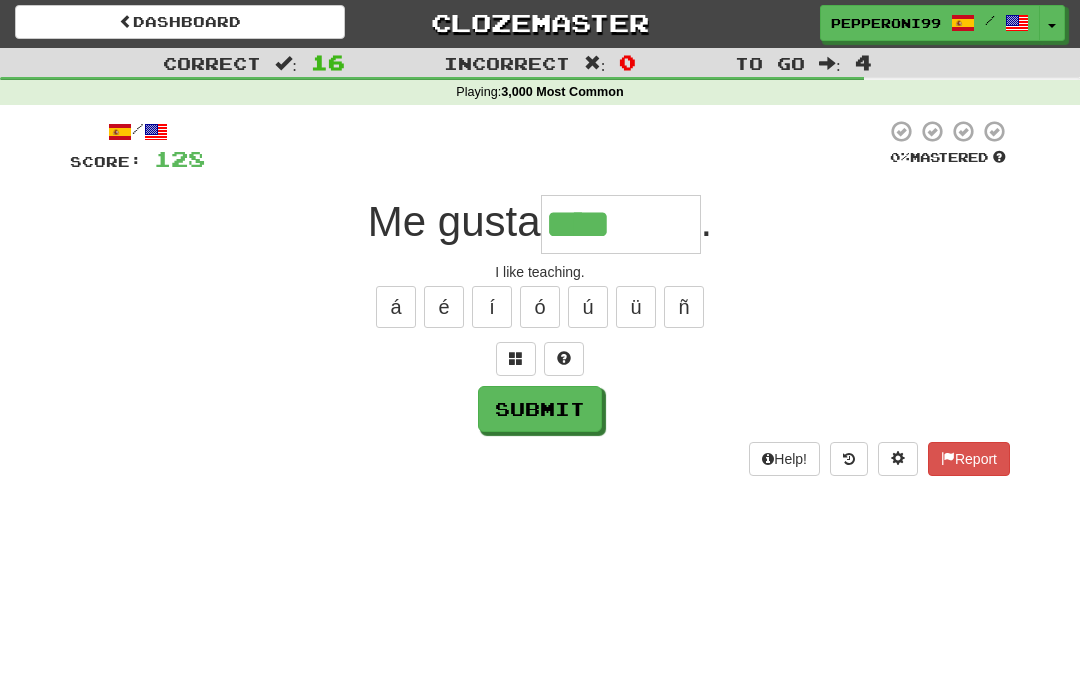 click on "ñ" at bounding box center (684, 310) 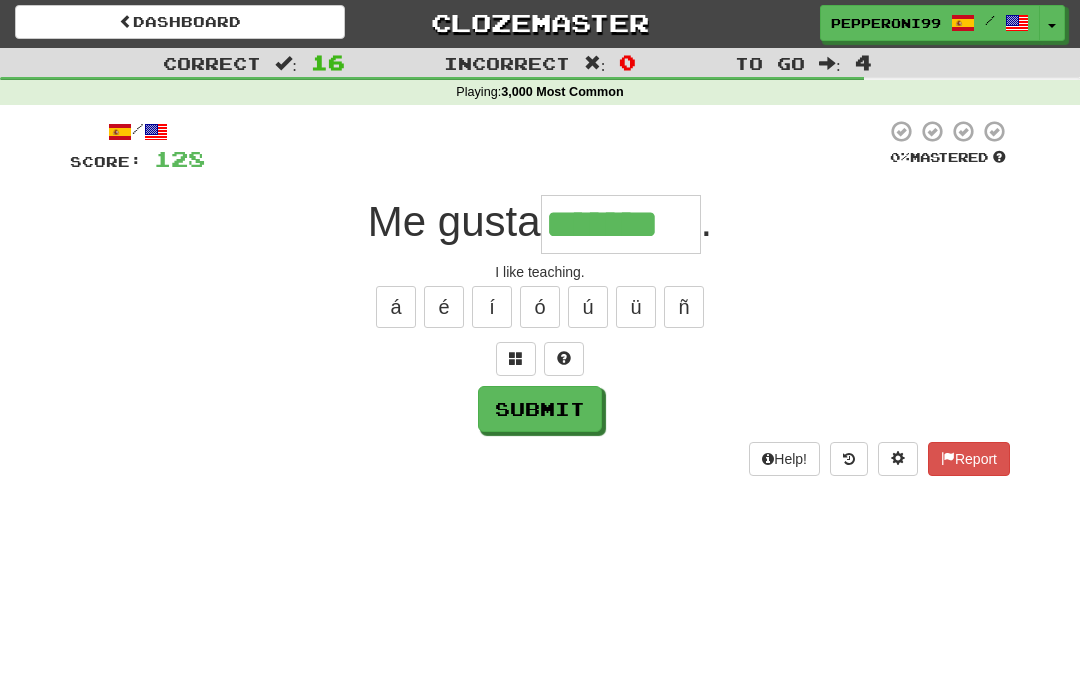 type on "*******" 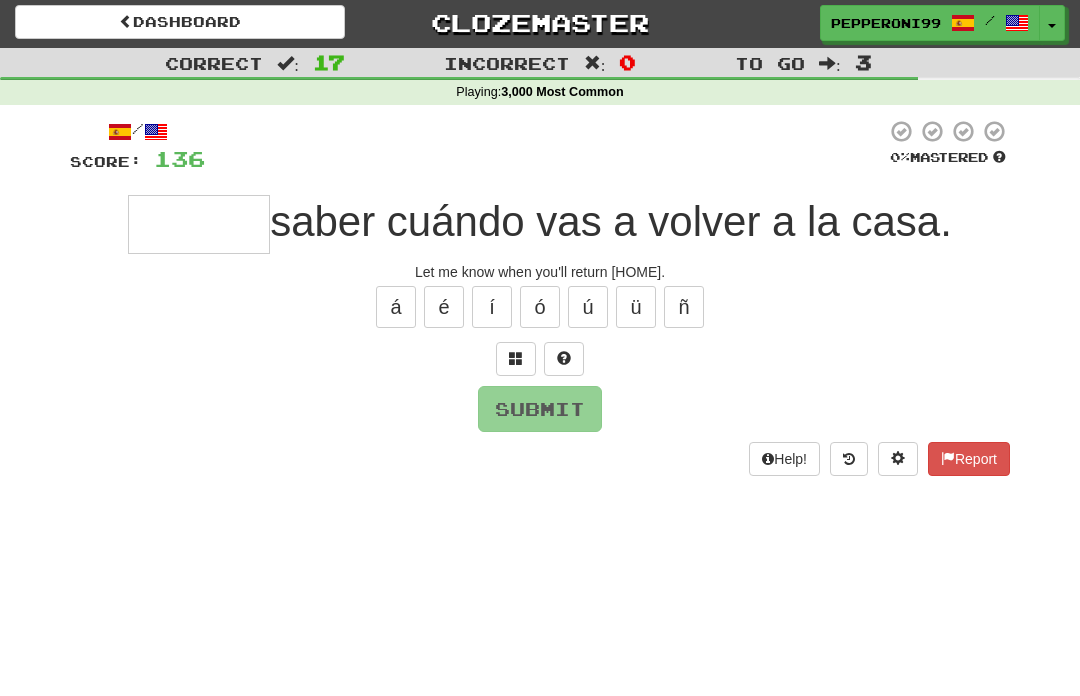 type on "*" 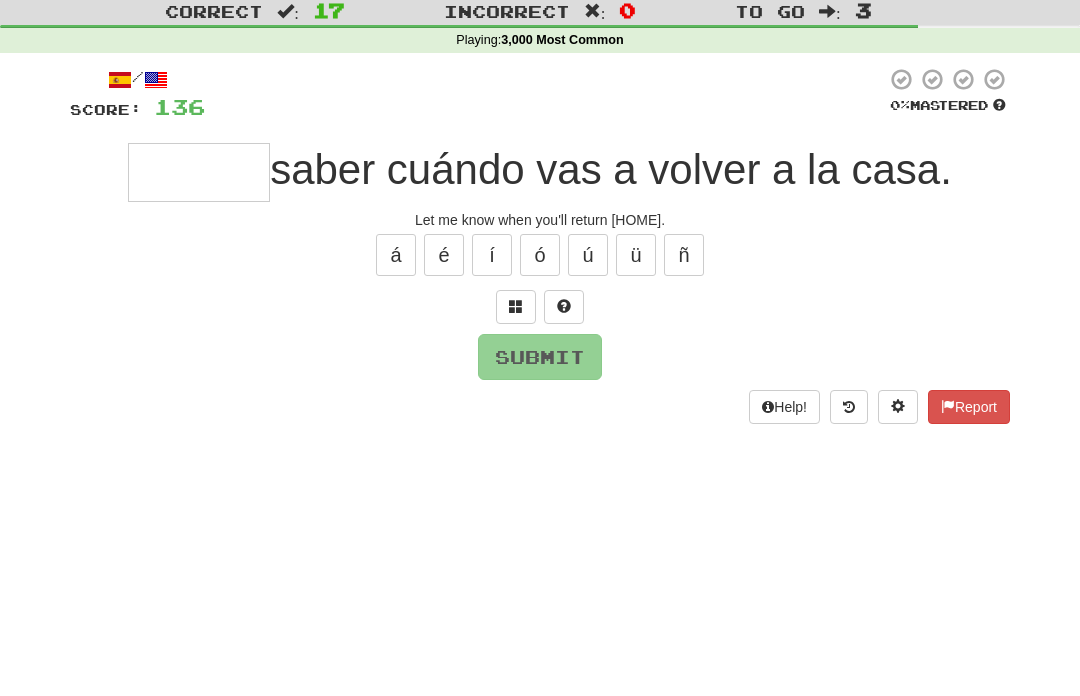 click at bounding box center [516, 362] 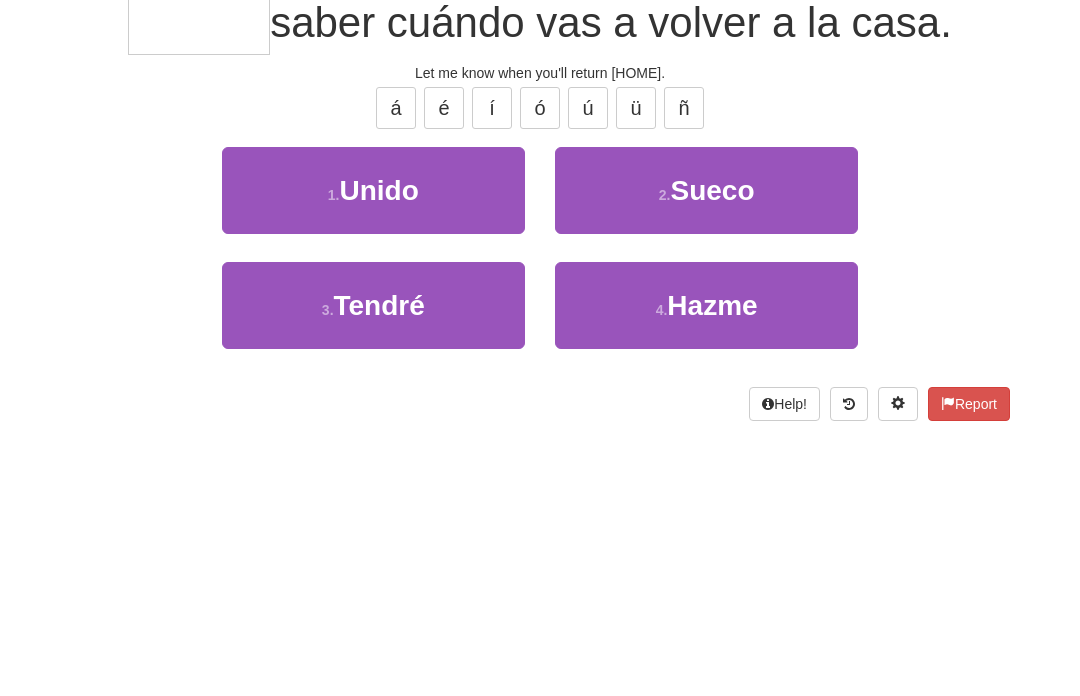 click on "3 .  Tendré" at bounding box center (373, 507) 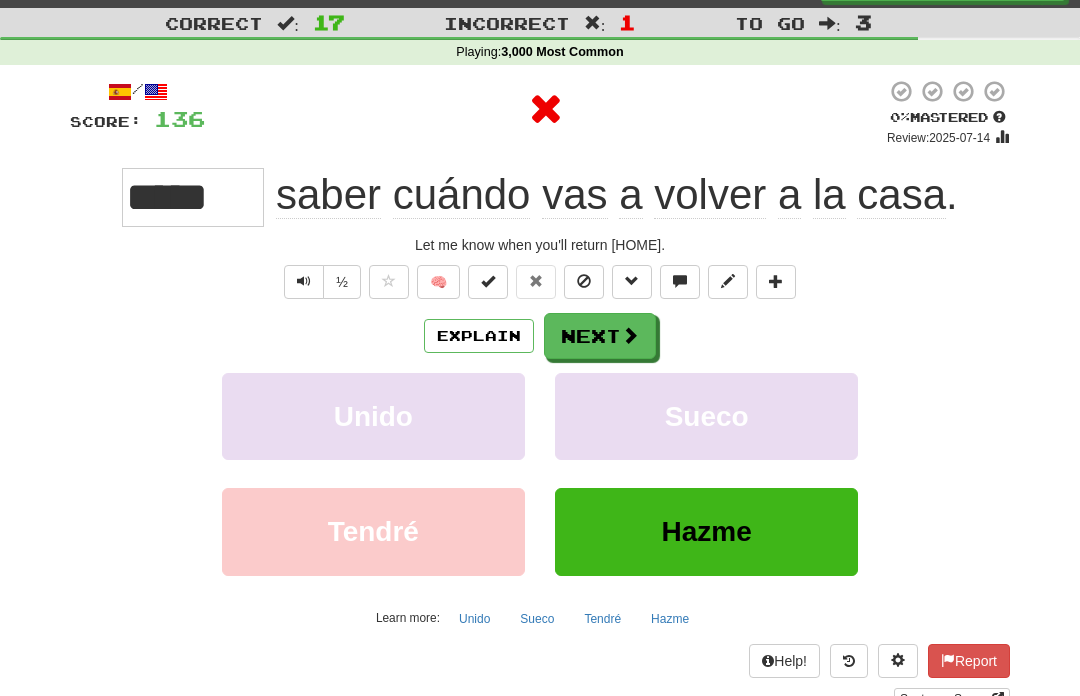 scroll, scrollTop: 10, scrollLeft: 0, axis: vertical 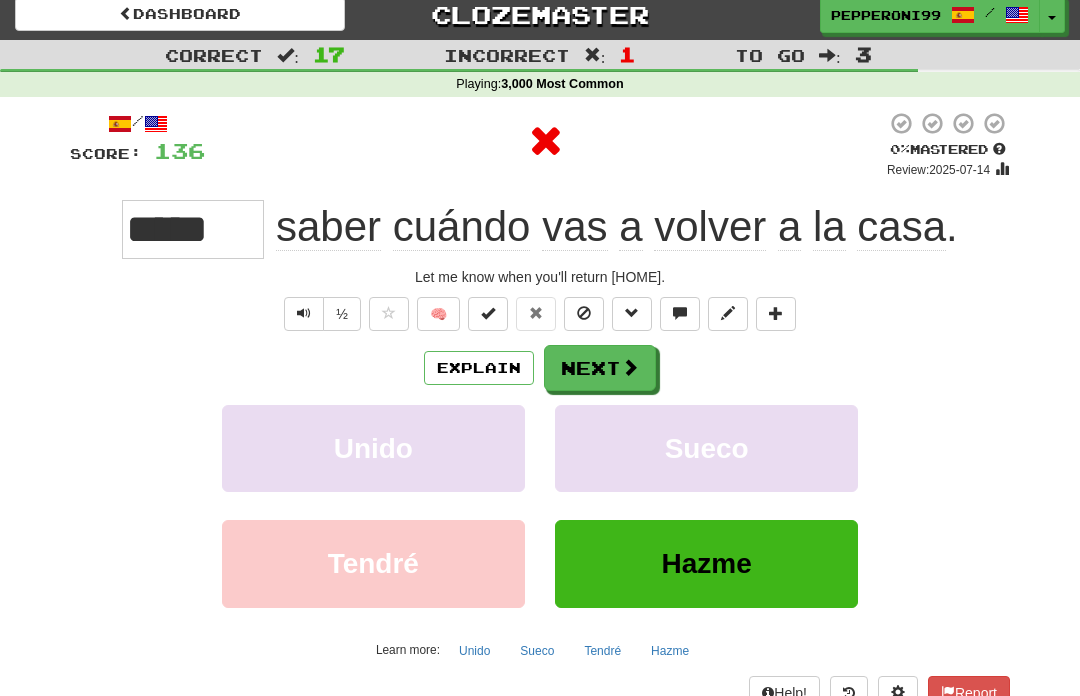 click on "Next" at bounding box center (600, 369) 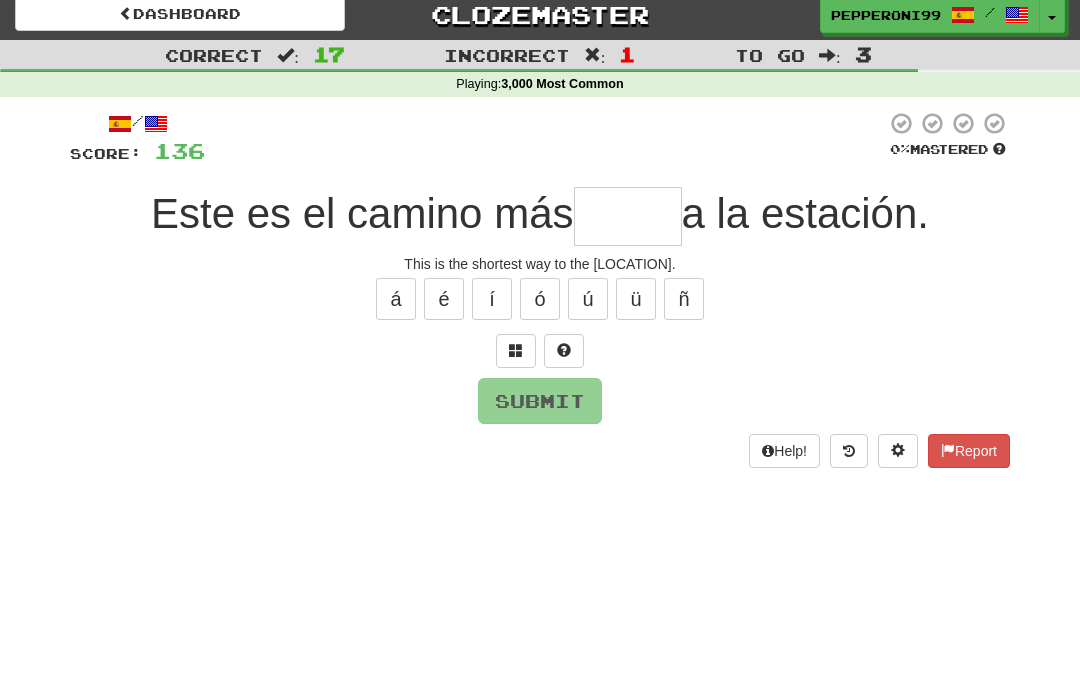 scroll, scrollTop: 10, scrollLeft: 0, axis: vertical 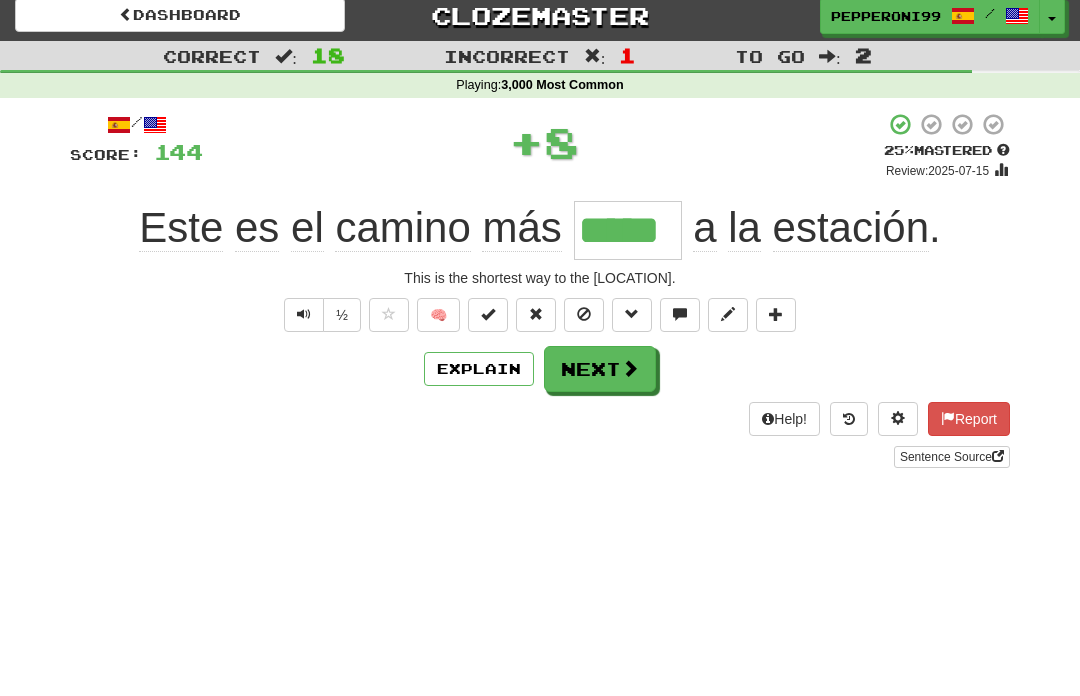 type on "*****" 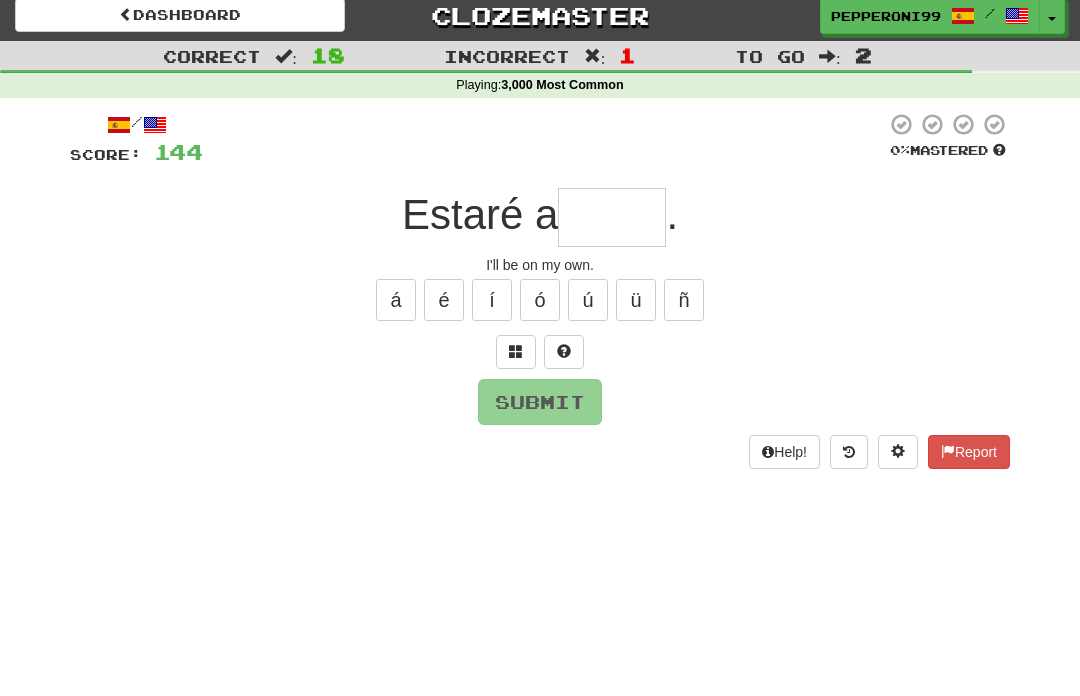 type on "*" 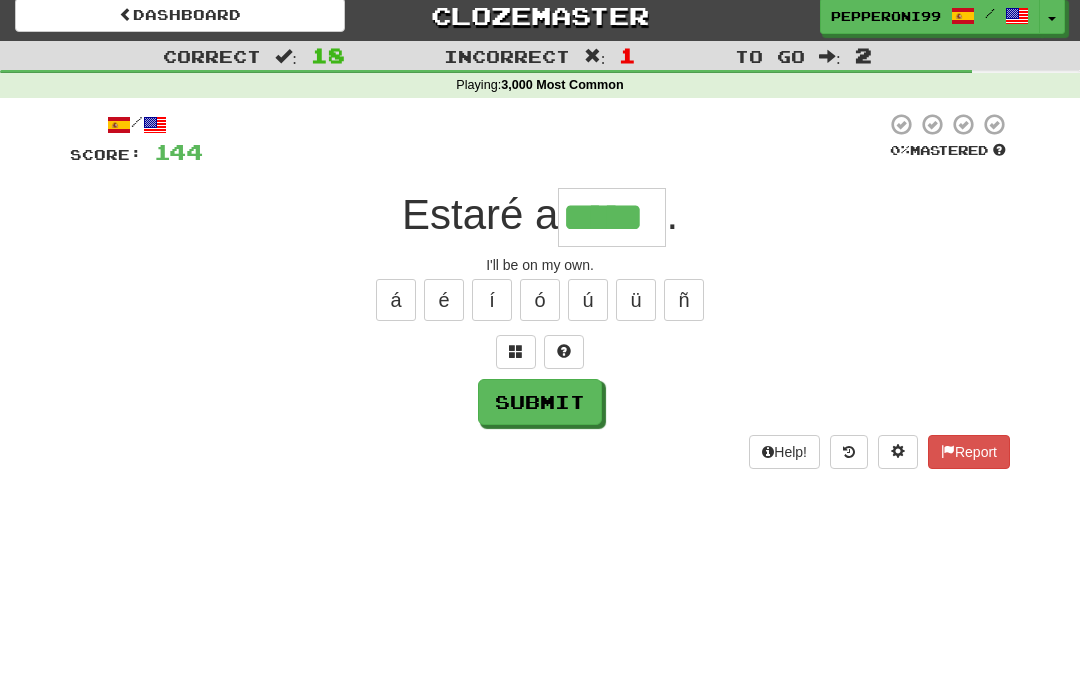 type on "*****" 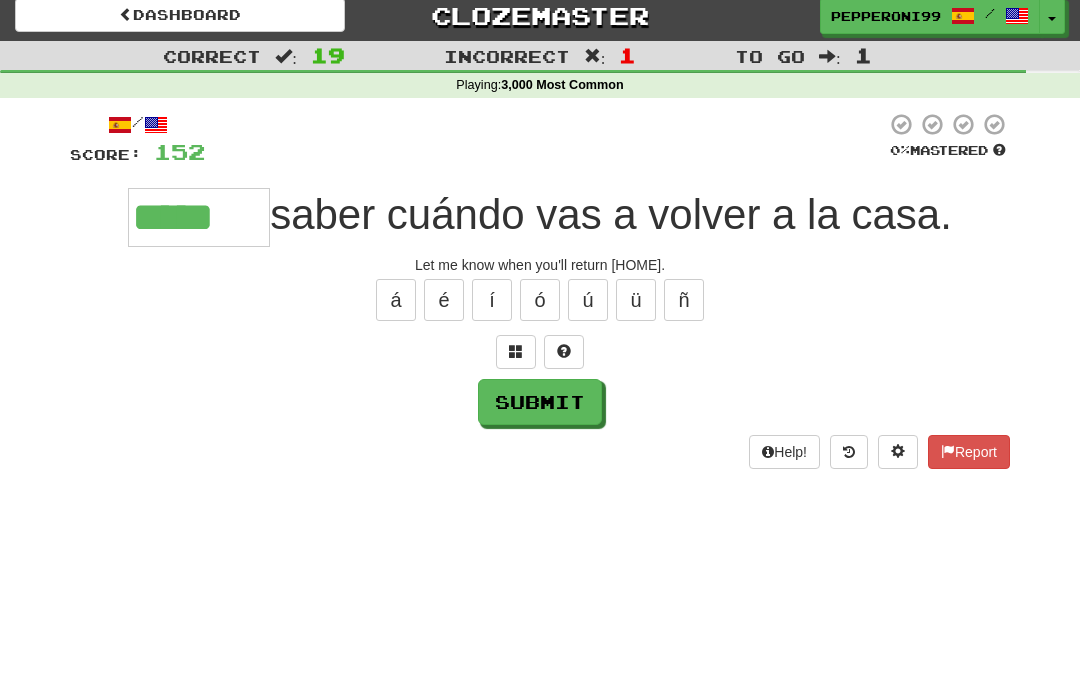 type on "*****" 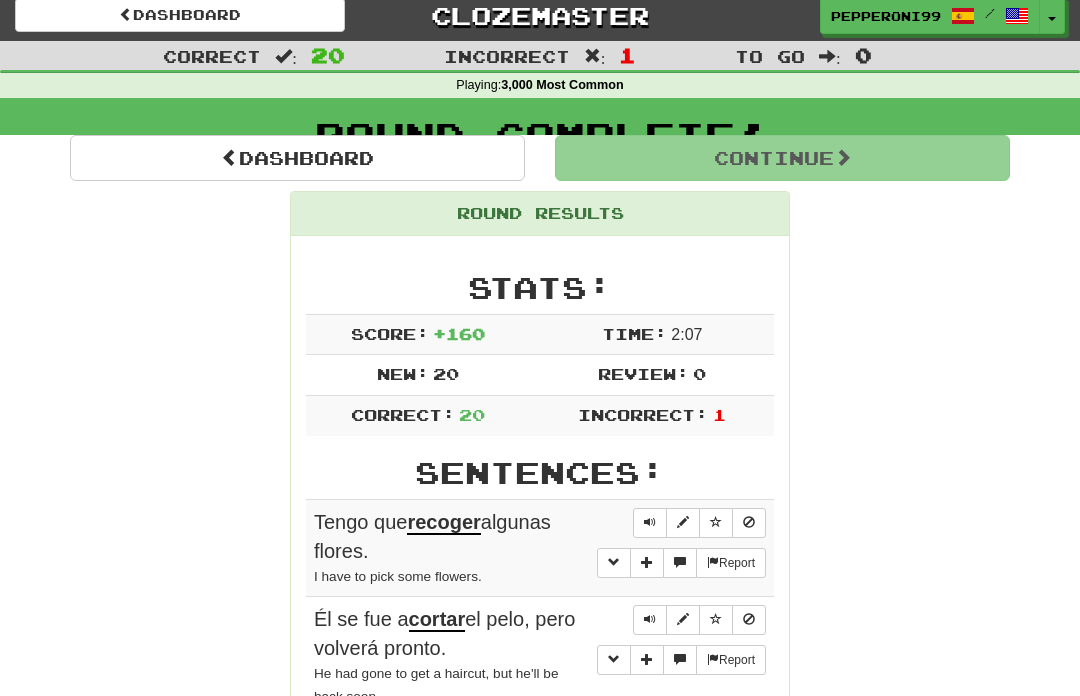 scroll, scrollTop: 11, scrollLeft: 0, axis: vertical 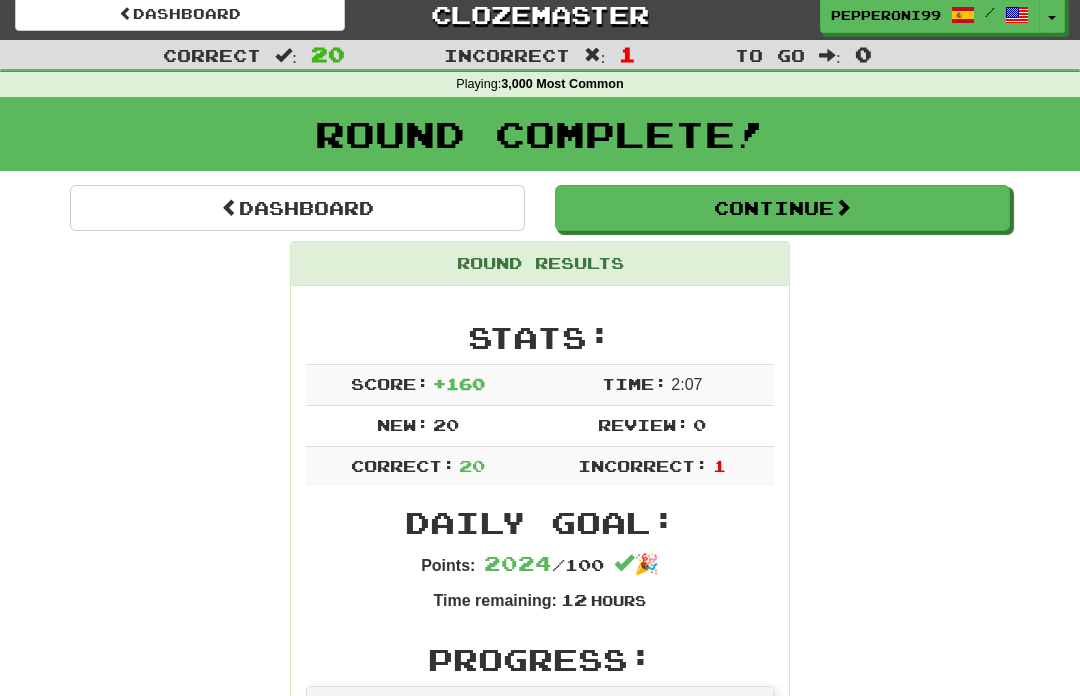 click on "Dashboard" at bounding box center [297, 208] 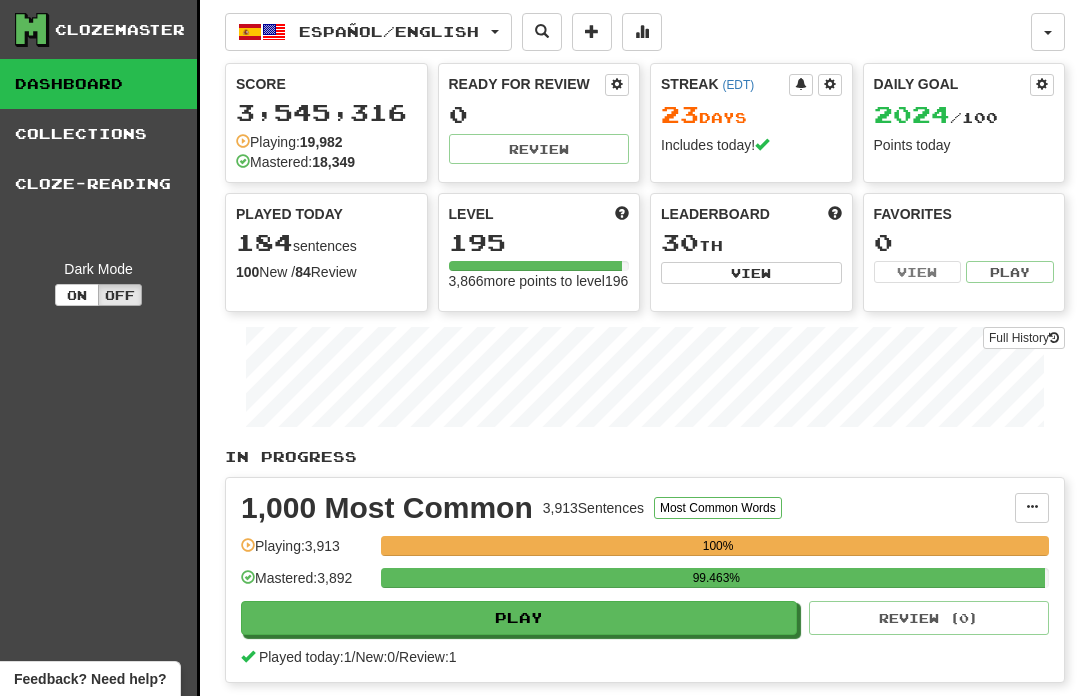 scroll, scrollTop: 0, scrollLeft: 0, axis: both 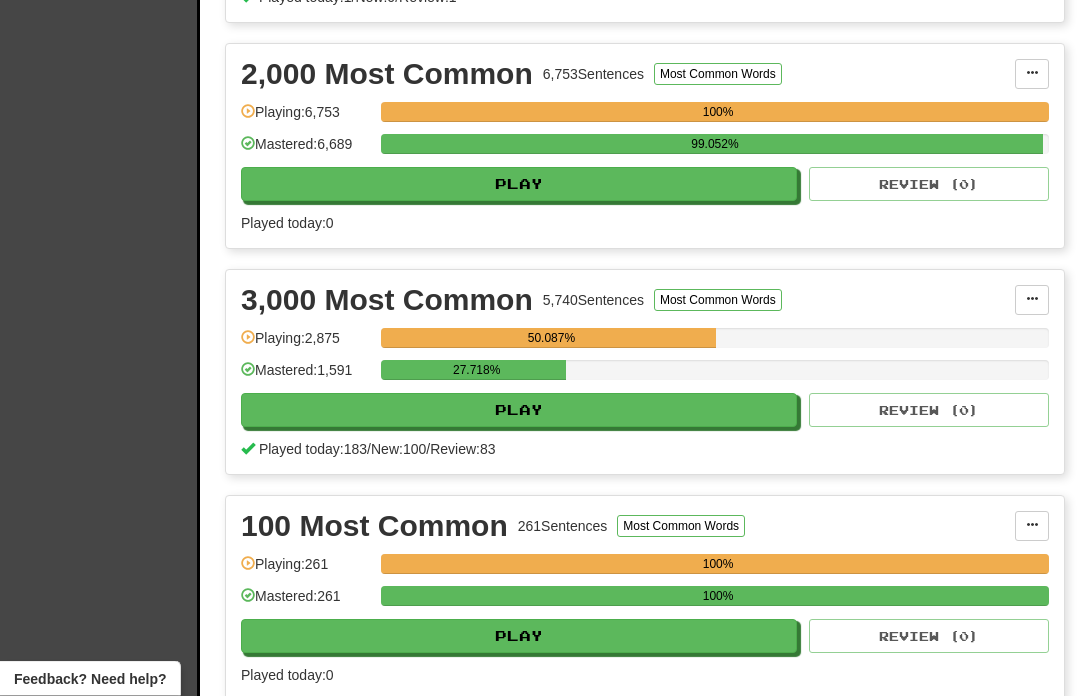 click on "Play" at bounding box center [519, 411] 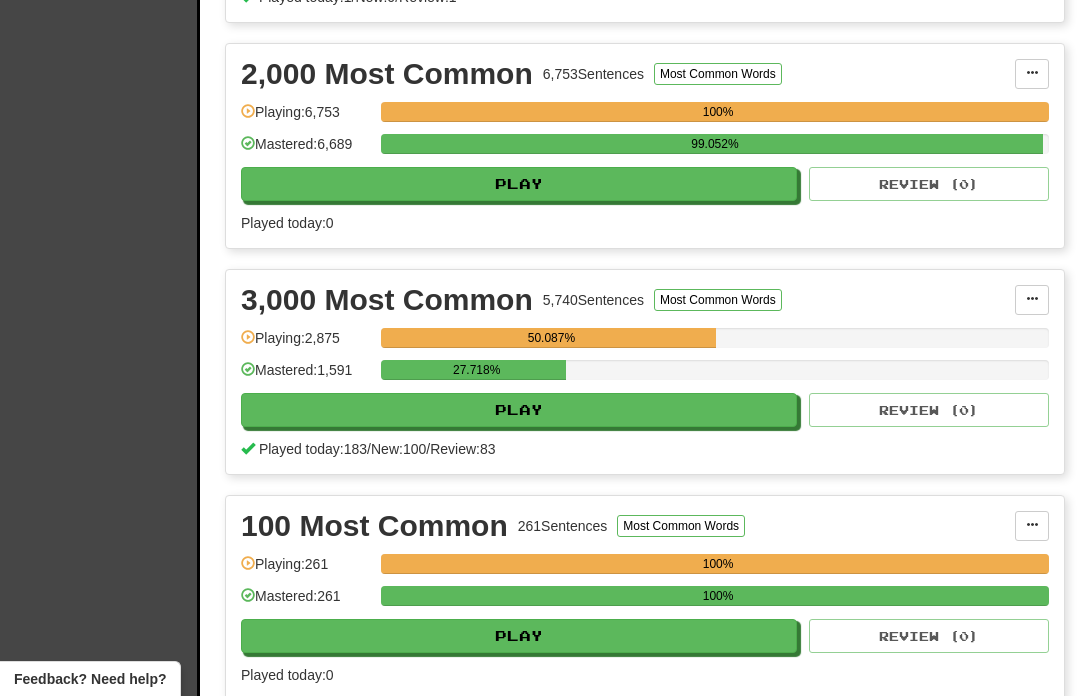 select on "**" 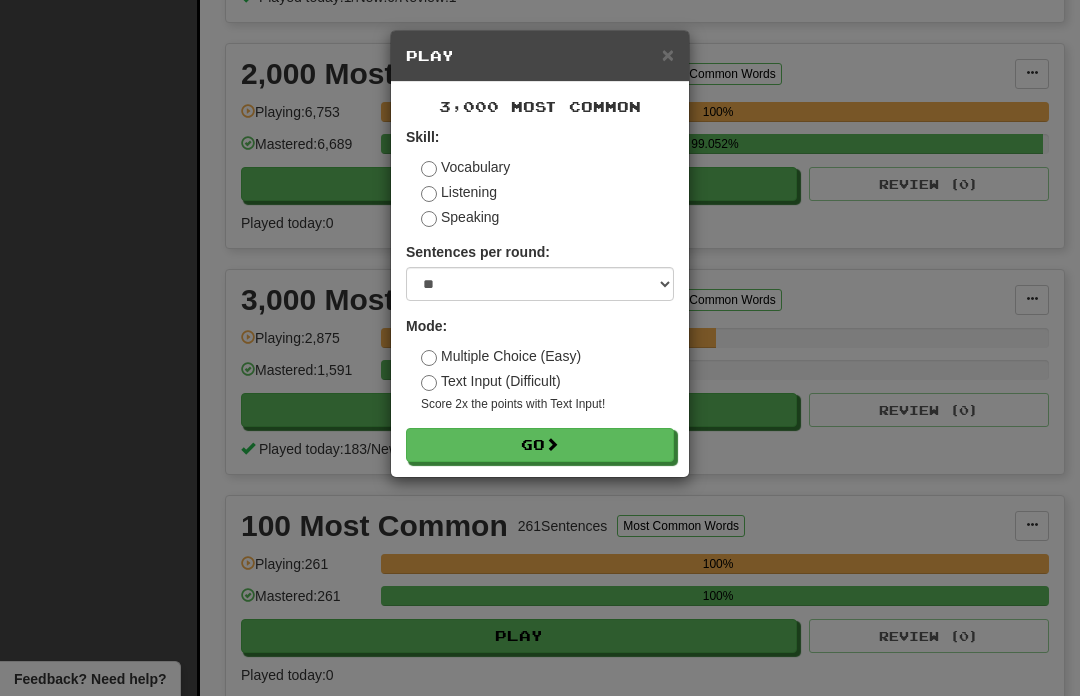 click on "Go" at bounding box center [540, 445] 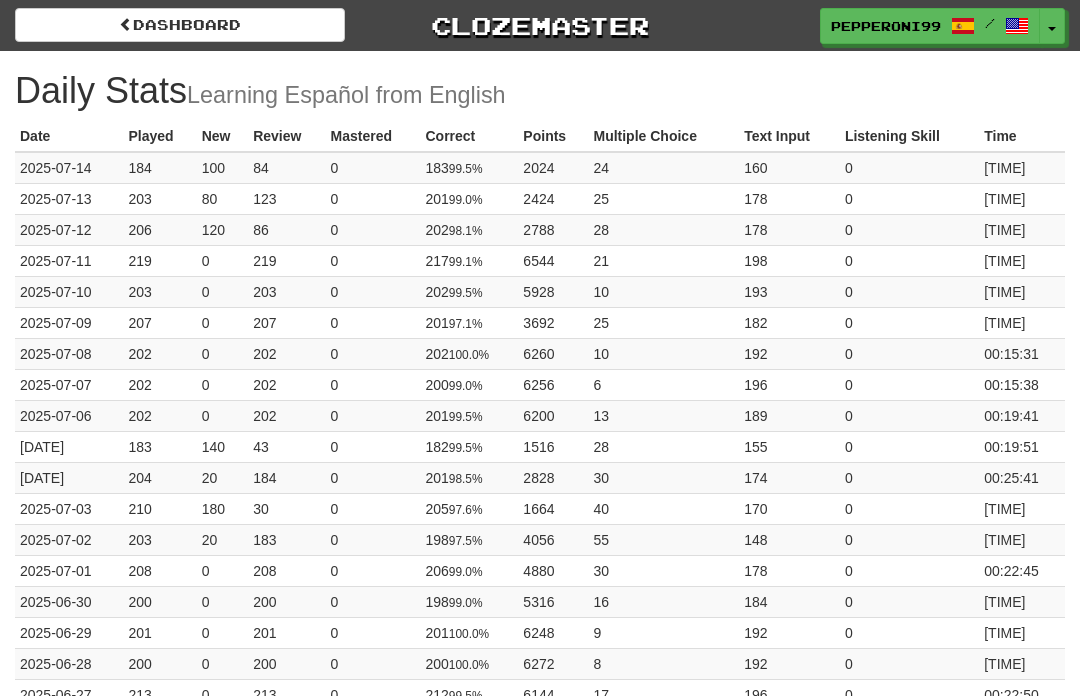 scroll, scrollTop: 0, scrollLeft: 0, axis: both 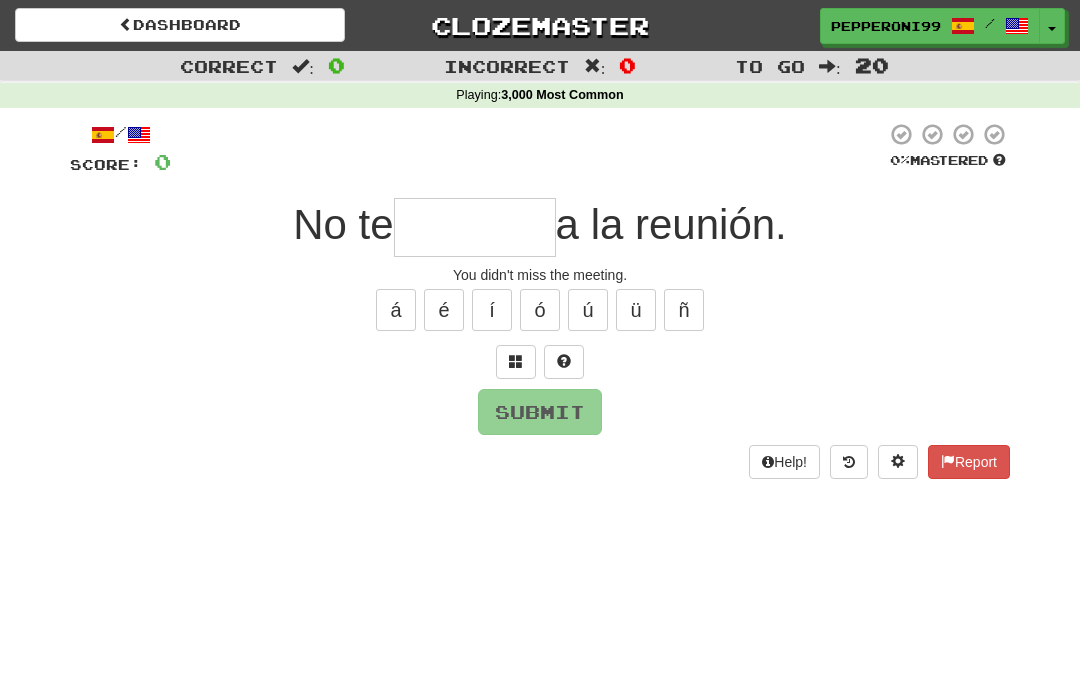 click at bounding box center [475, 227] 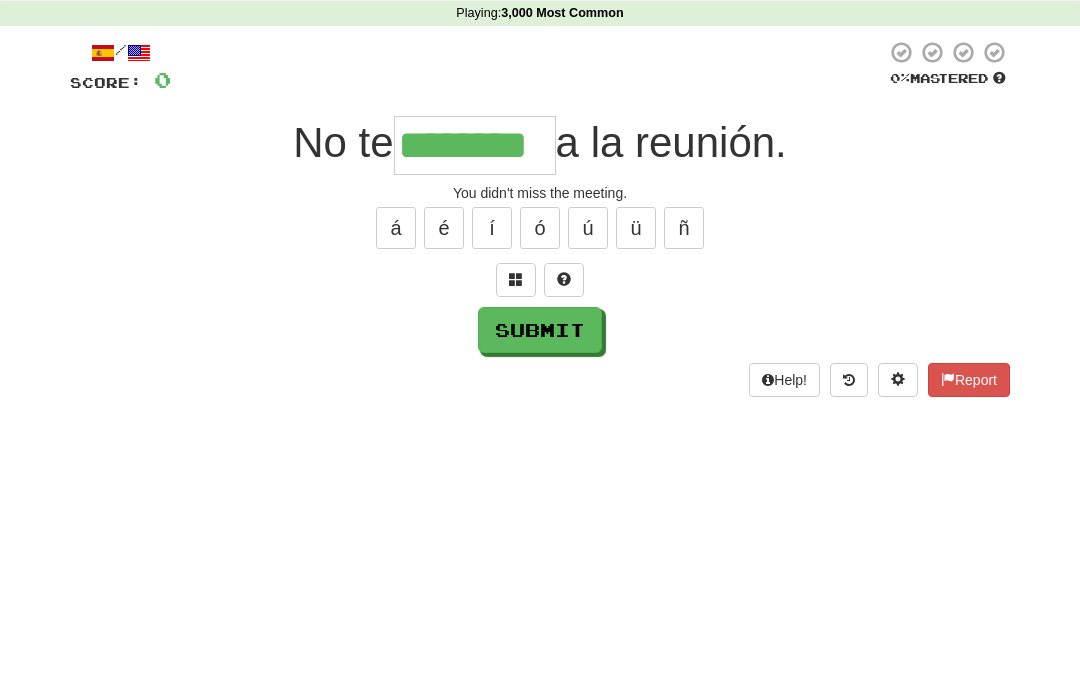 type on "********" 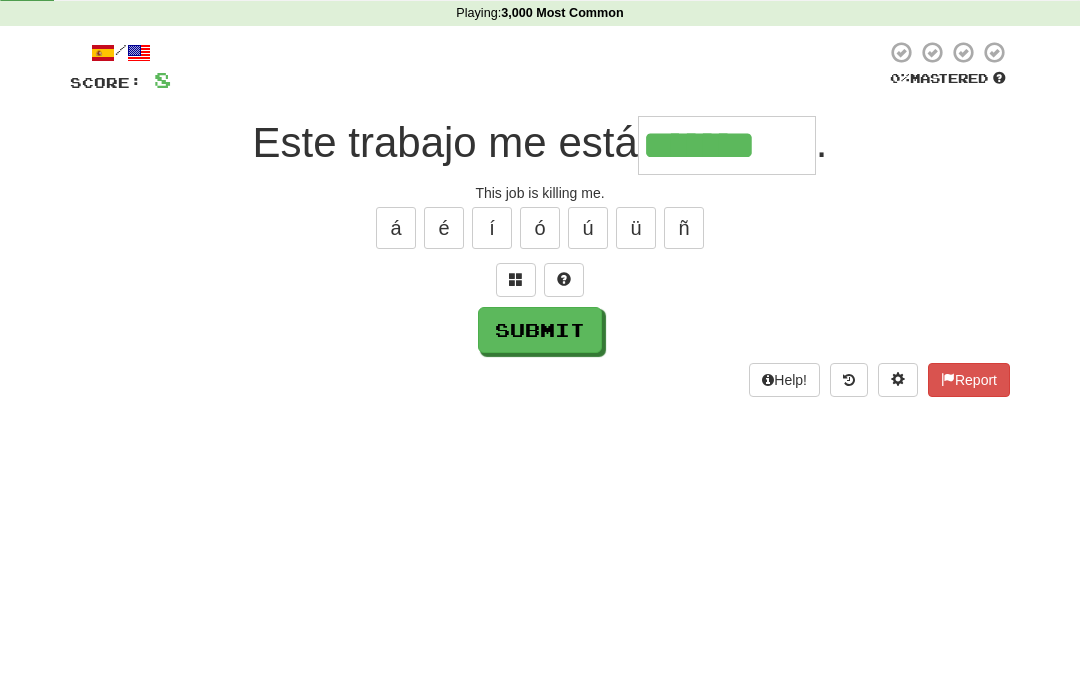 type on "*******" 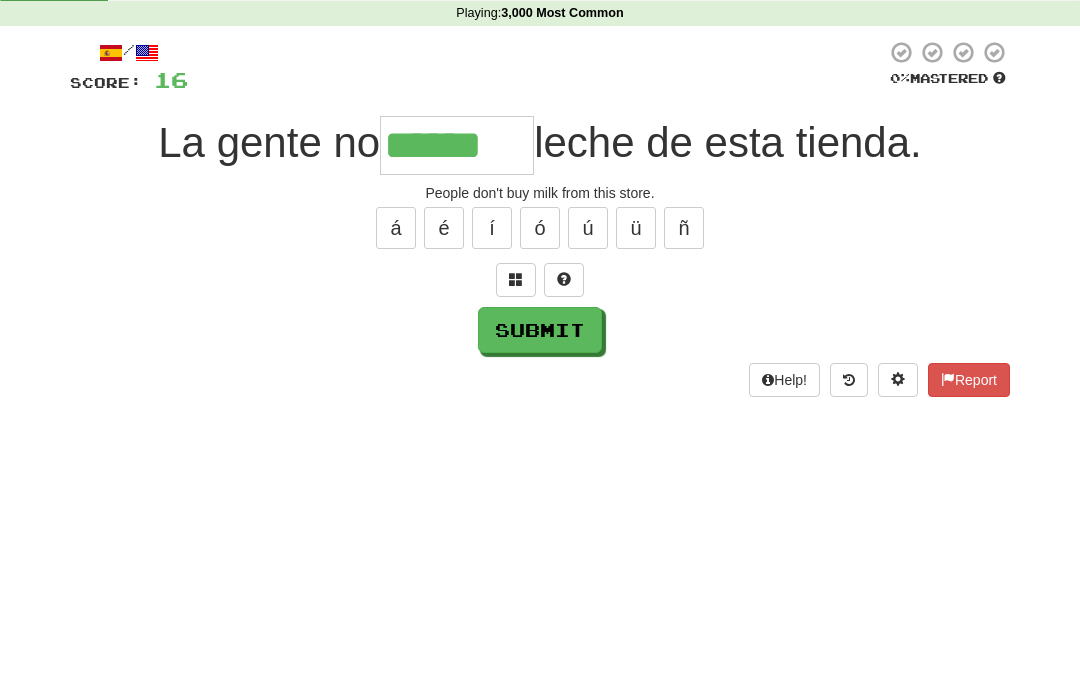 type on "******" 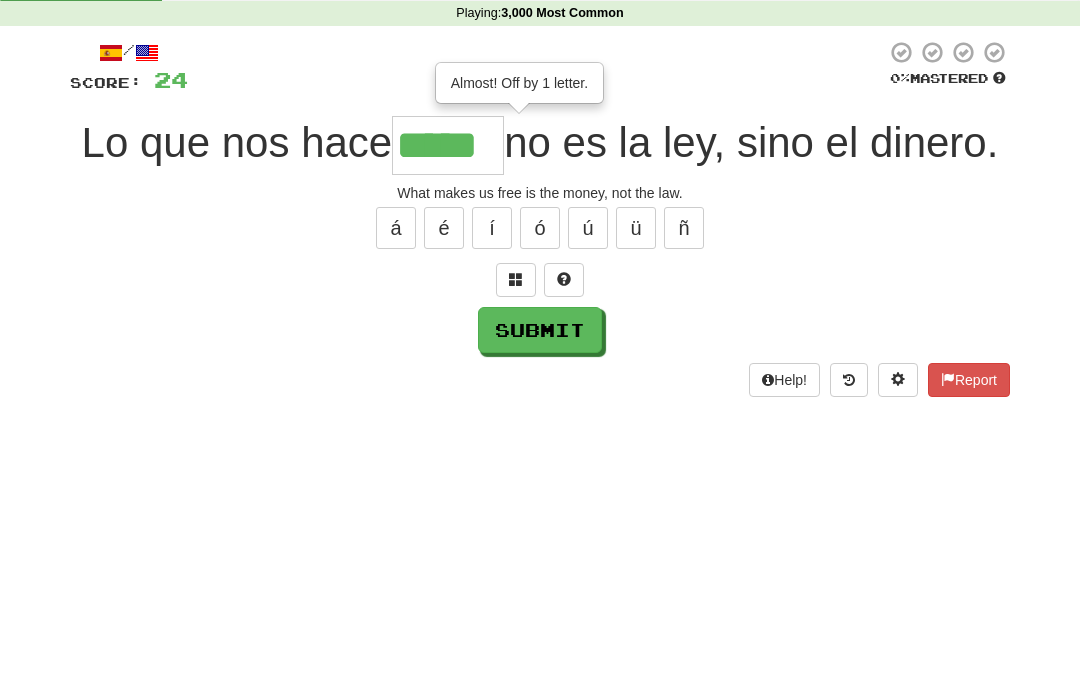 type on "******" 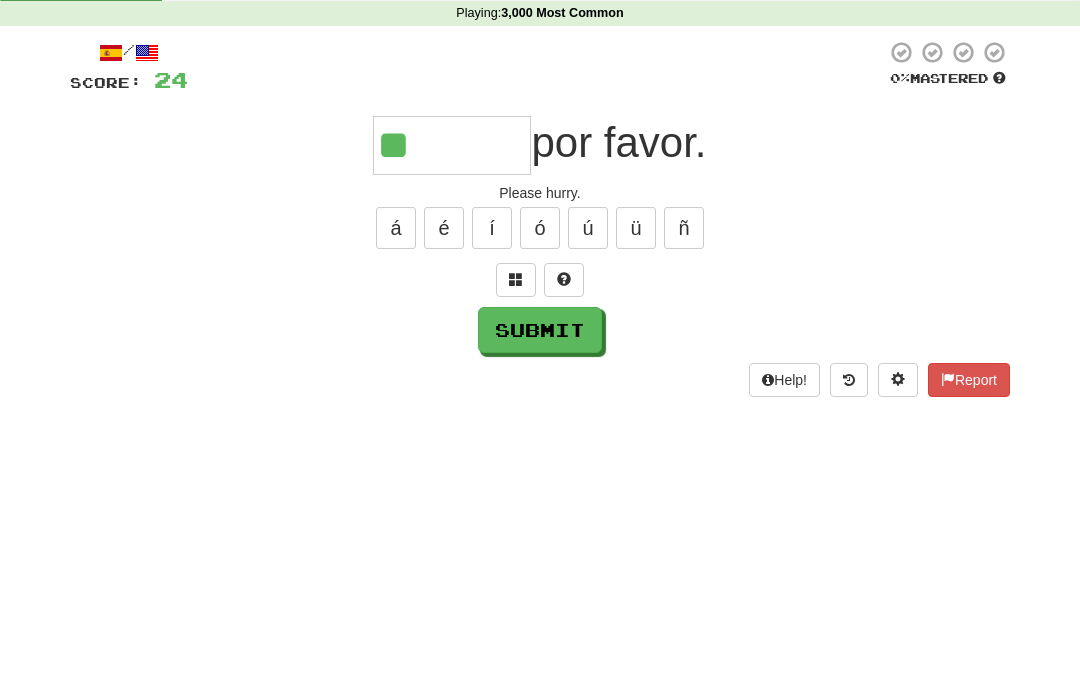 click on "ú" at bounding box center (588, 310) 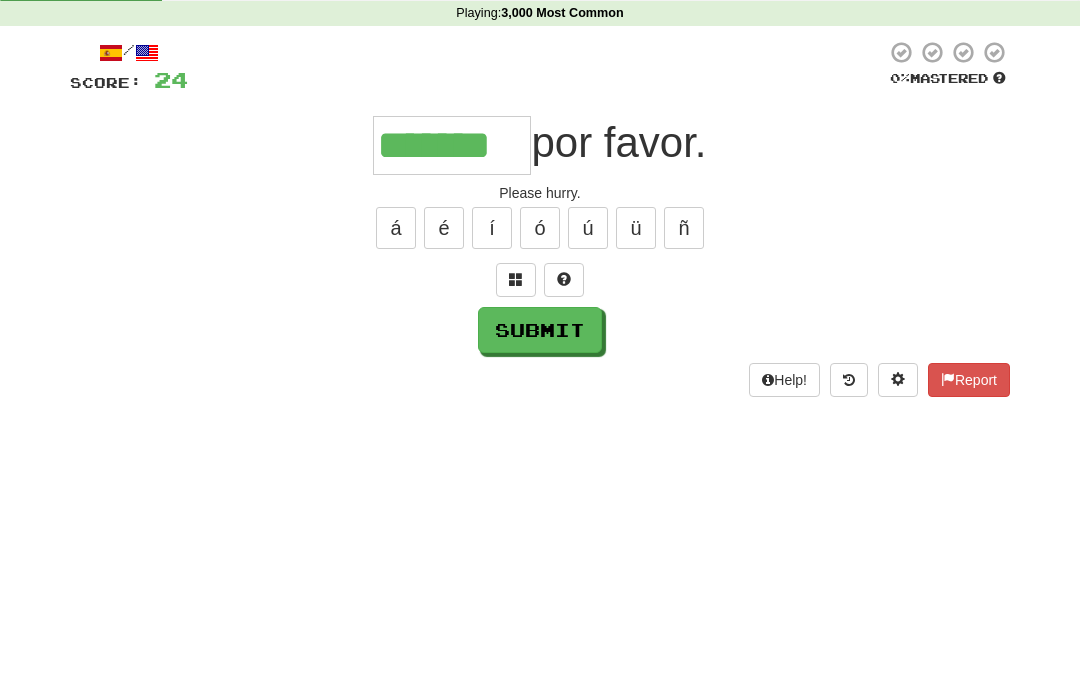 type on "*******" 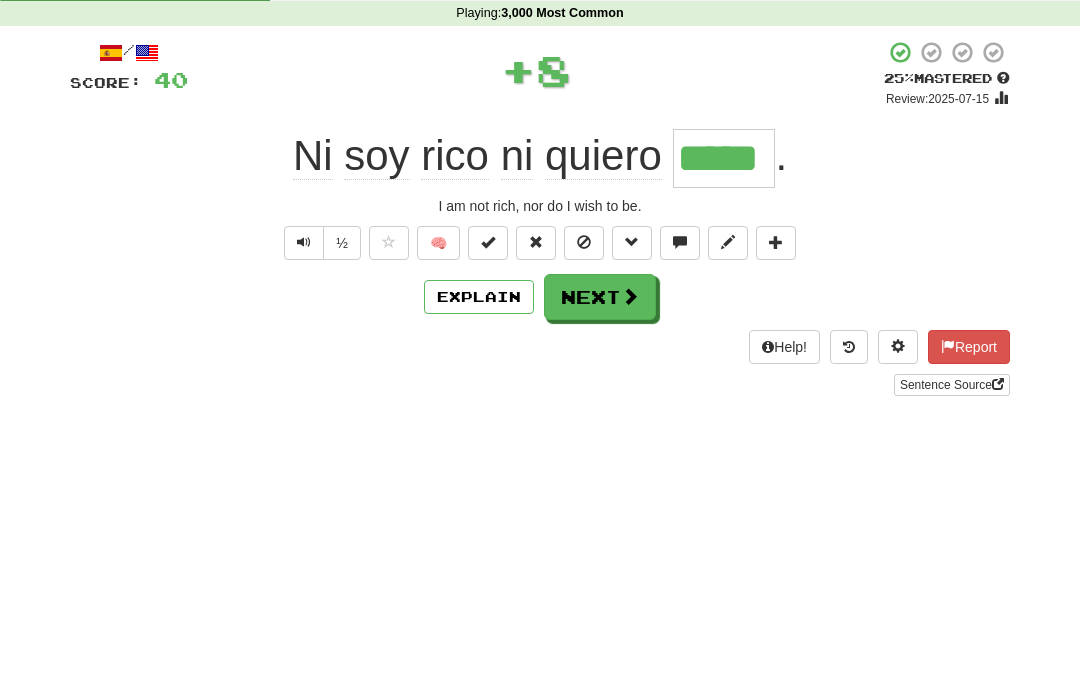 type on "*****" 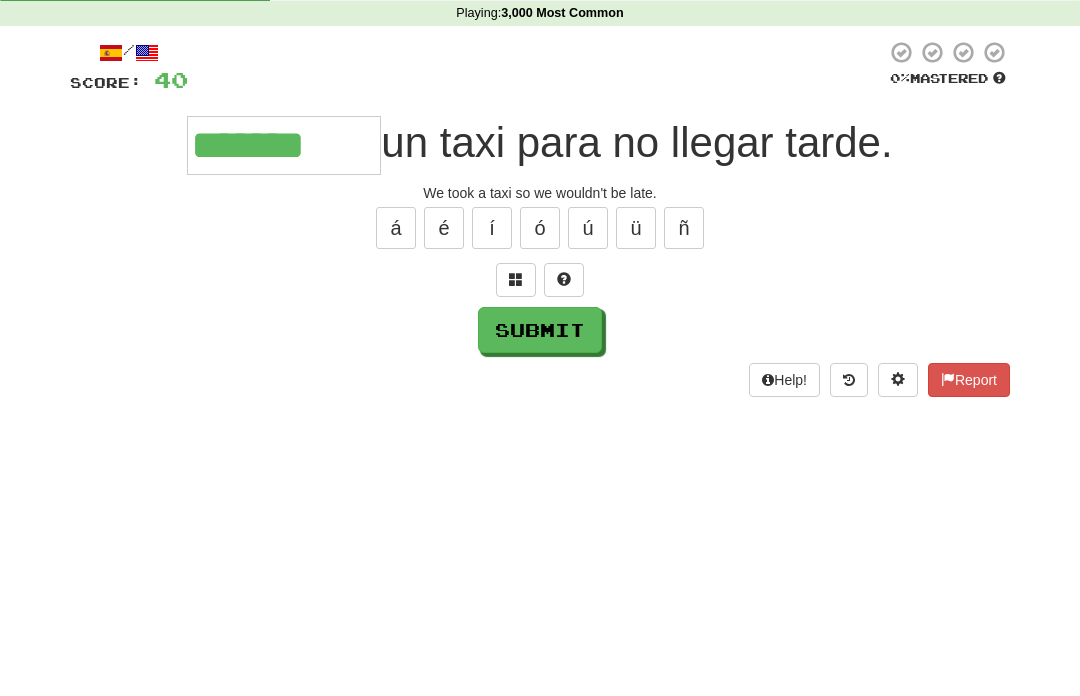type on "*******" 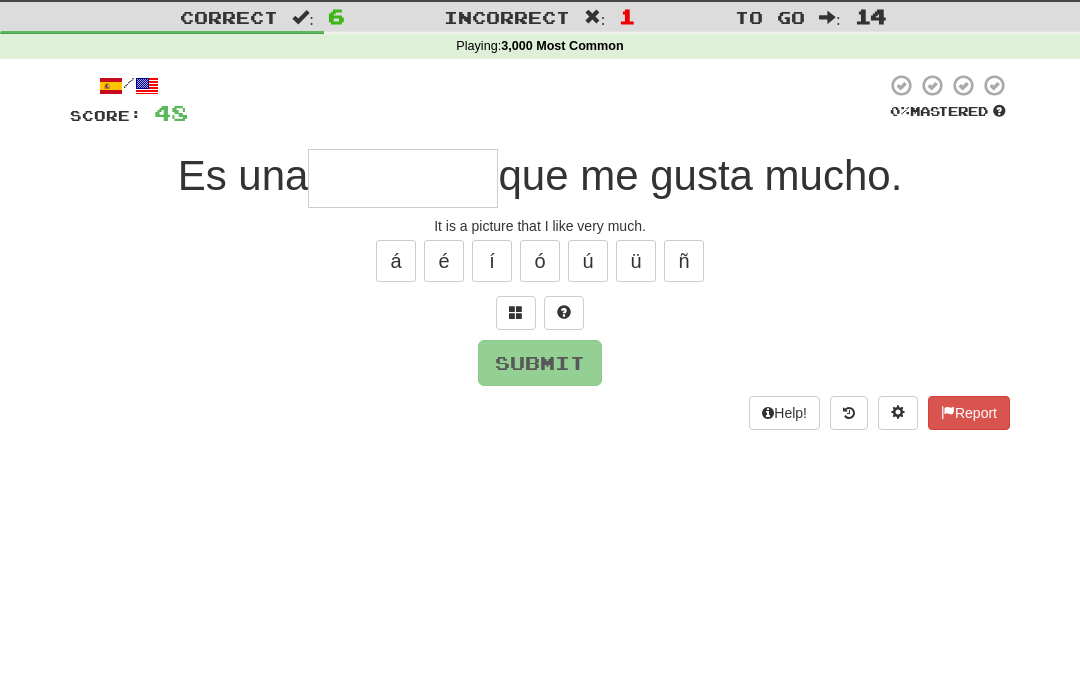 type on "*" 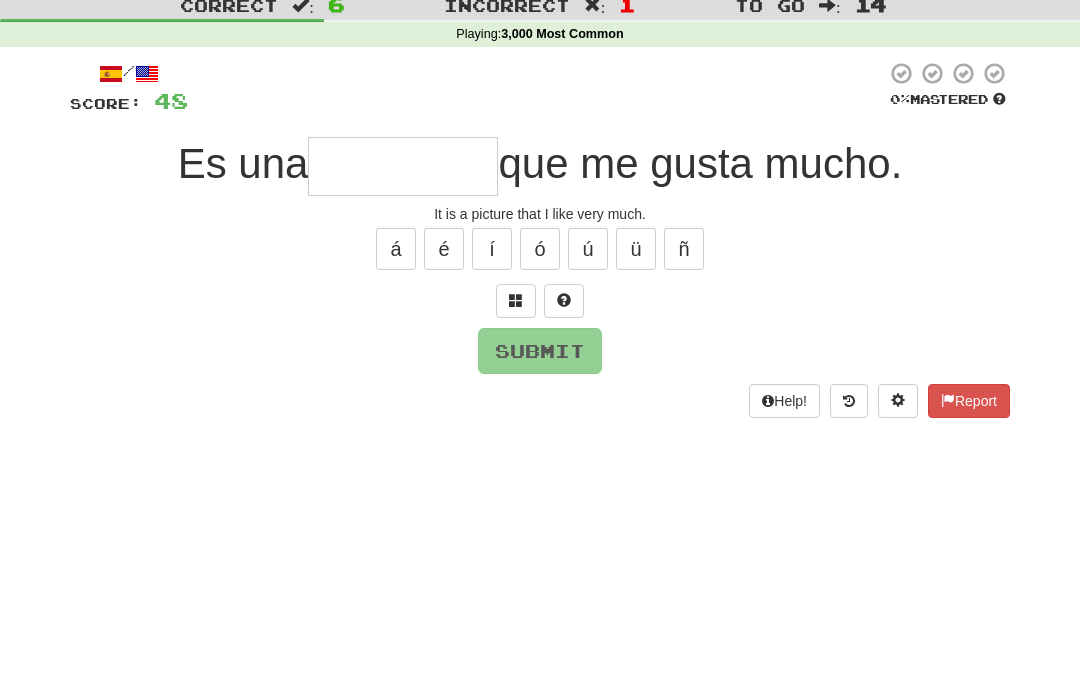 click at bounding box center (516, 361) 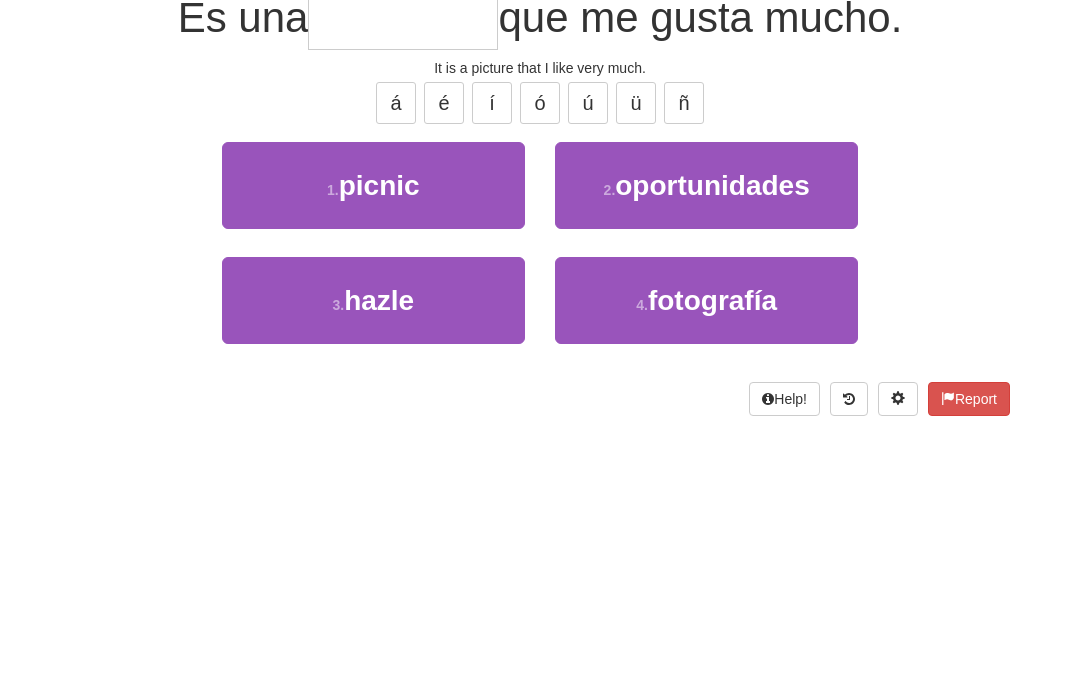 click on "fotografía" at bounding box center (712, 507) 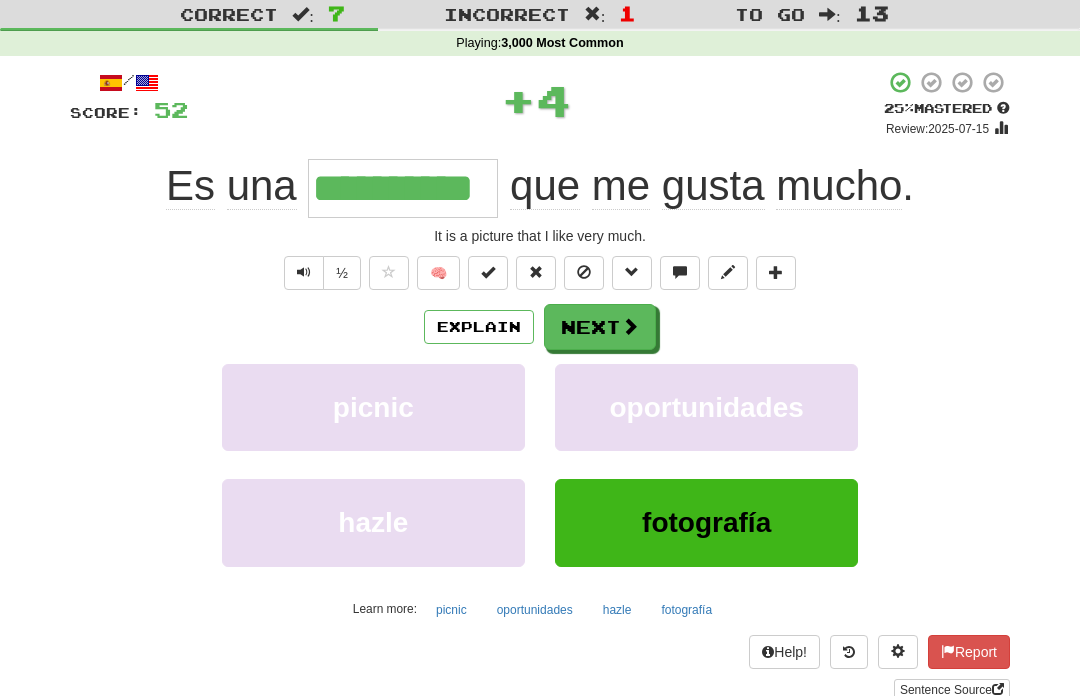click on "Next" at bounding box center [600, 328] 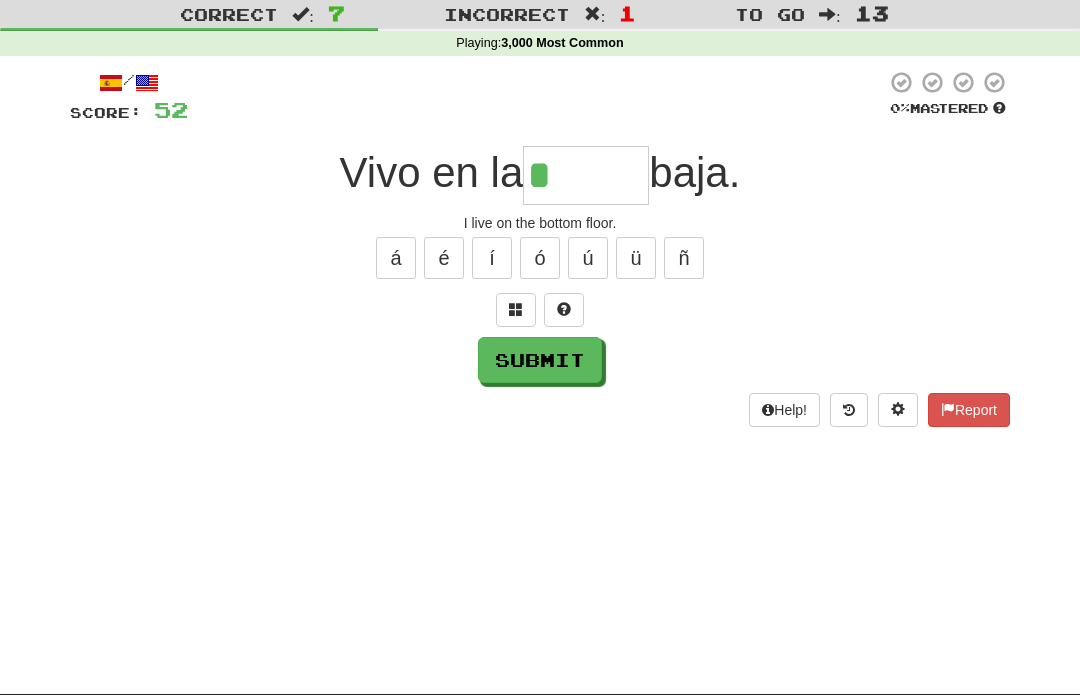 scroll, scrollTop: 48, scrollLeft: 0, axis: vertical 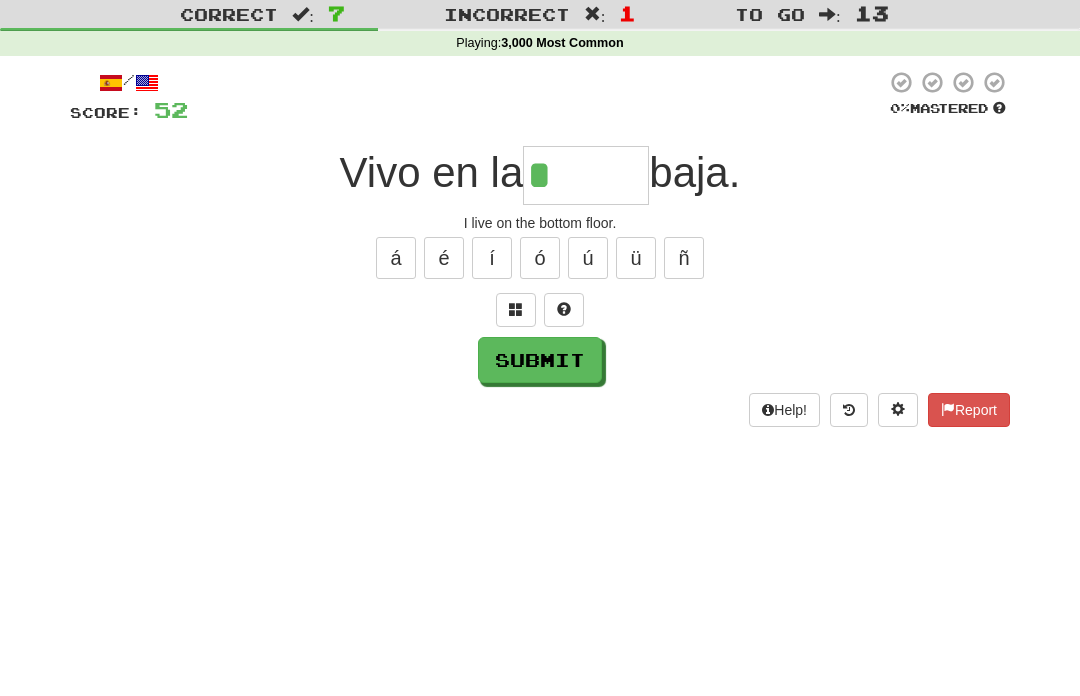 click at bounding box center (516, 313) 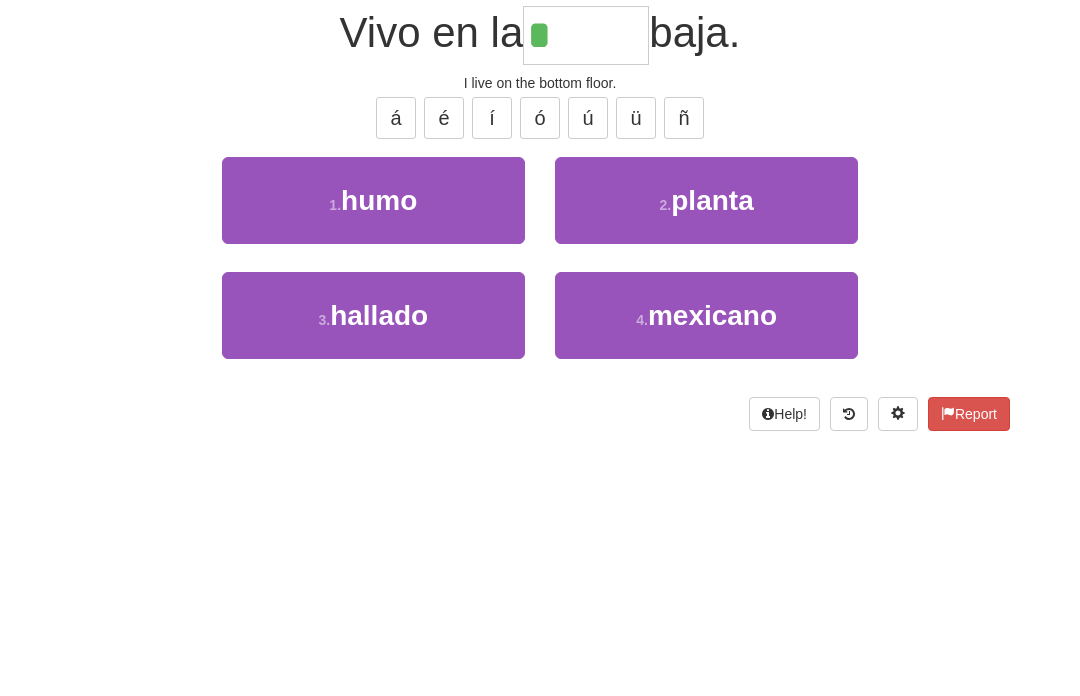 click on "2 .  planta" at bounding box center (706, 344) 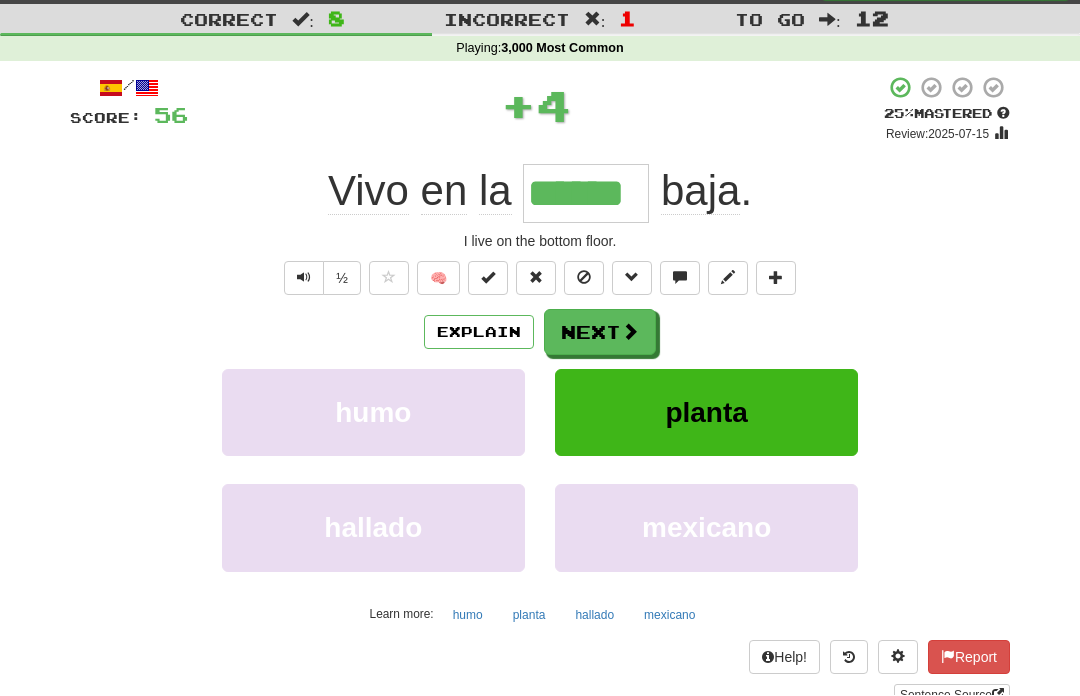 click on "Next" at bounding box center (600, 333) 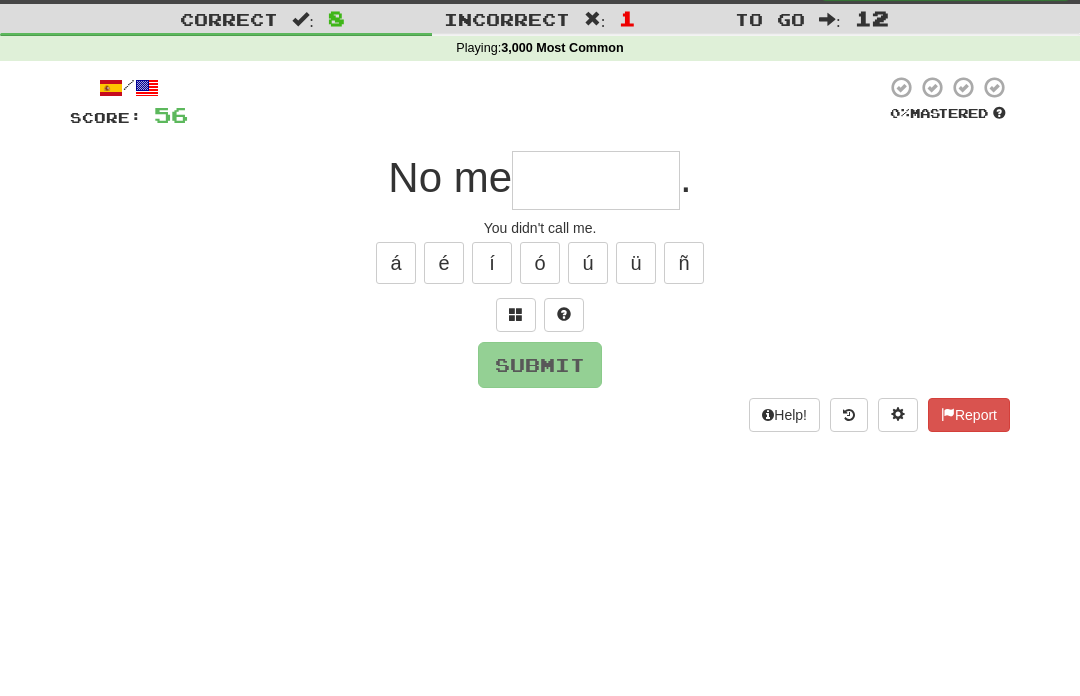 scroll, scrollTop: 46, scrollLeft: 0, axis: vertical 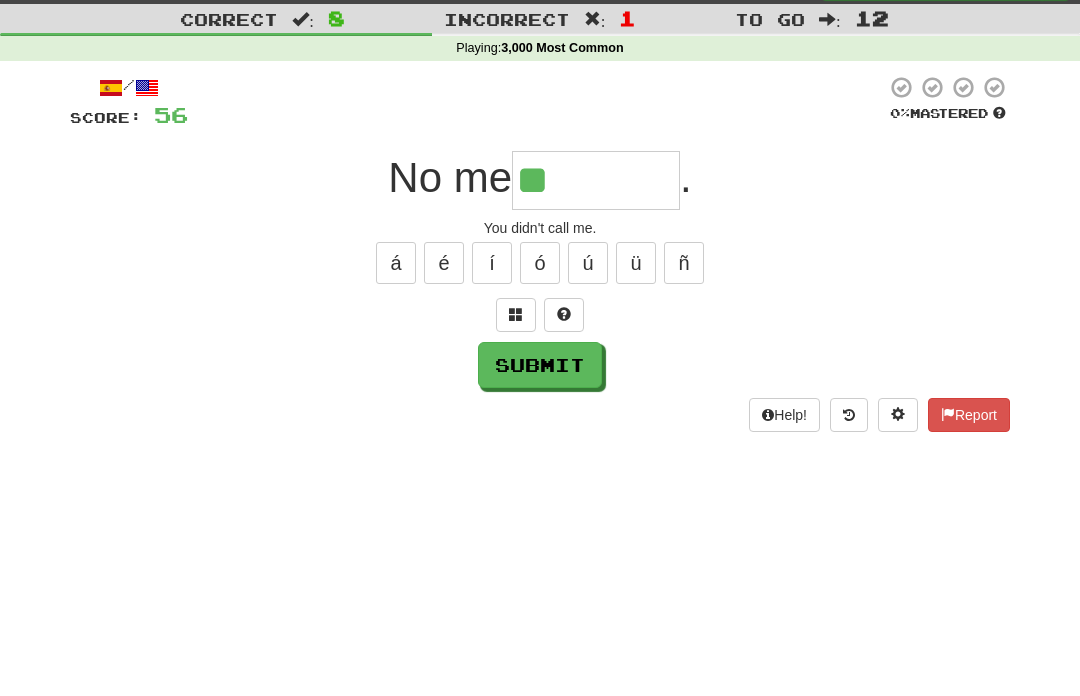 click on "á" at bounding box center (396, 264) 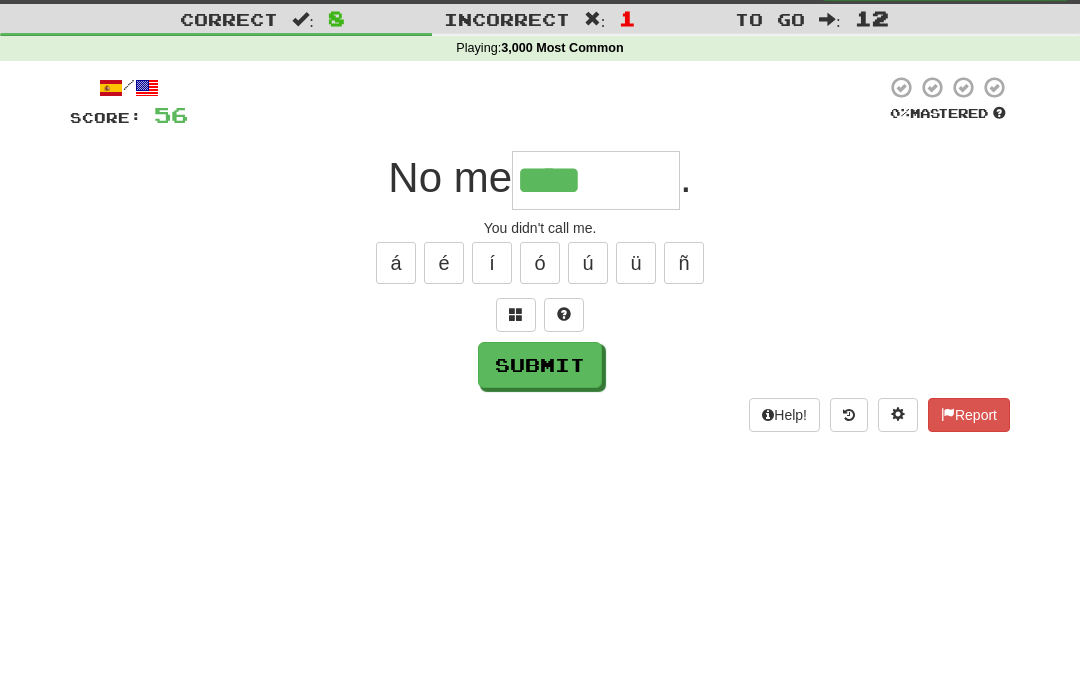 click on "á" at bounding box center [396, 264] 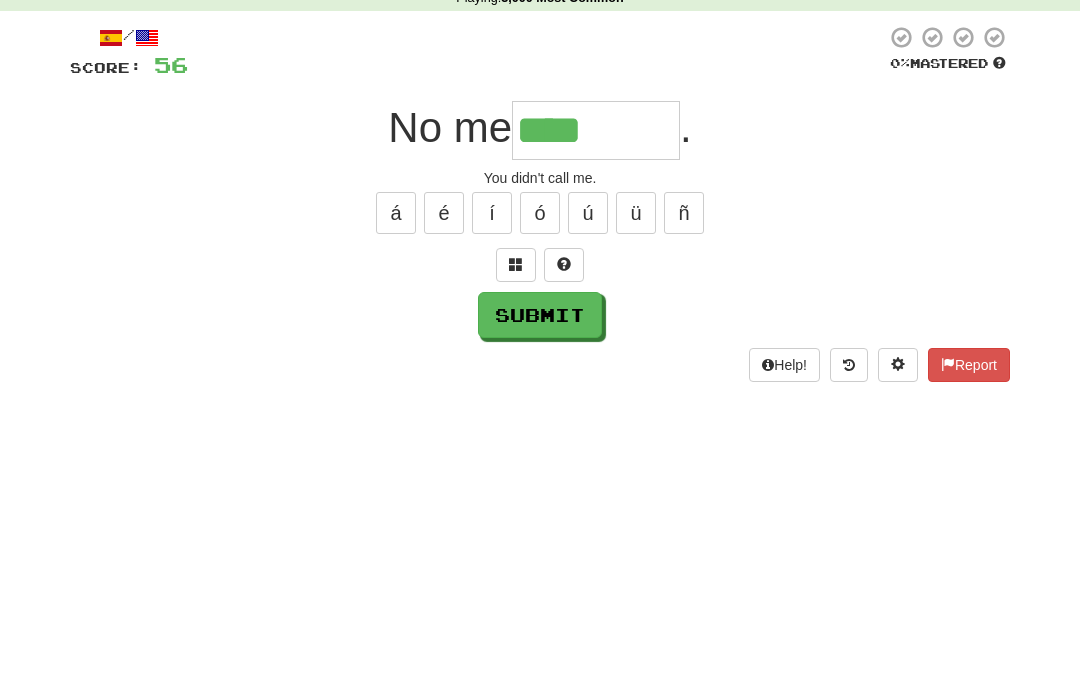 click on "é" at bounding box center [444, 264] 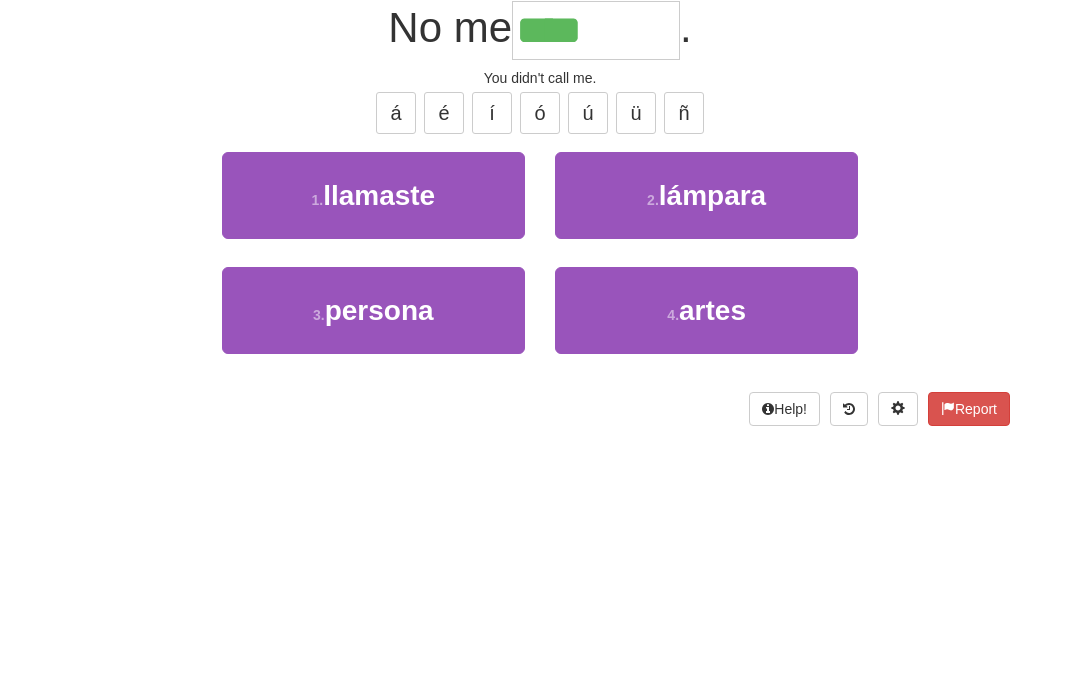 click on "1 .  llamaste" at bounding box center [373, 346] 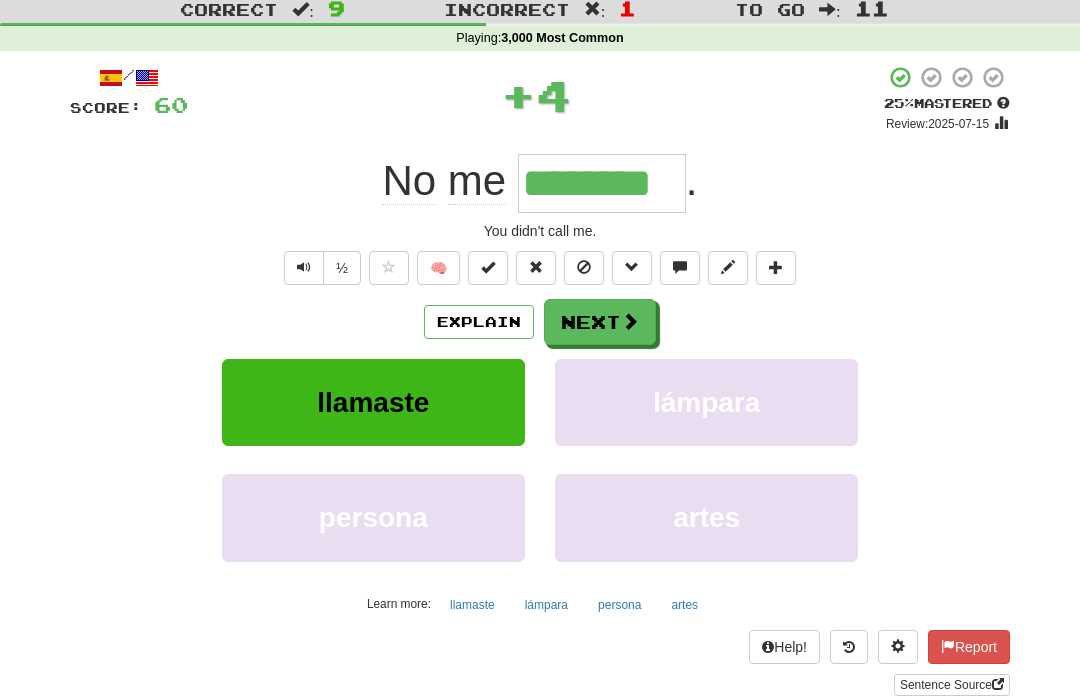 click on "Next" at bounding box center [600, 322] 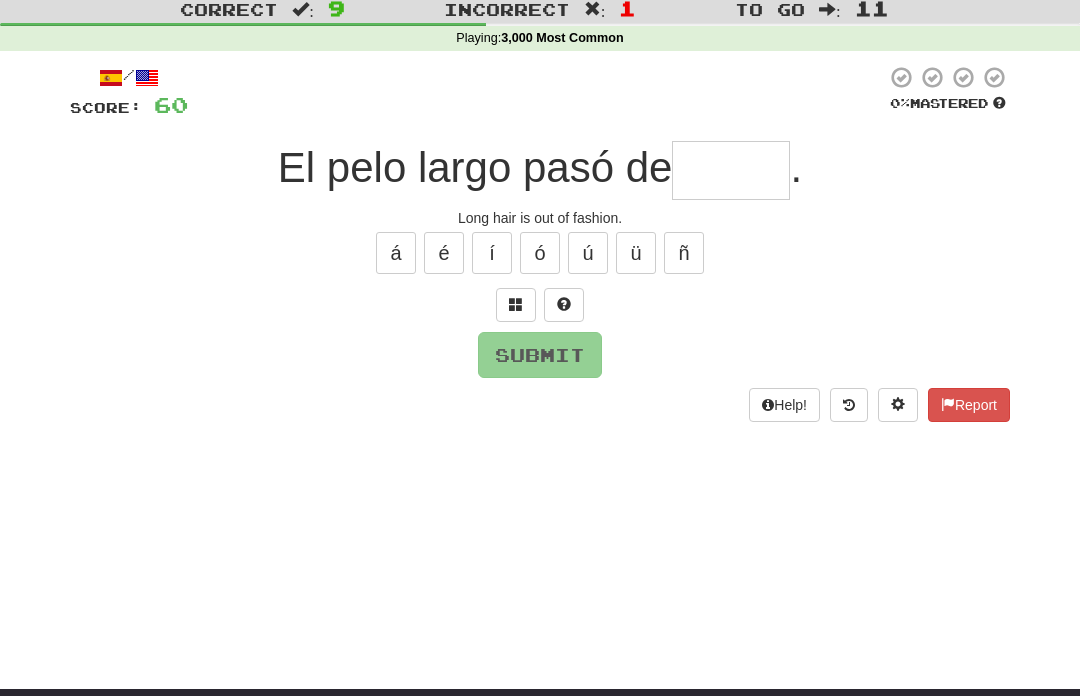 scroll, scrollTop: 56, scrollLeft: 0, axis: vertical 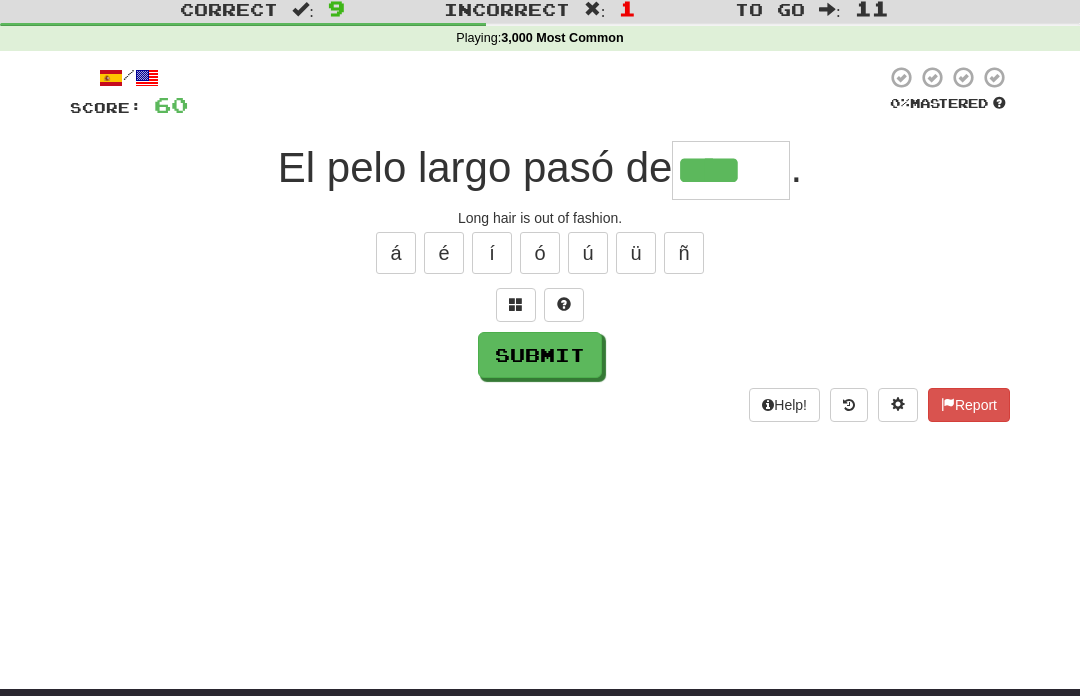 type on "****" 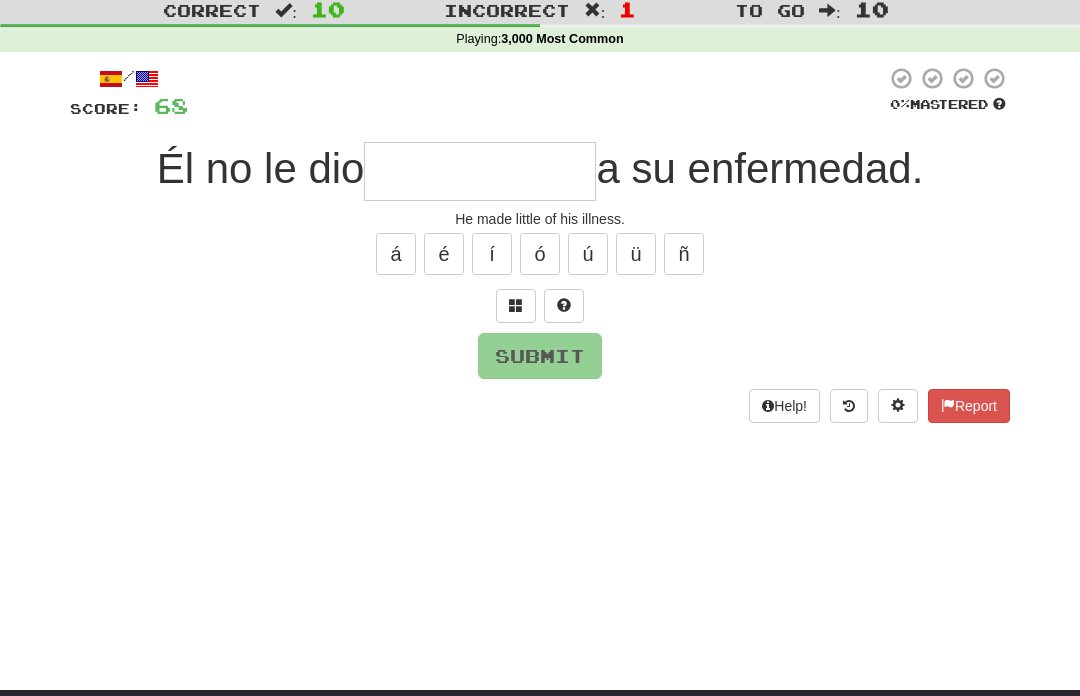 scroll, scrollTop: 53, scrollLeft: 0, axis: vertical 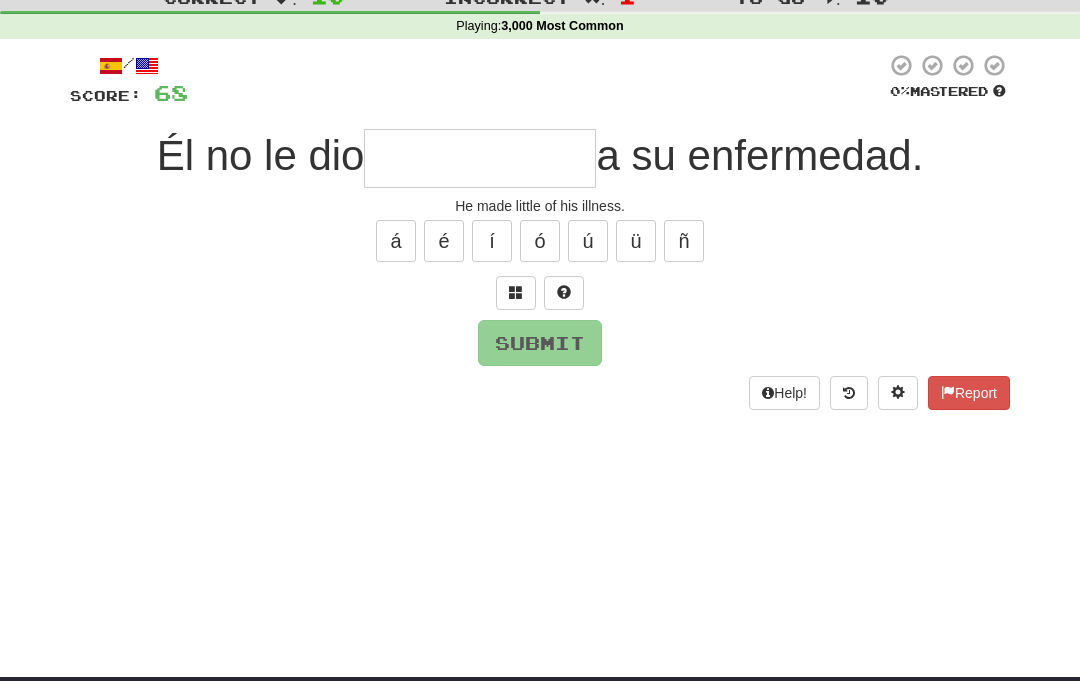 click at bounding box center (516, 309) 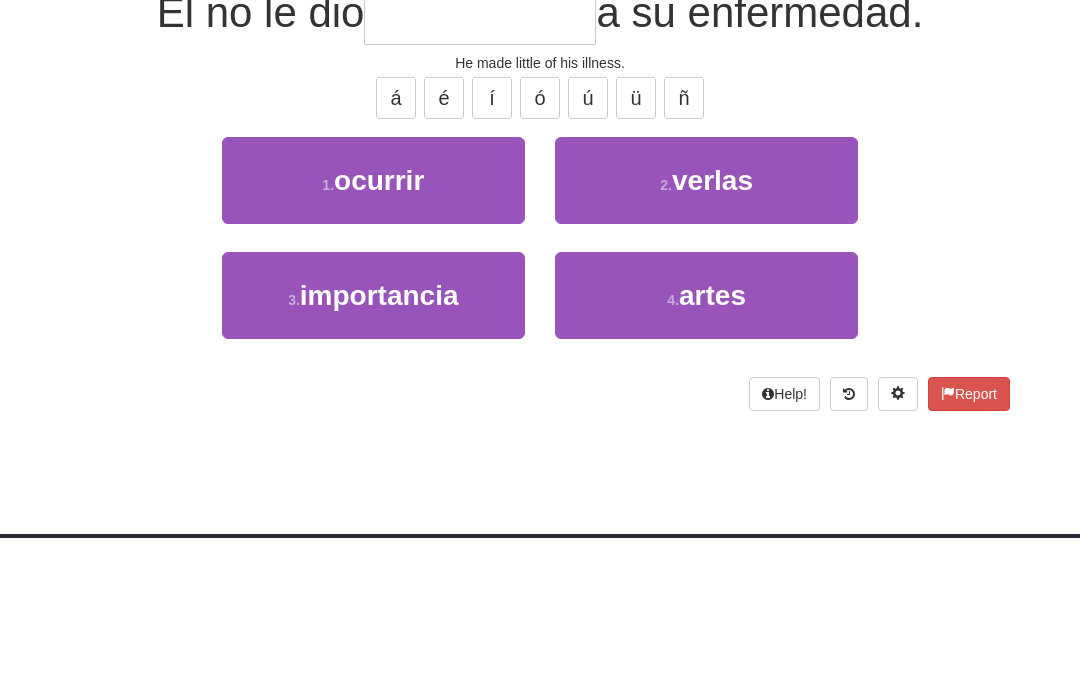 click on "3 .  importancia" at bounding box center [373, 454] 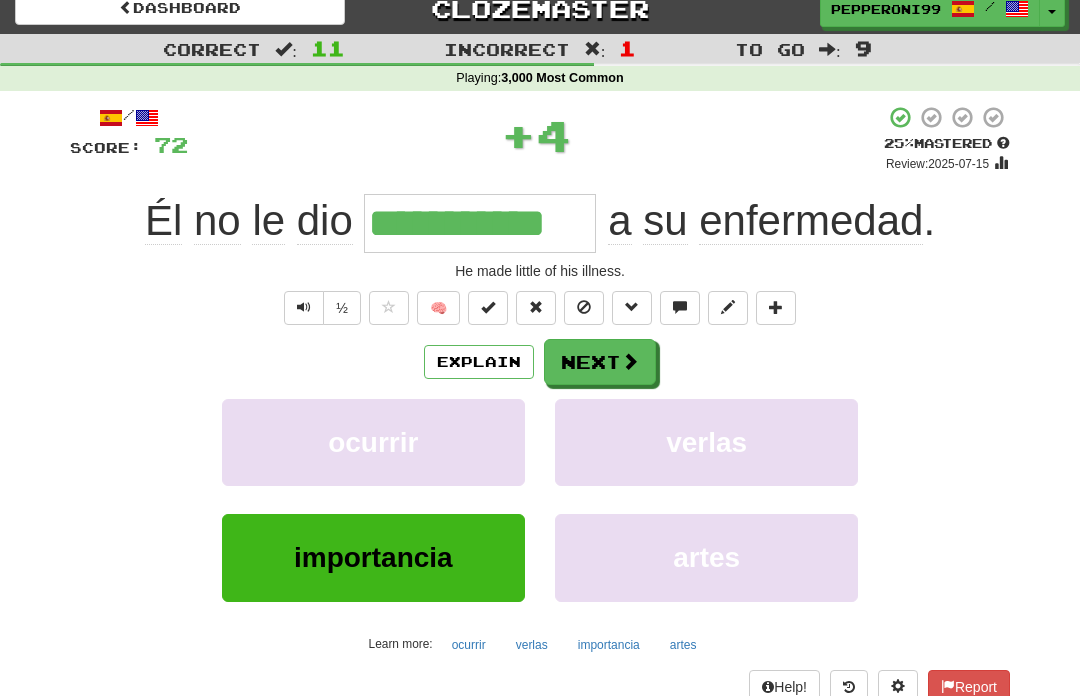 click at bounding box center (630, 362) 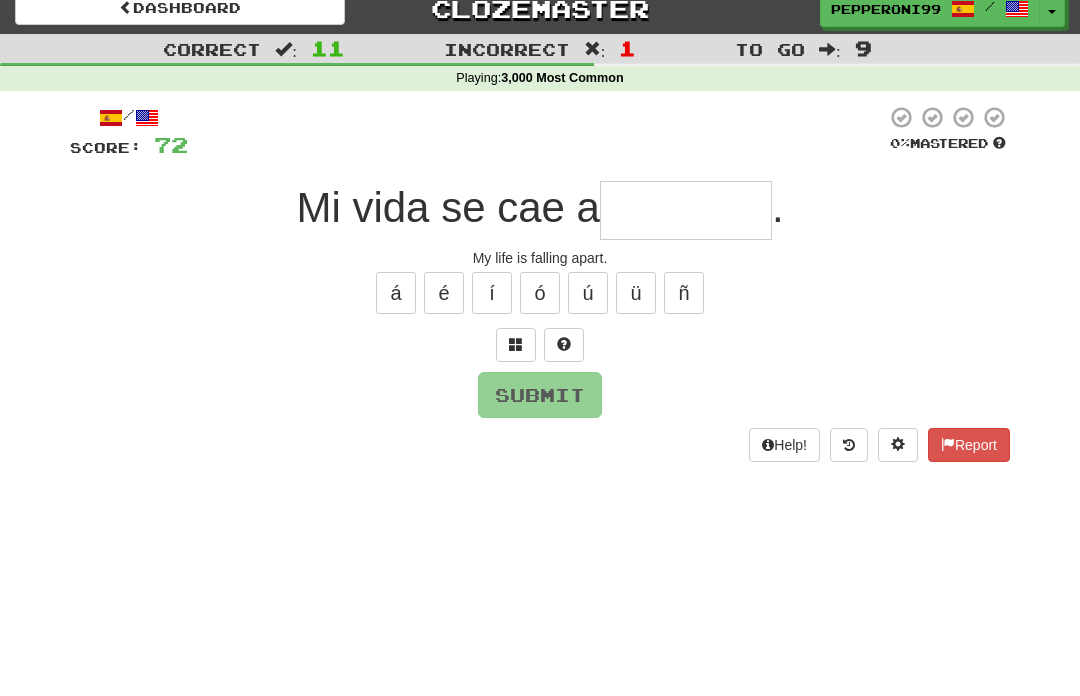 scroll, scrollTop: 16, scrollLeft: 0, axis: vertical 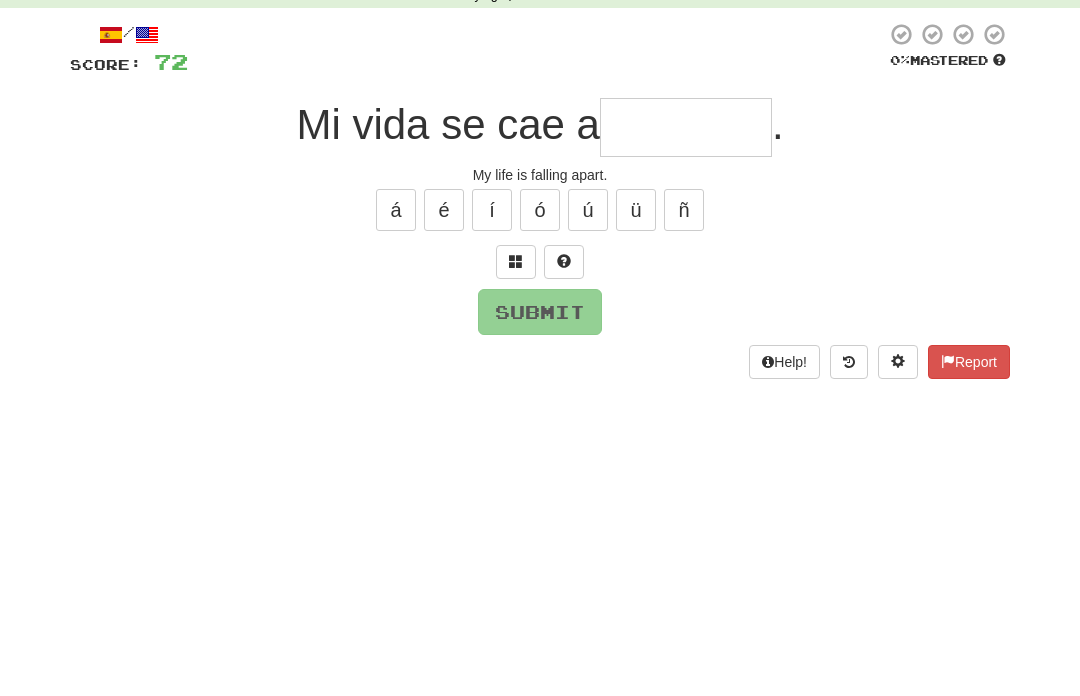 click at bounding box center [516, 345] 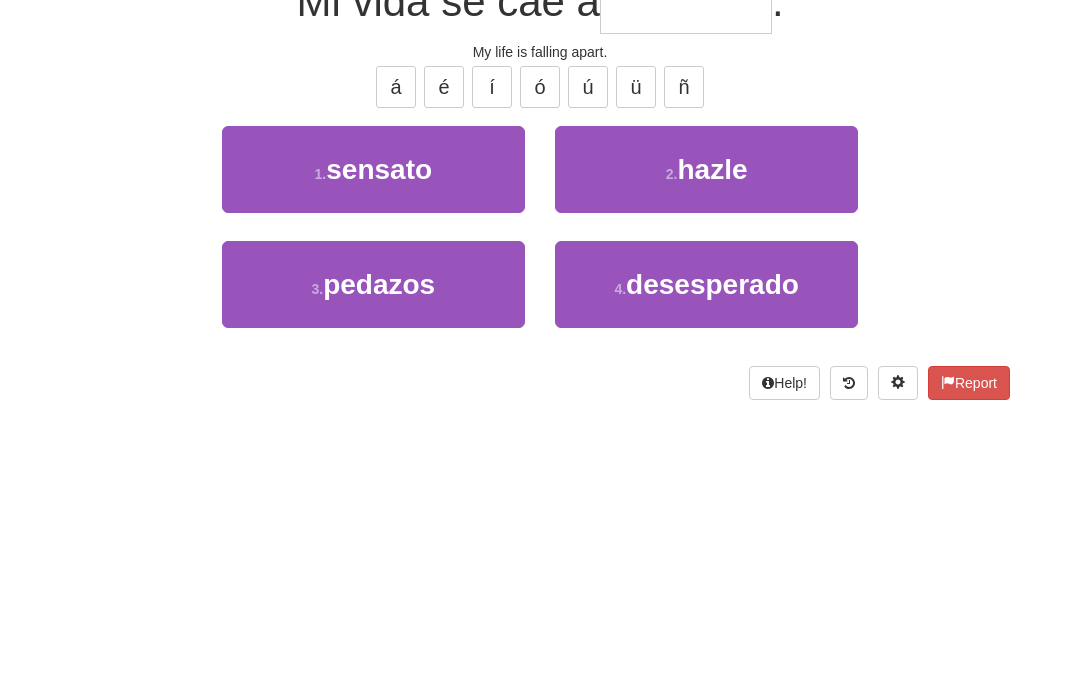 click on "3 .  pedazos" at bounding box center (373, 491) 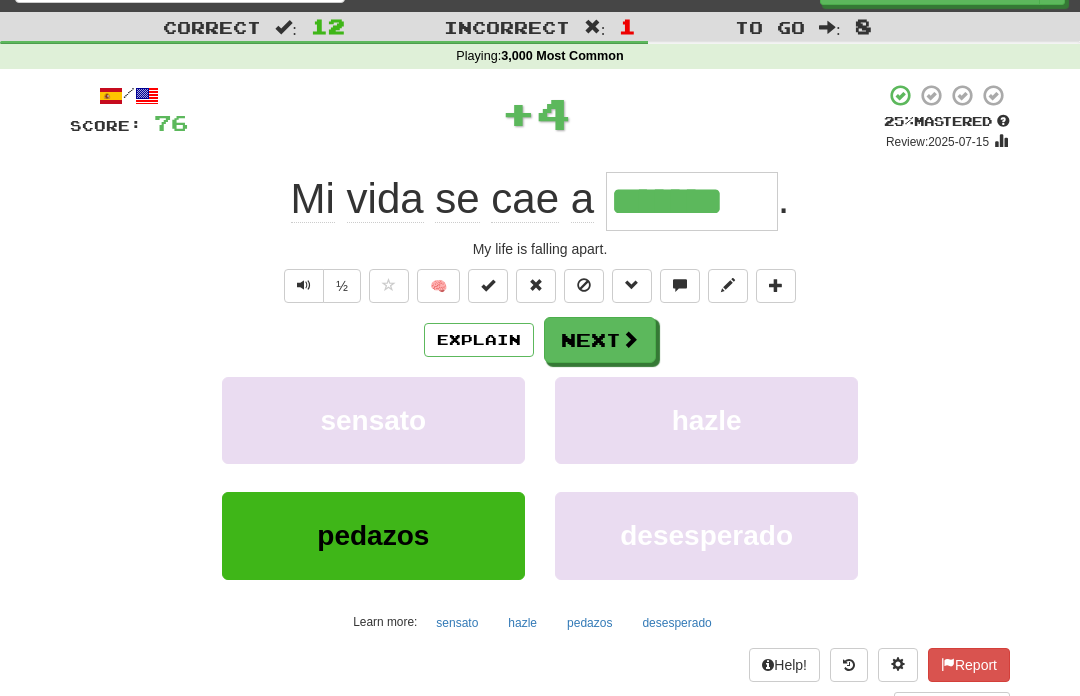 scroll, scrollTop: 44, scrollLeft: 0, axis: vertical 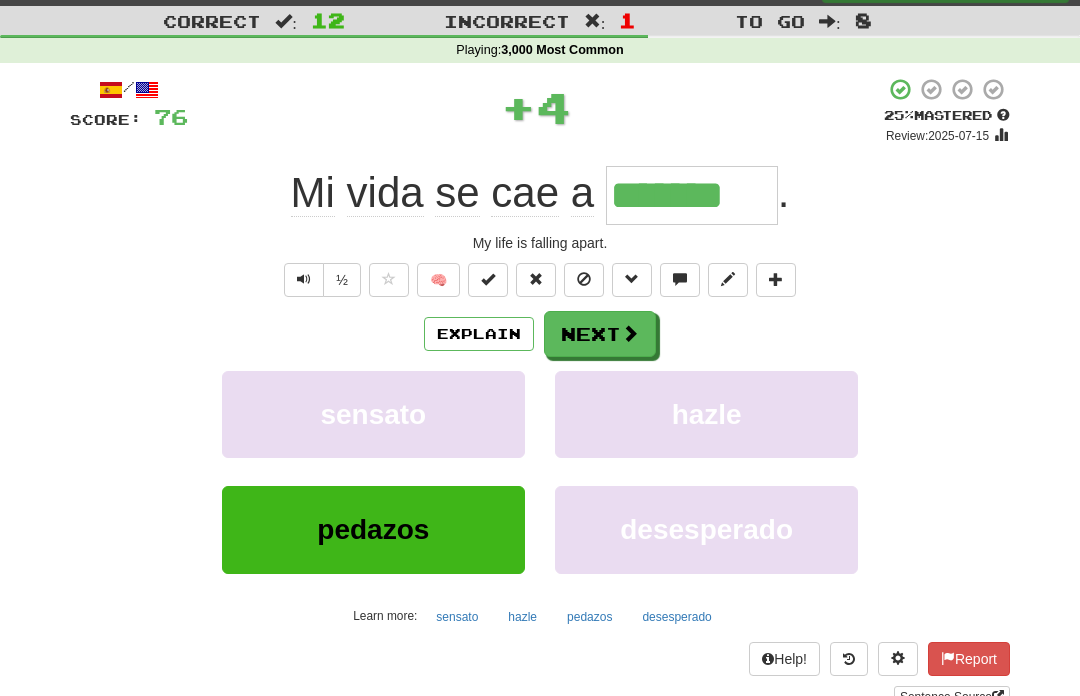 click at bounding box center [630, 334] 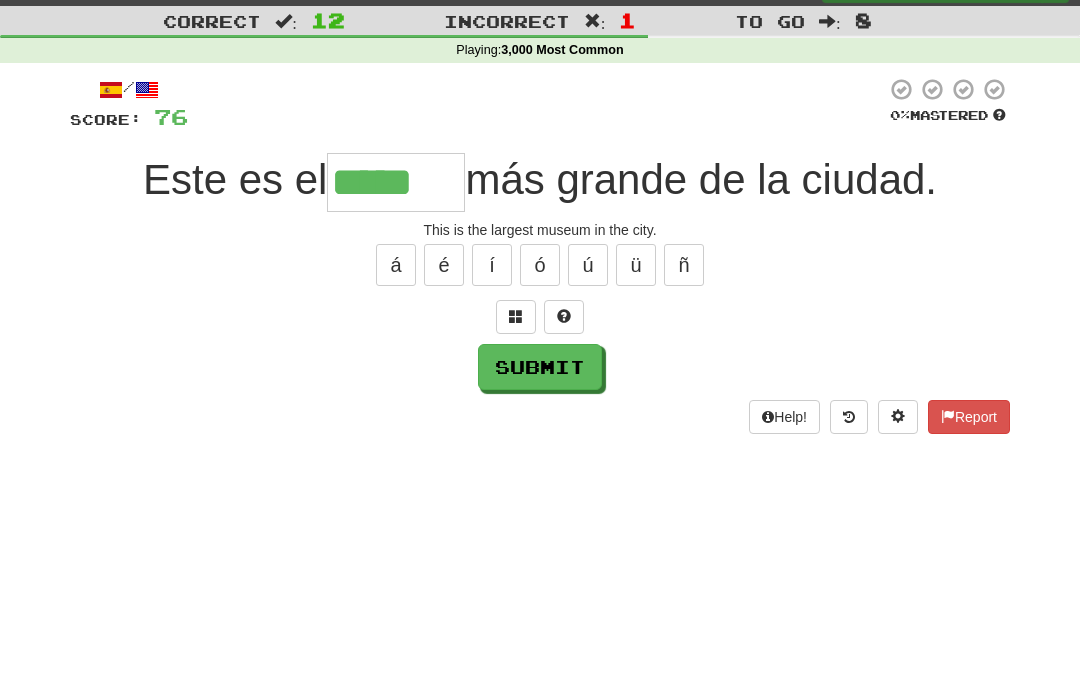type on "*****" 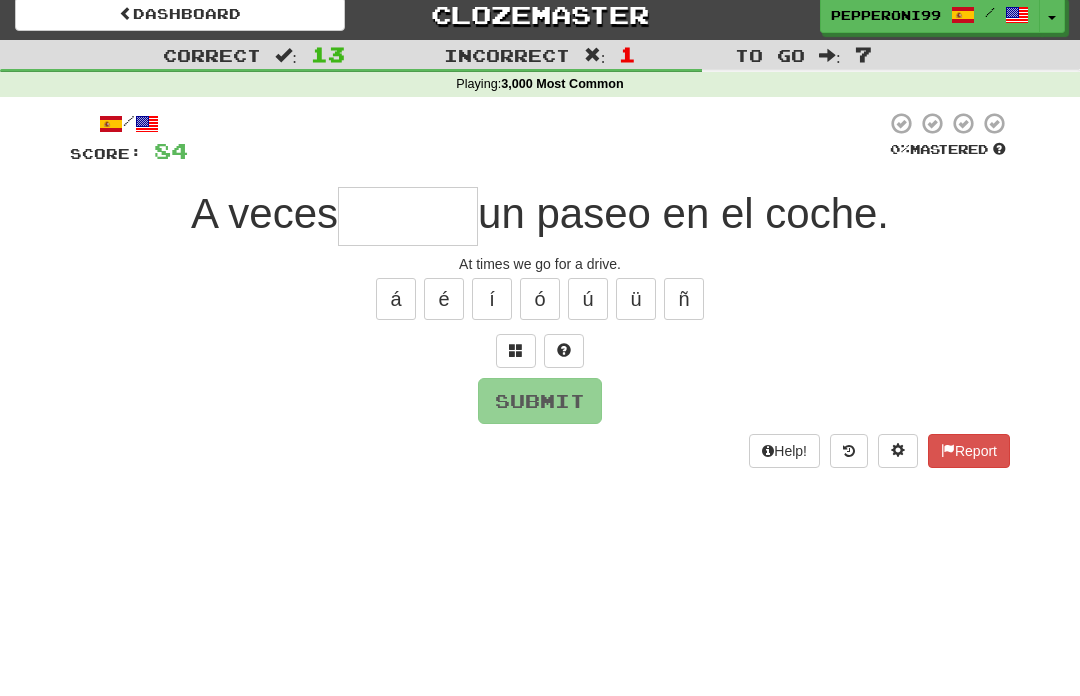 scroll, scrollTop: 8, scrollLeft: 0, axis: vertical 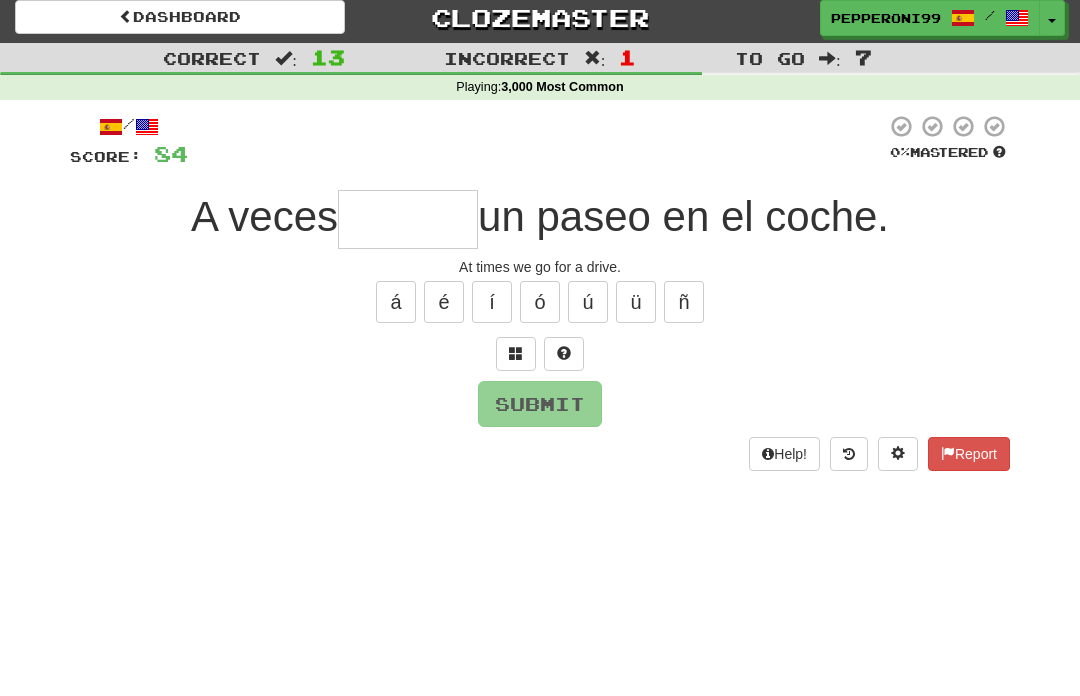 type on "*" 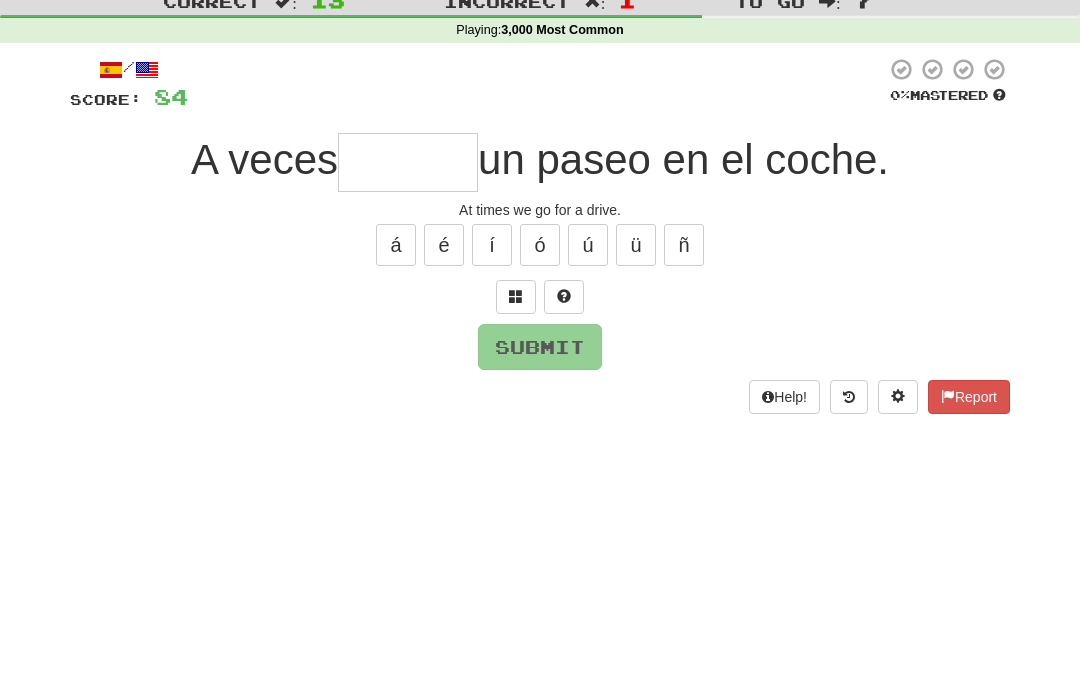 click at bounding box center [516, 353] 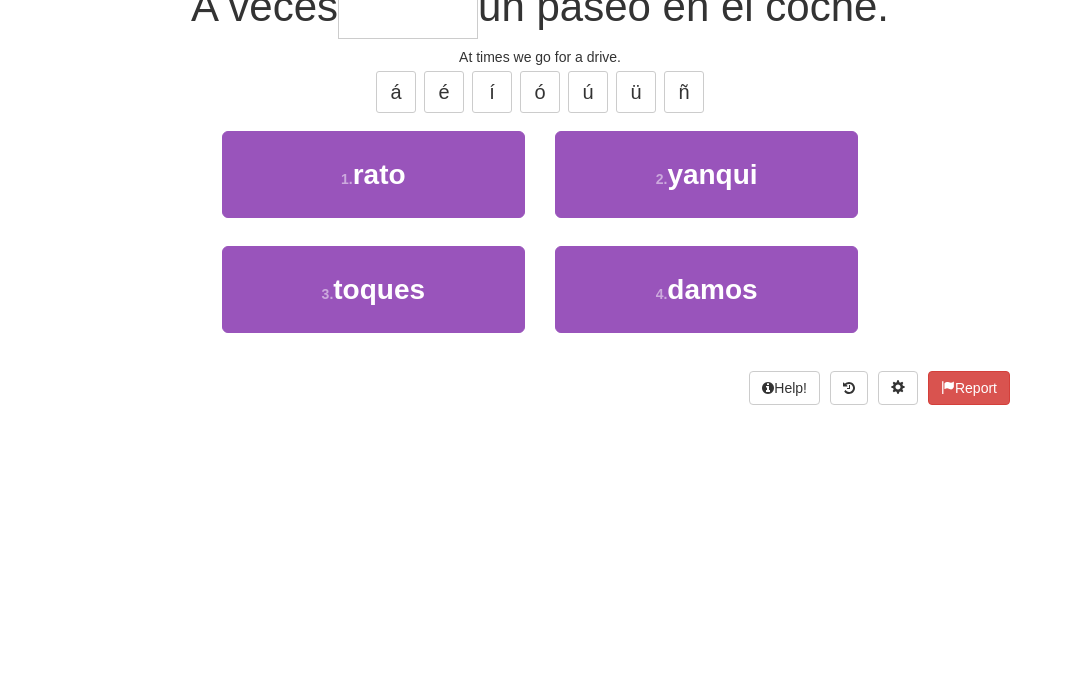 click on "4 .  damos" at bounding box center [706, 499] 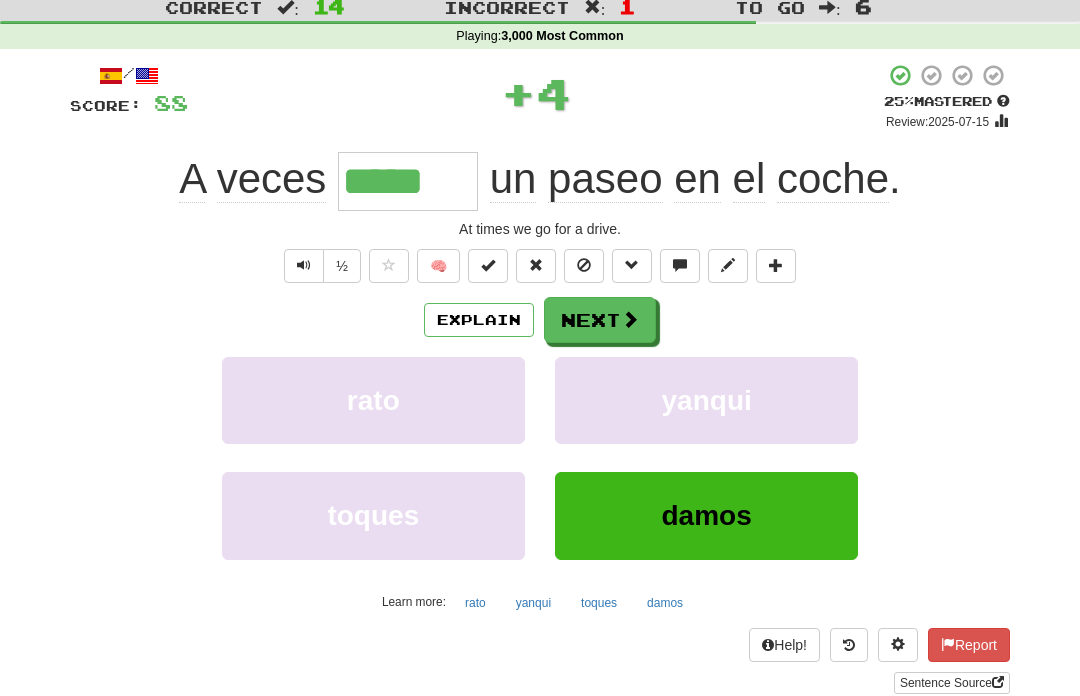 click on "Next" at bounding box center [600, 320] 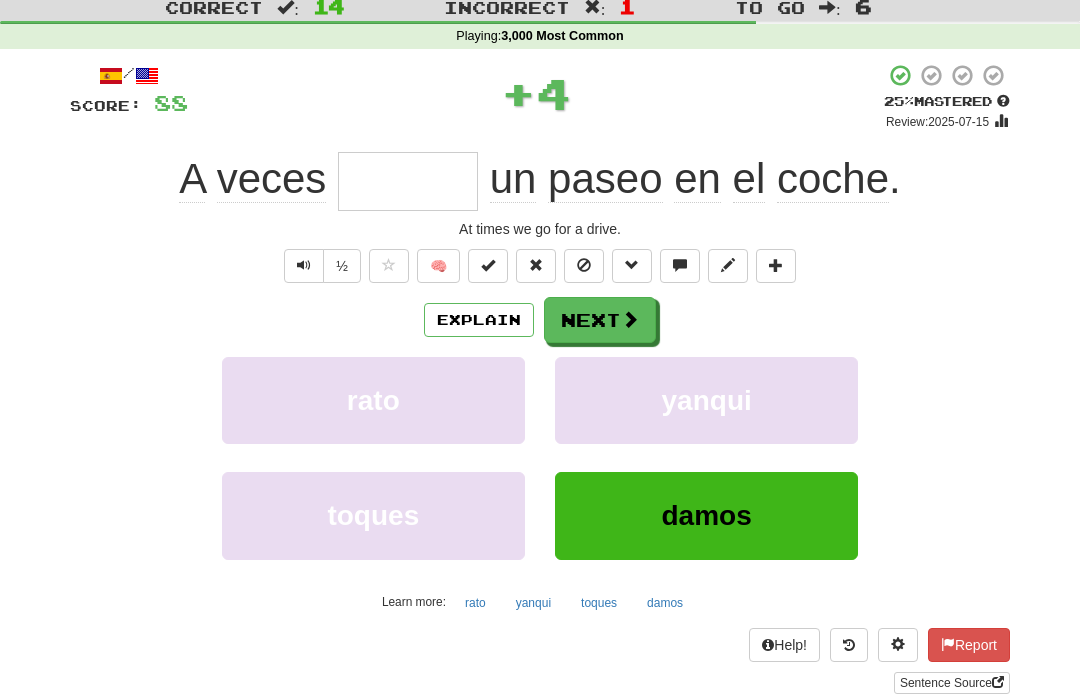 scroll, scrollTop: 58, scrollLeft: 0, axis: vertical 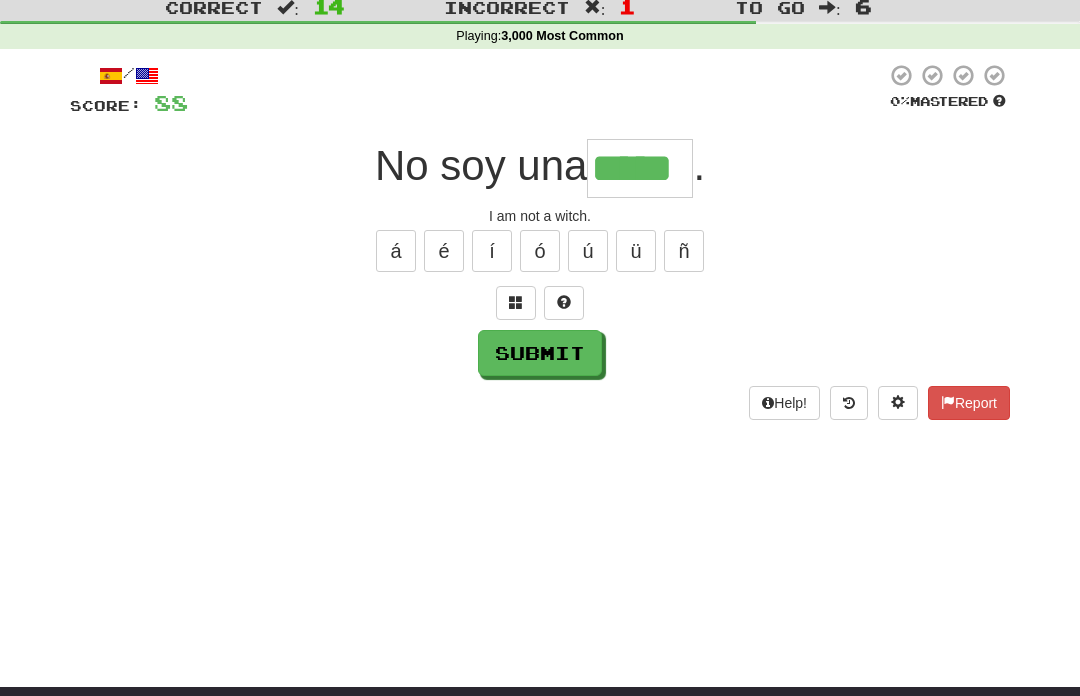 type on "*****" 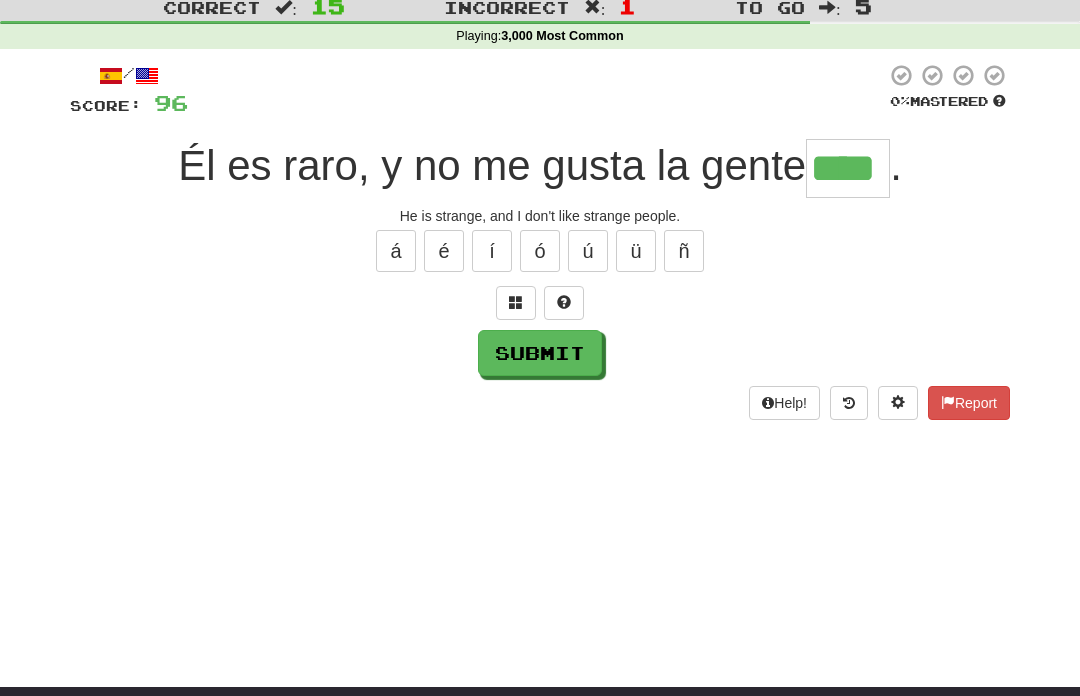 type on "****" 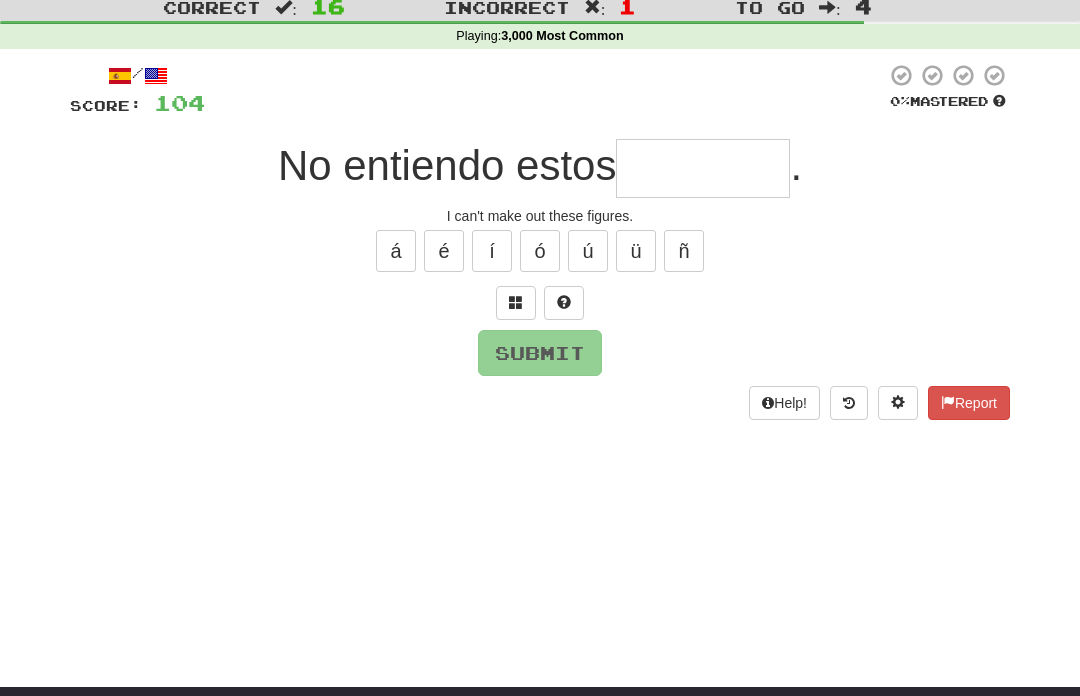 type on "*" 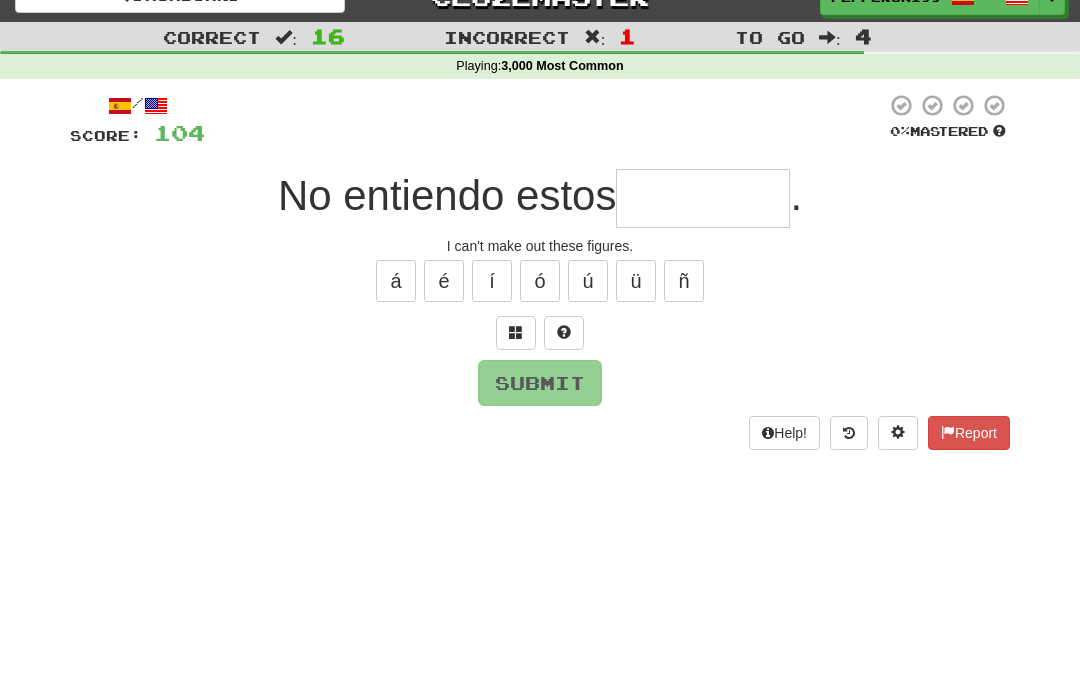 scroll, scrollTop: 23, scrollLeft: 0, axis: vertical 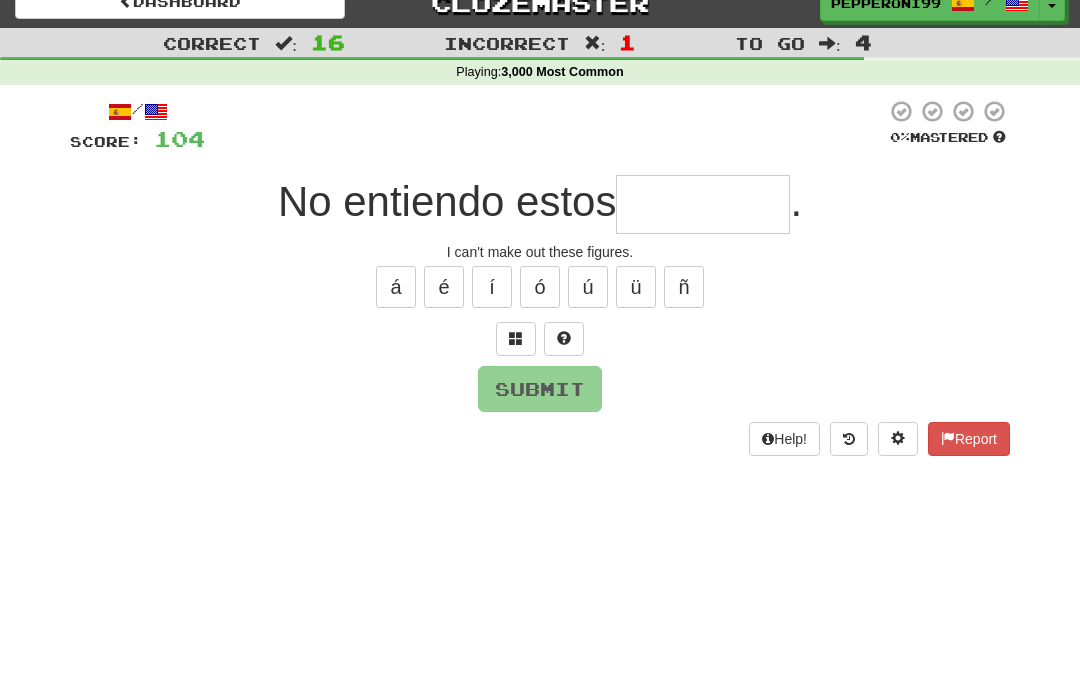 click at bounding box center [516, 338] 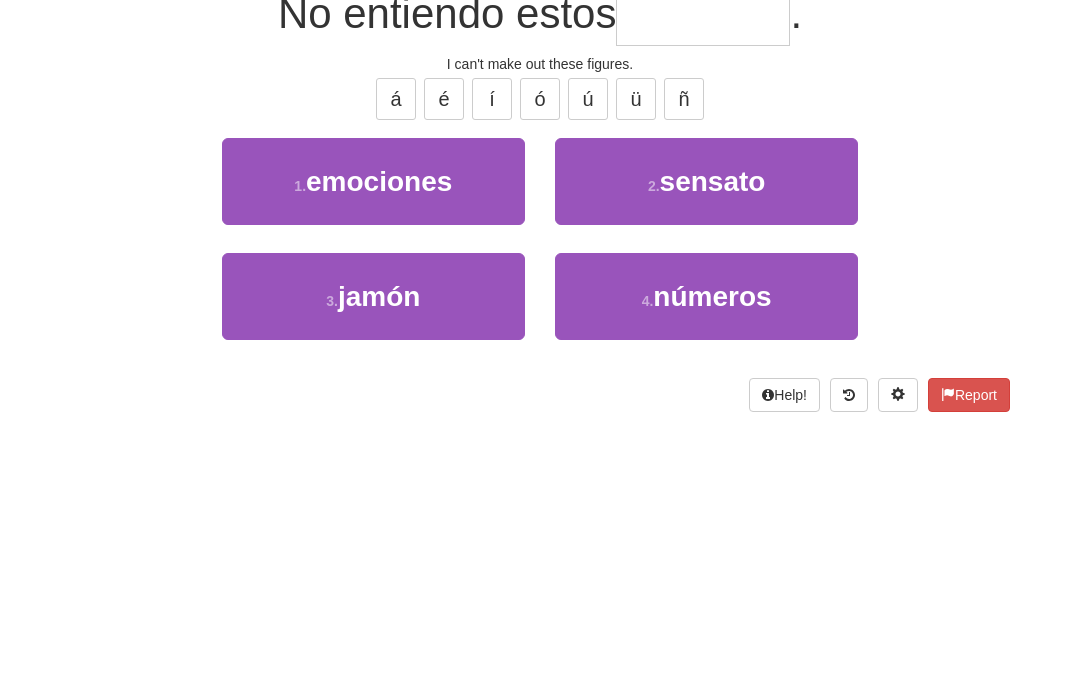 click on "4 .  números" at bounding box center [706, 484] 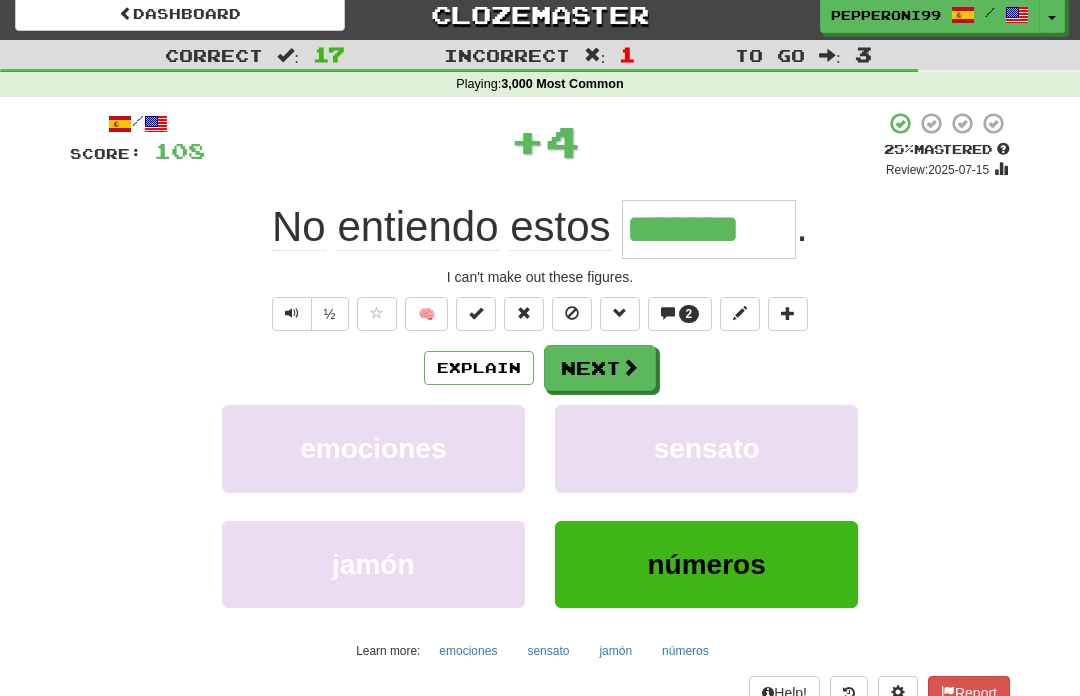 scroll, scrollTop: 12, scrollLeft: 0, axis: vertical 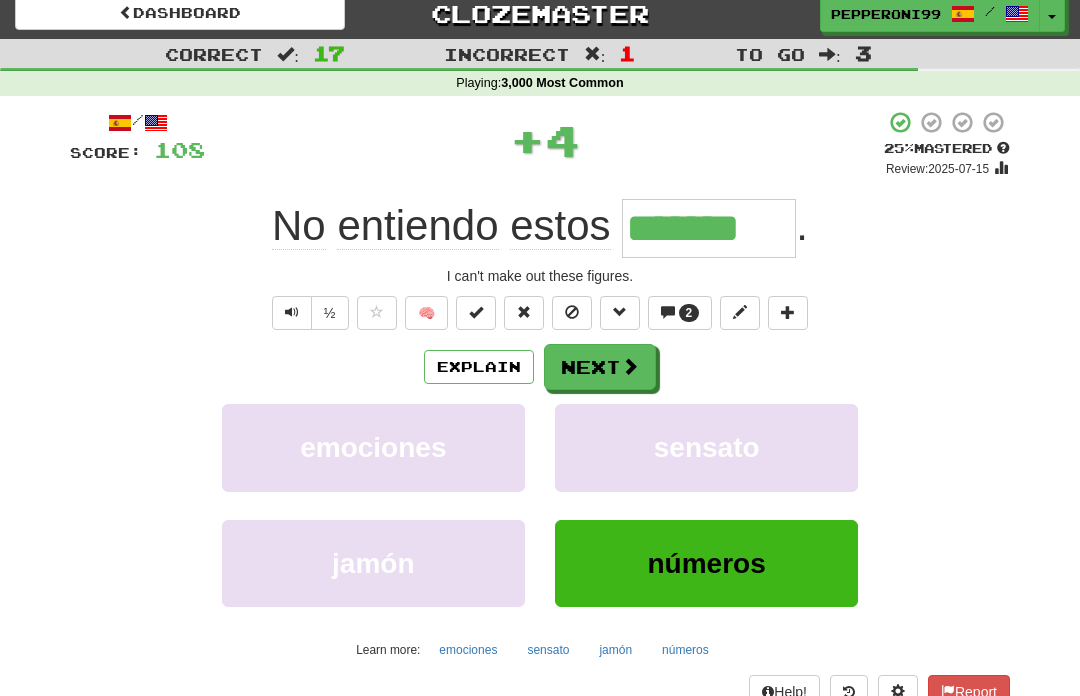 click on "Next" at bounding box center (600, 367) 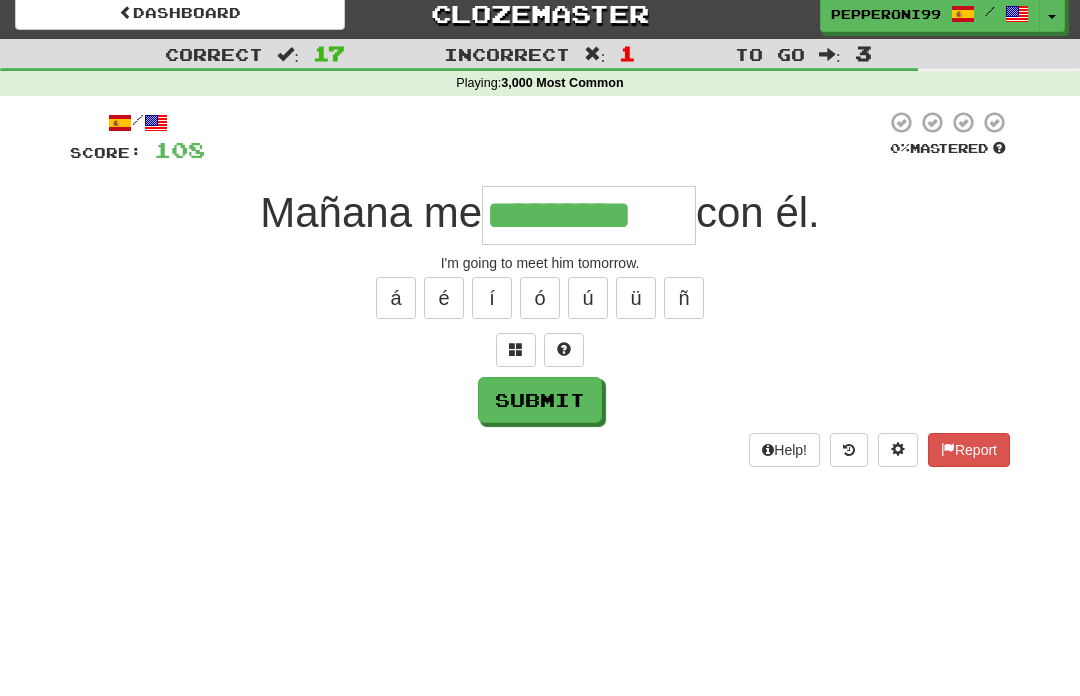 click on "é" at bounding box center (444, 298) 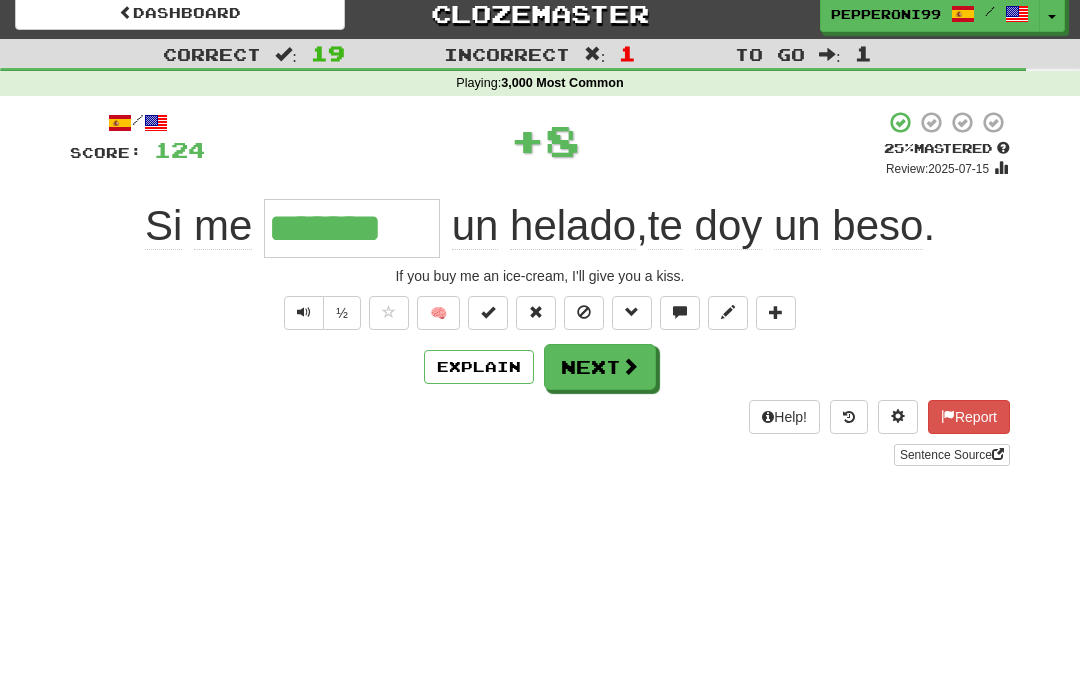 type on "*******" 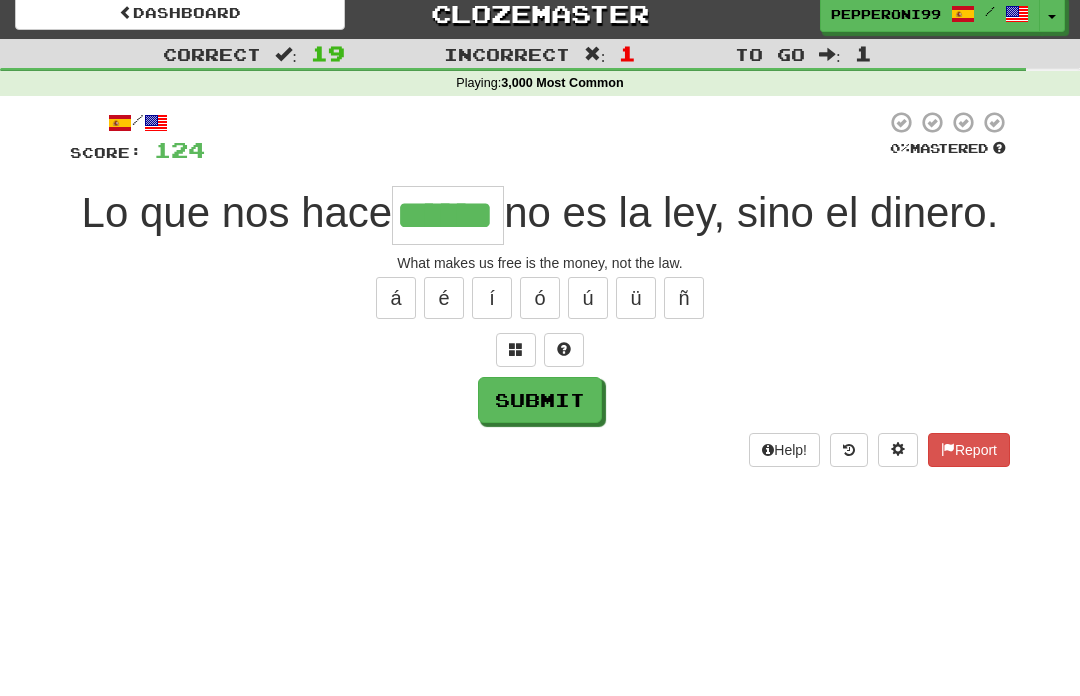 type on "******" 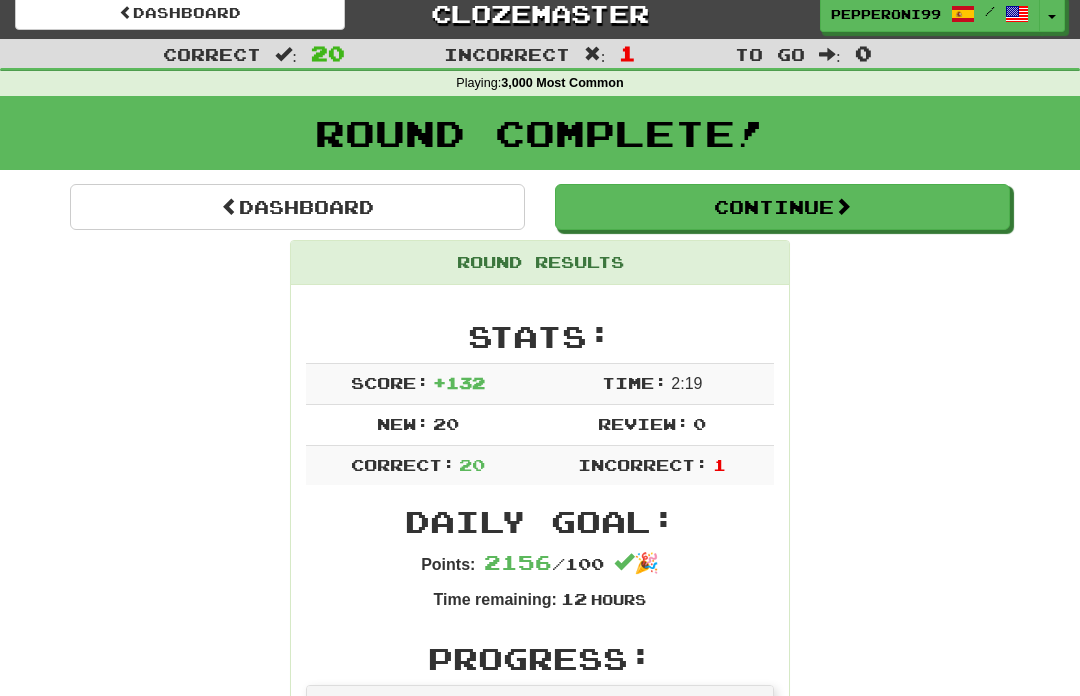 click on "Dashboard" at bounding box center [297, 207] 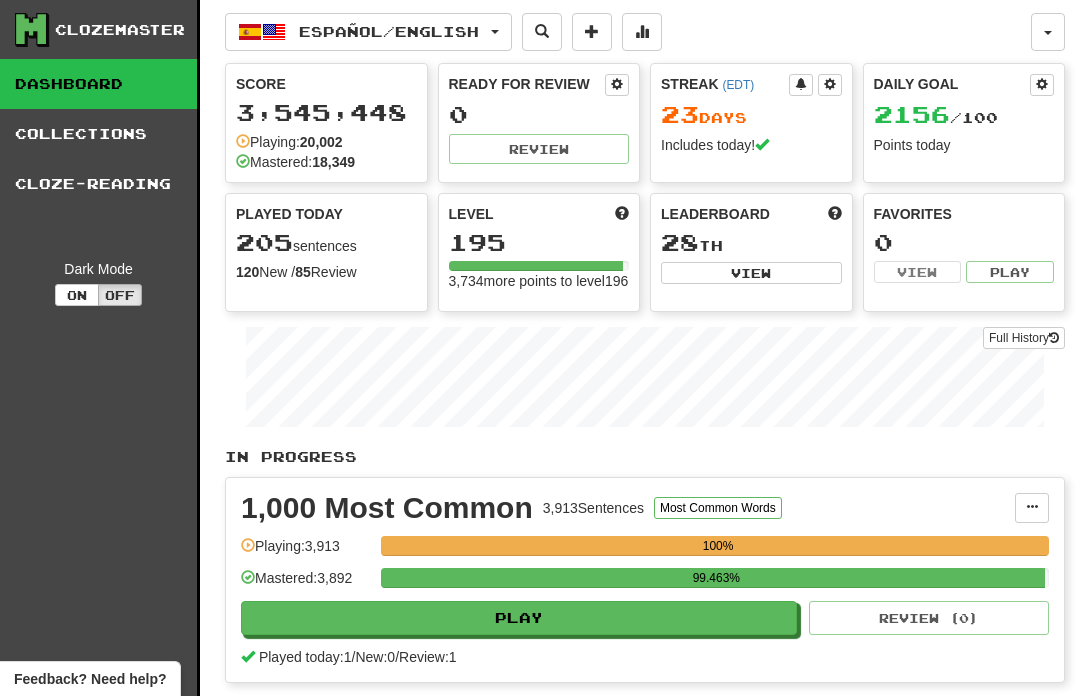 scroll, scrollTop: 0, scrollLeft: 0, axis: both 